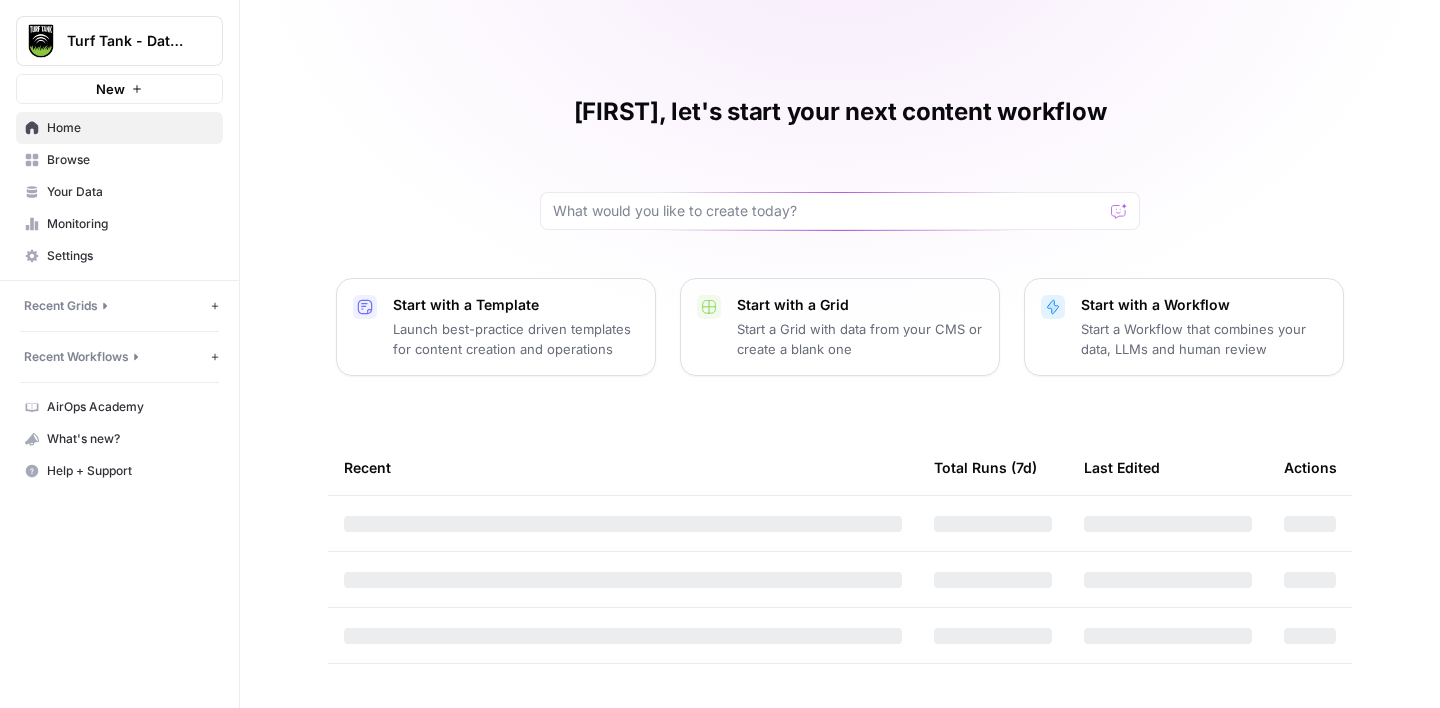 scroll, scrollTop: 0, scrollLeft: 0, axis: both 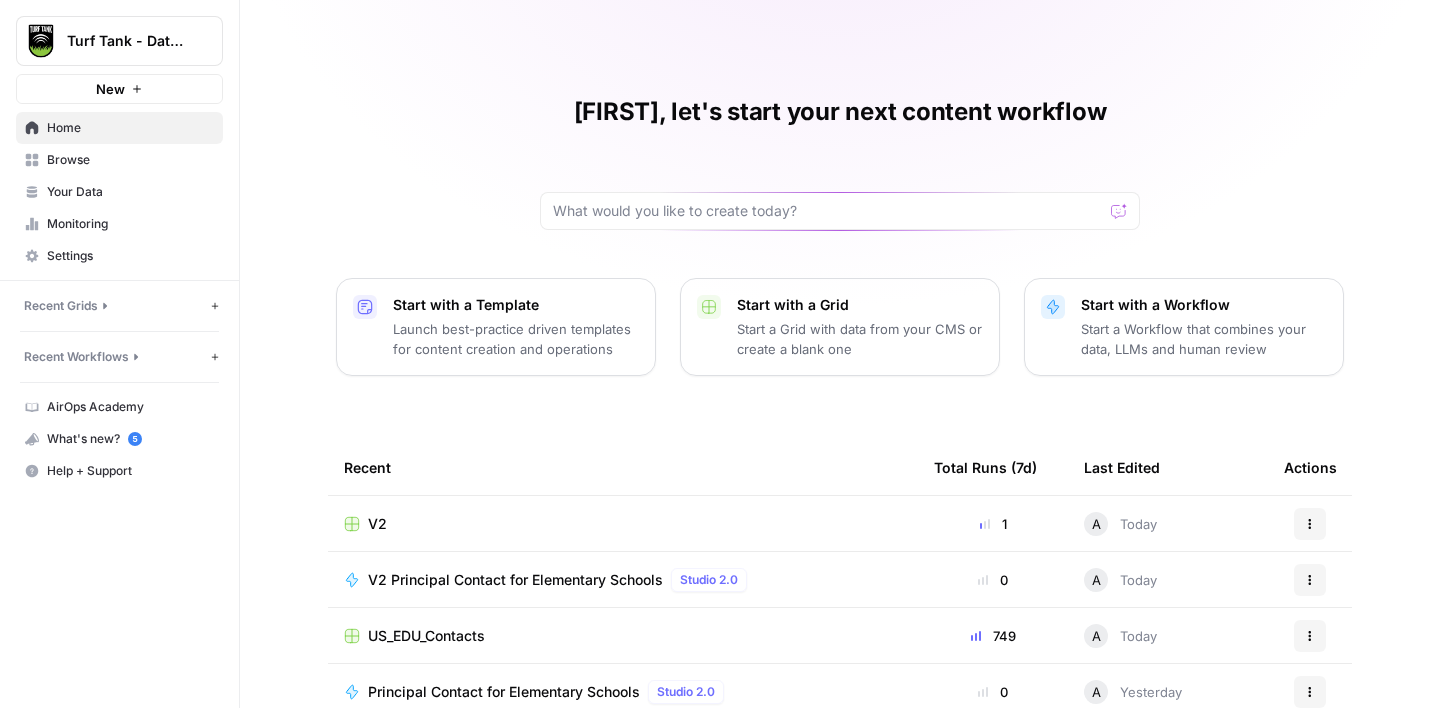 click on "Browse" at bounding box center [130, 160] 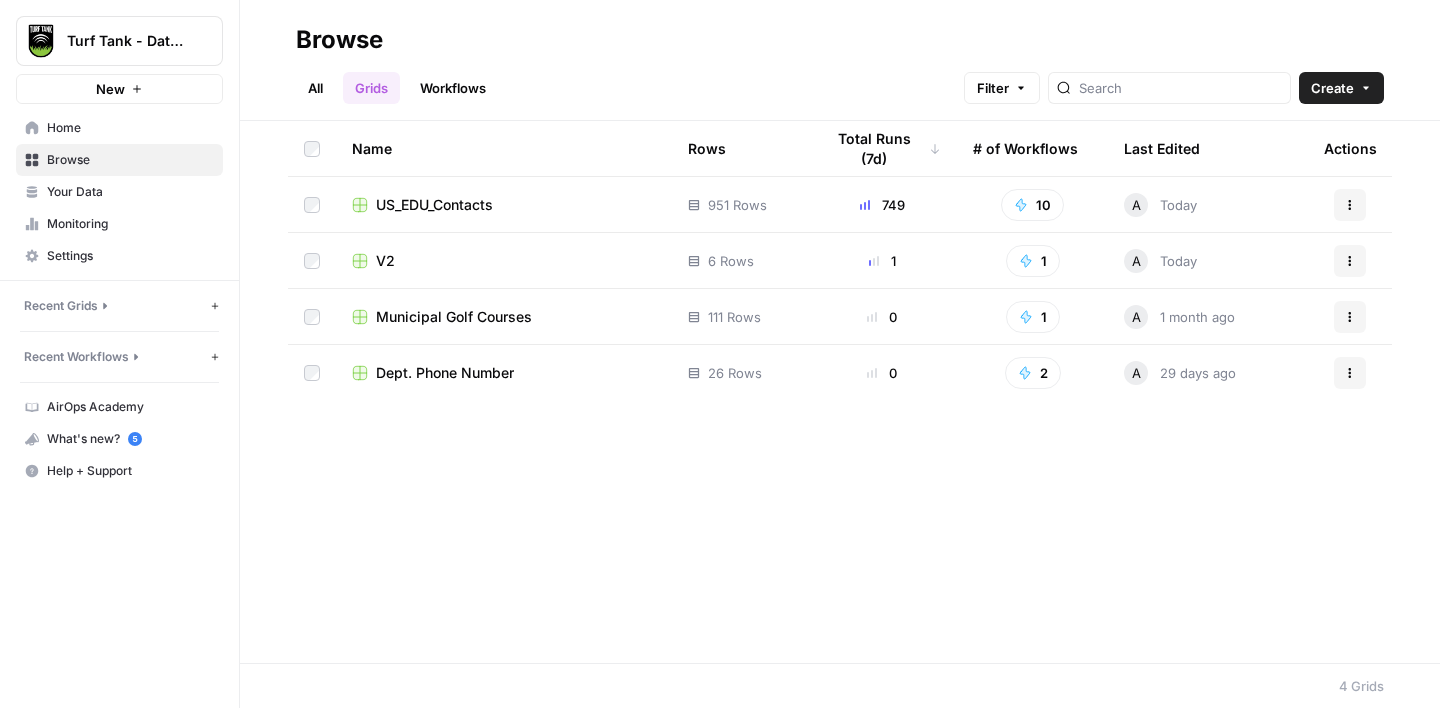 click on "US_EDU_Contacts" at bounding box center [434, 205] 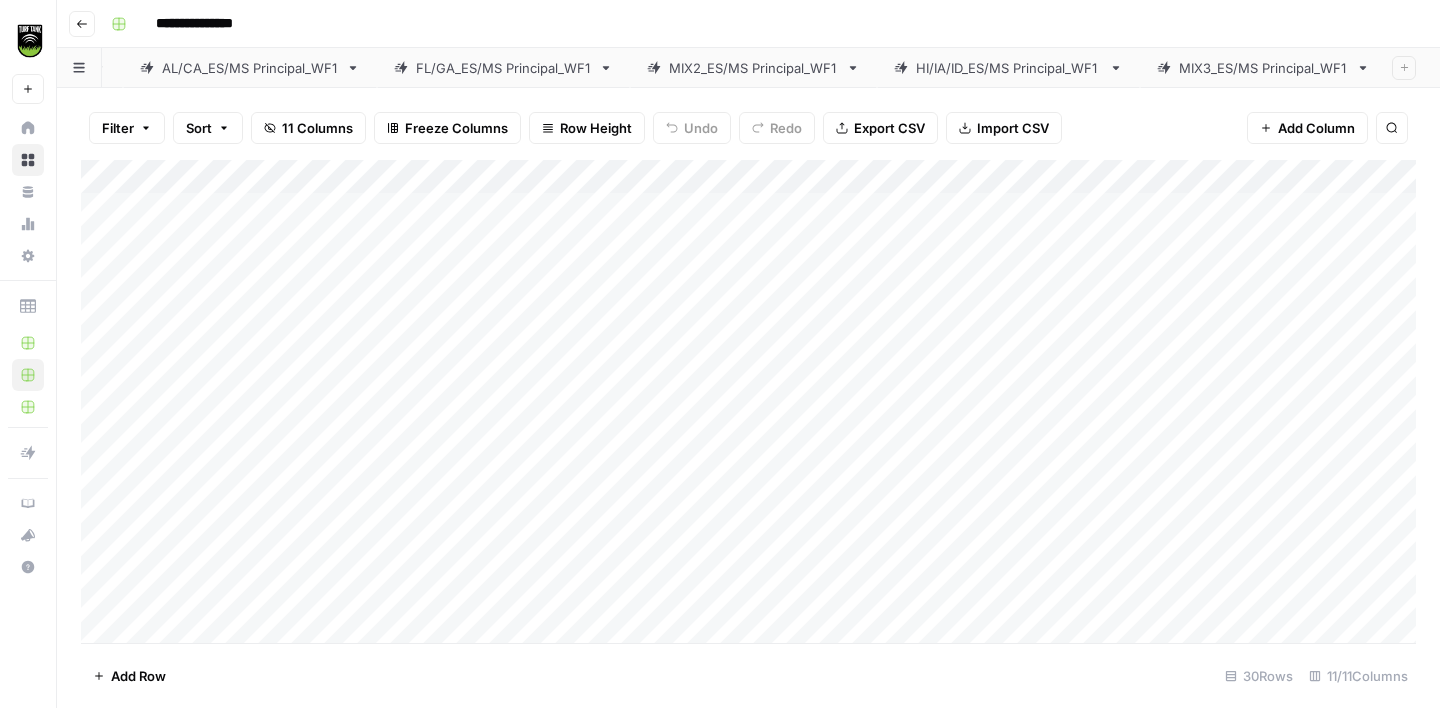 scroll, scrollTop: 0, scrollLeft: 1111, axis: horizontal 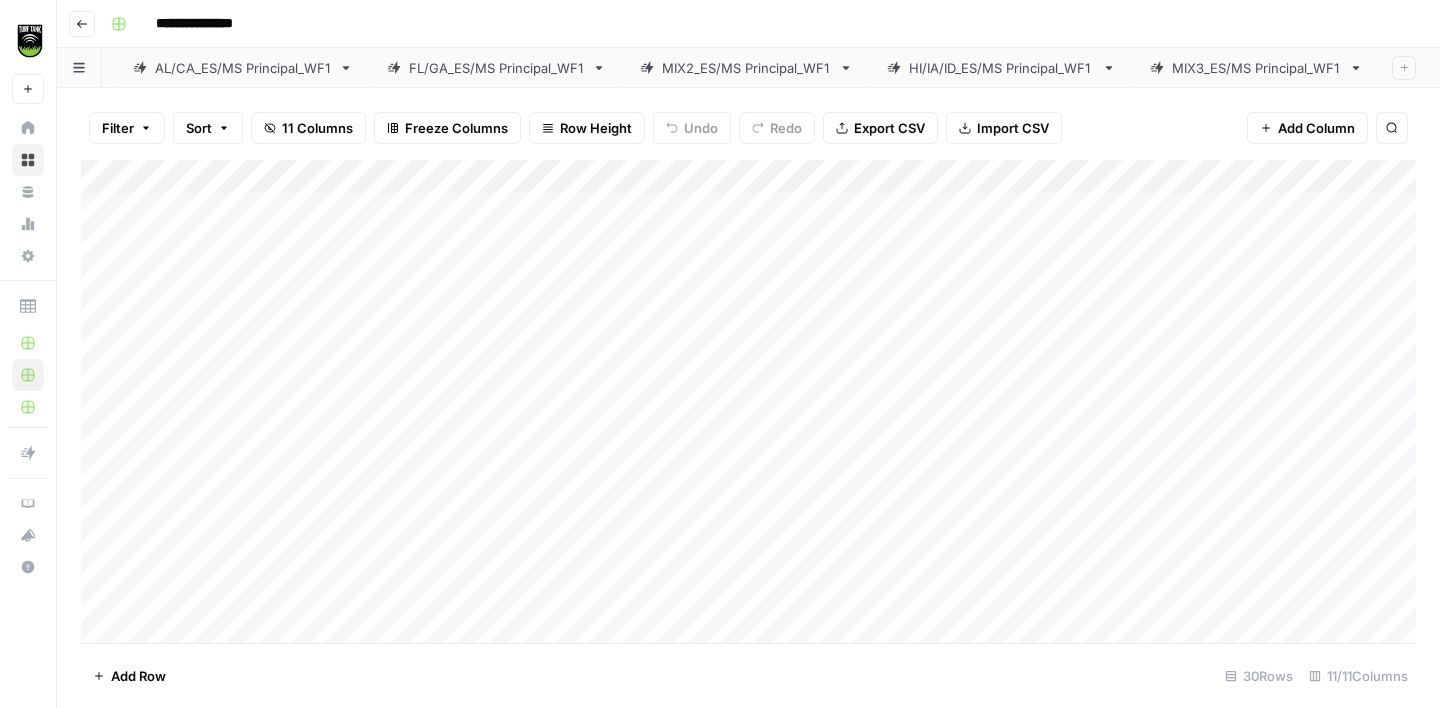 click 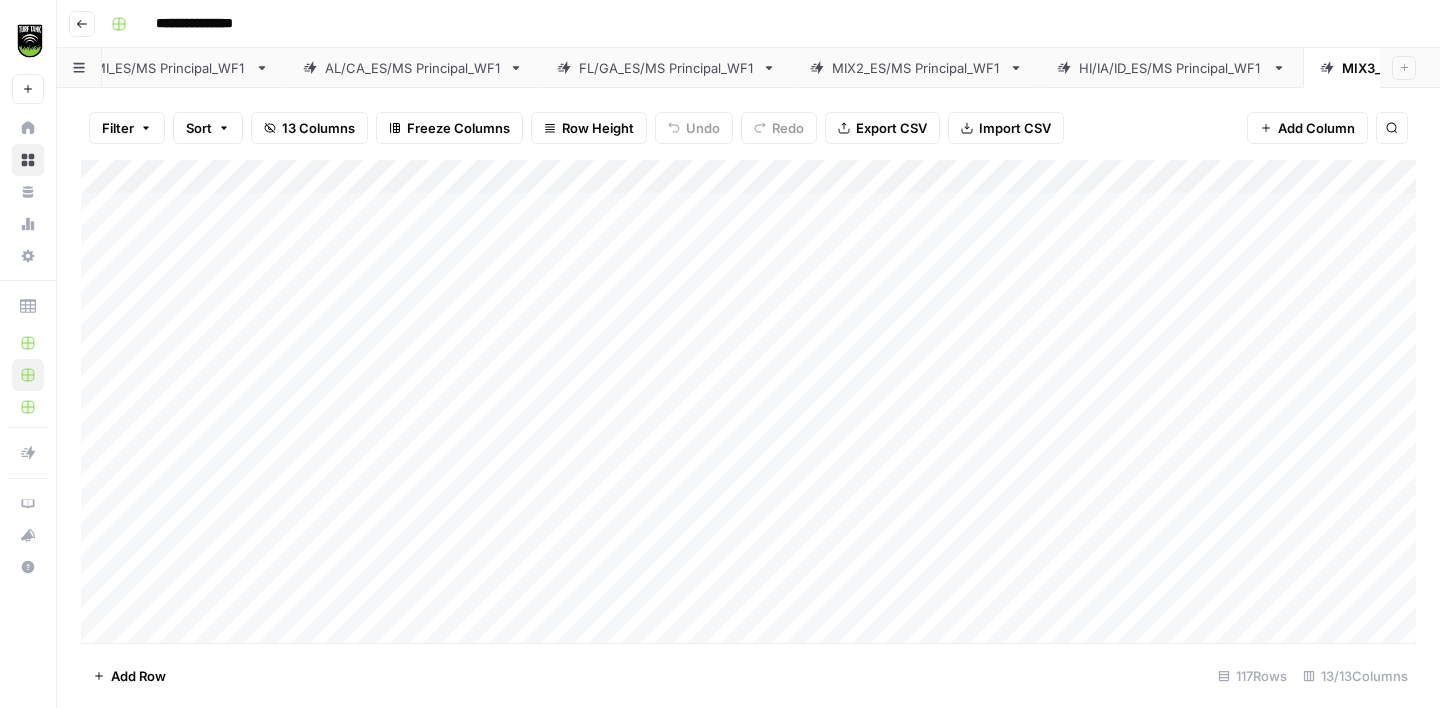 scroll, scrollTop: 0, scrollLeft: 1111, axis: horizontal 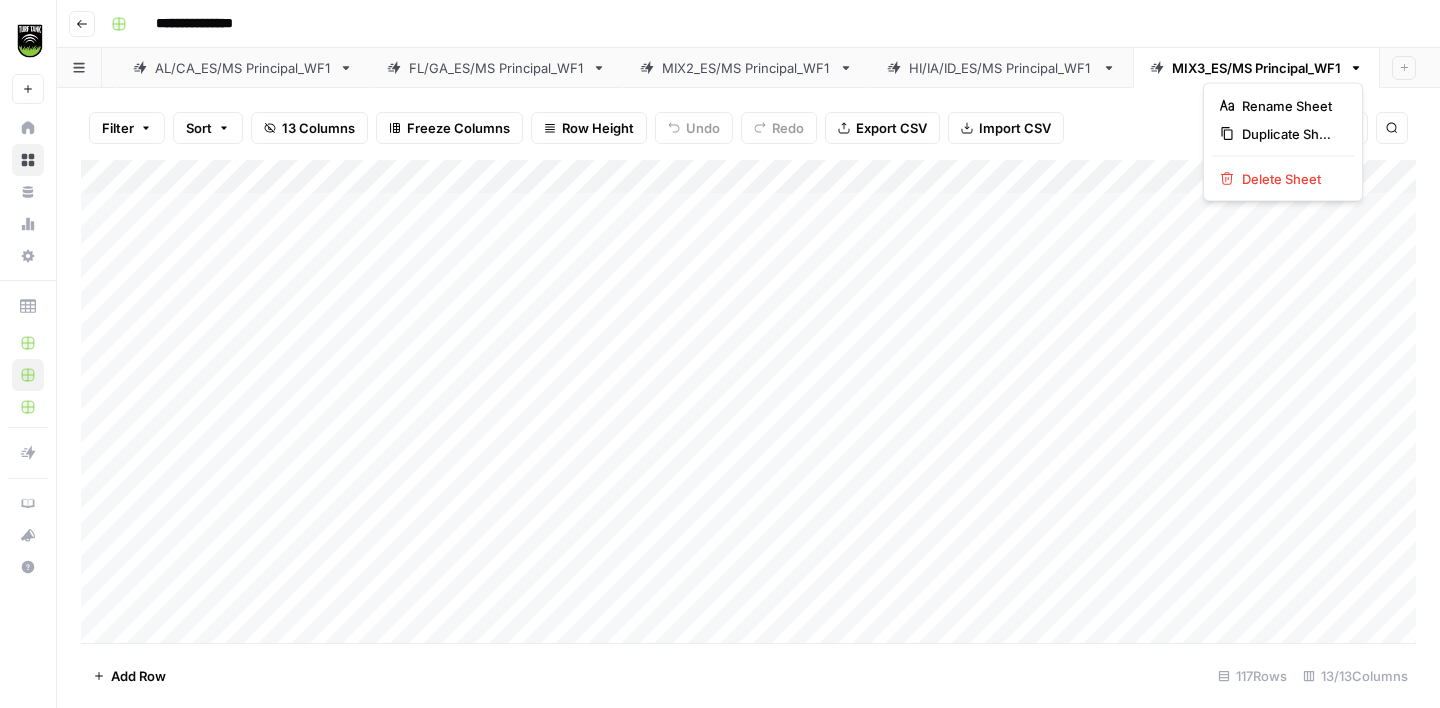 click 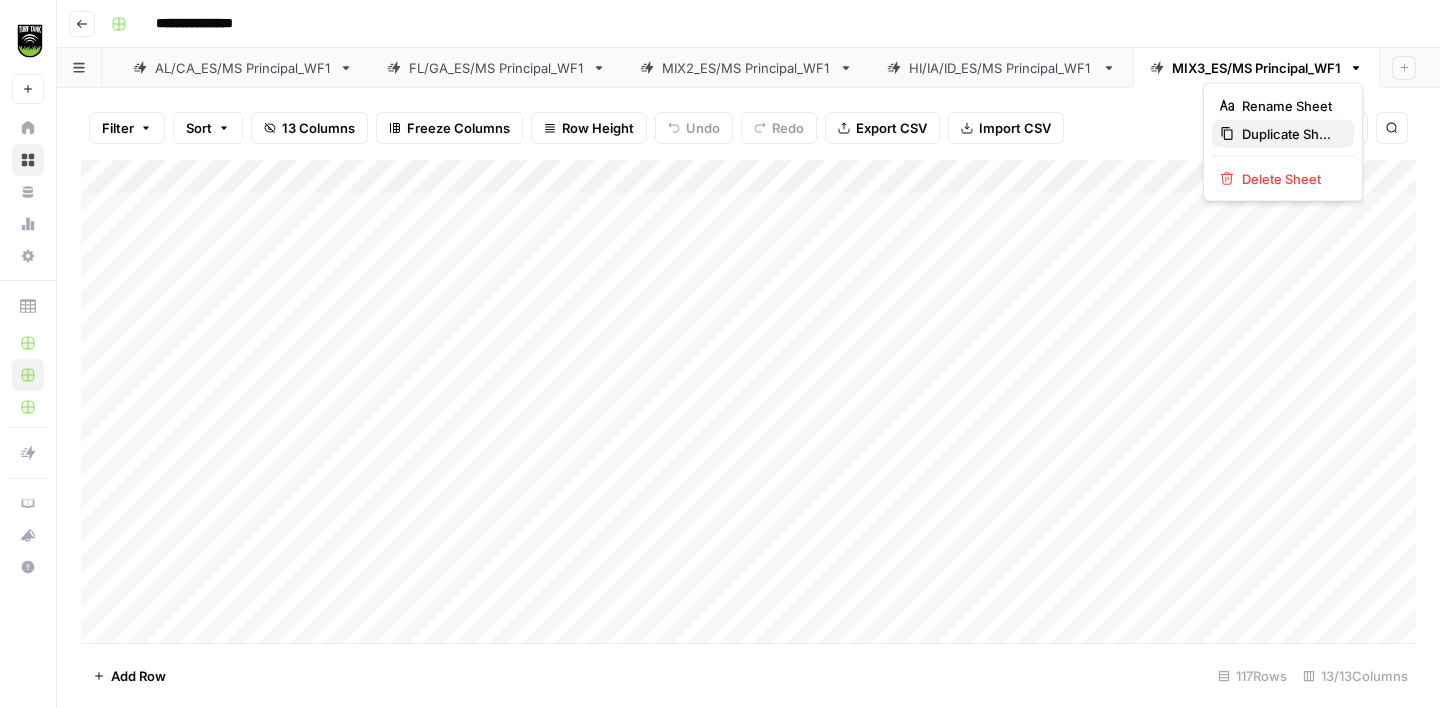click on "Duplicate Sheet" at bounding box center [1290, 134] 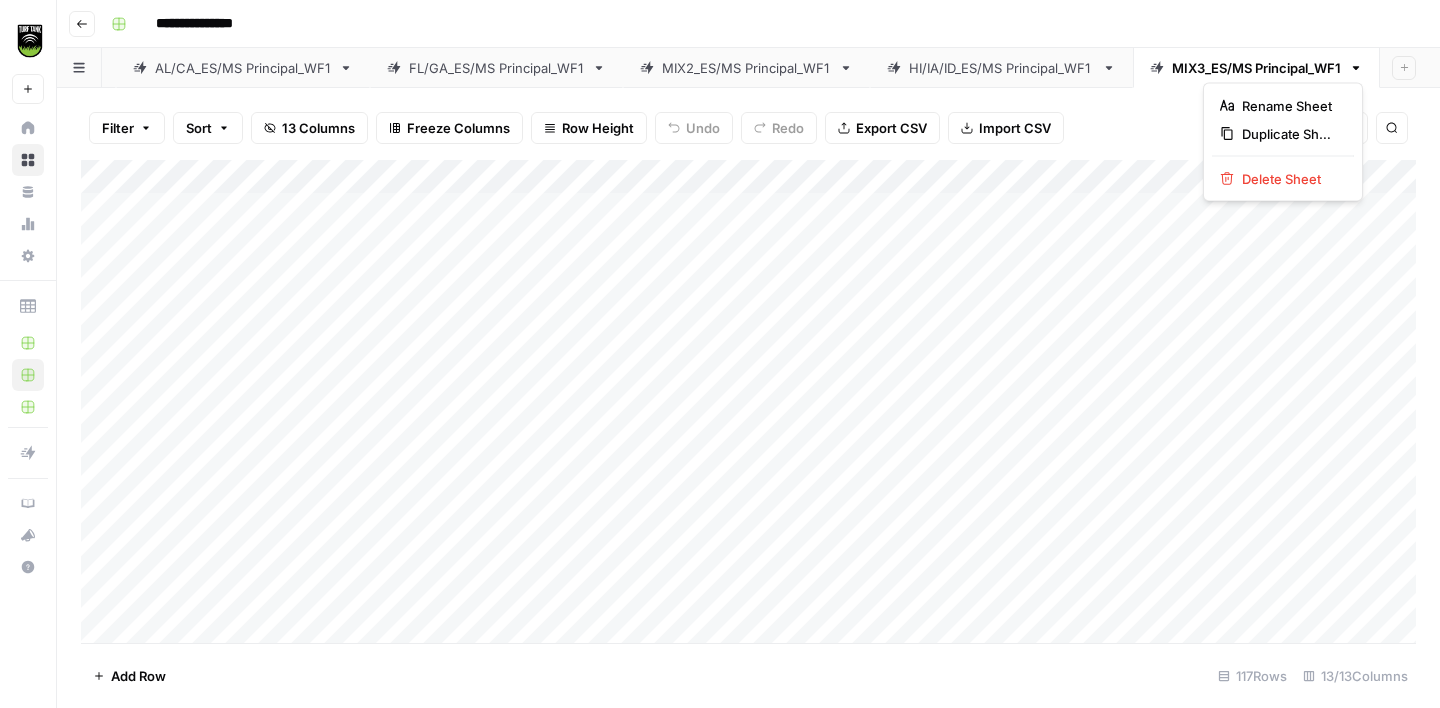 click 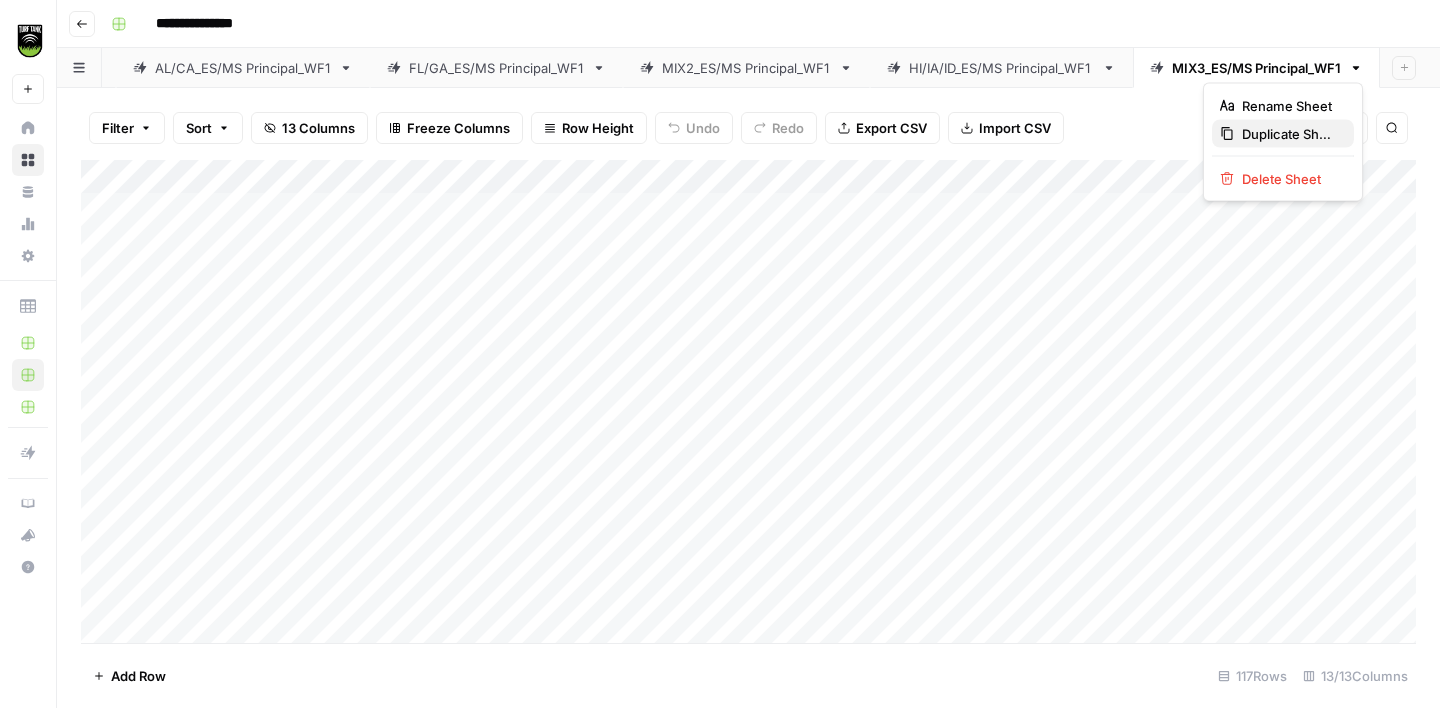click on "Duplicate Sheet" at bounding box center (1290, 134) 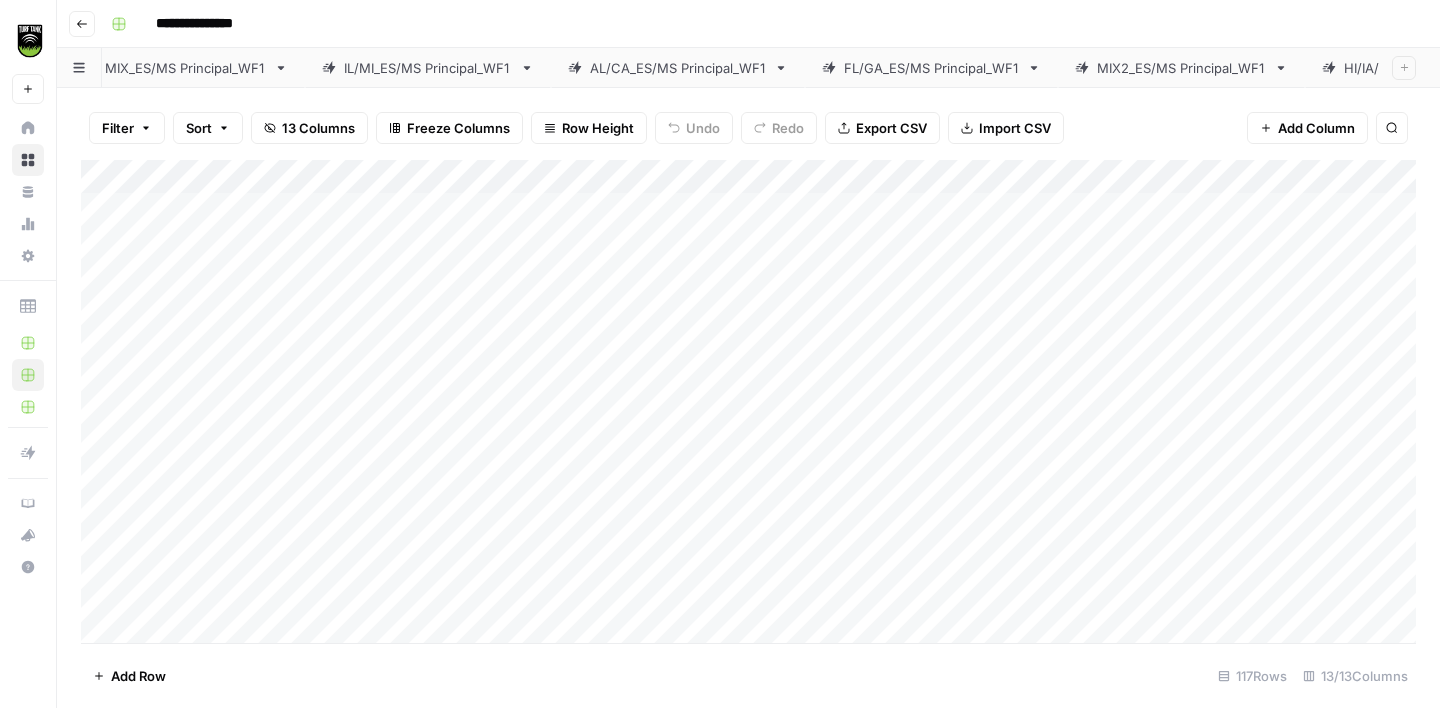 scroll, scrollTop: 0, scrollLeft: 1111, axis: horizontal 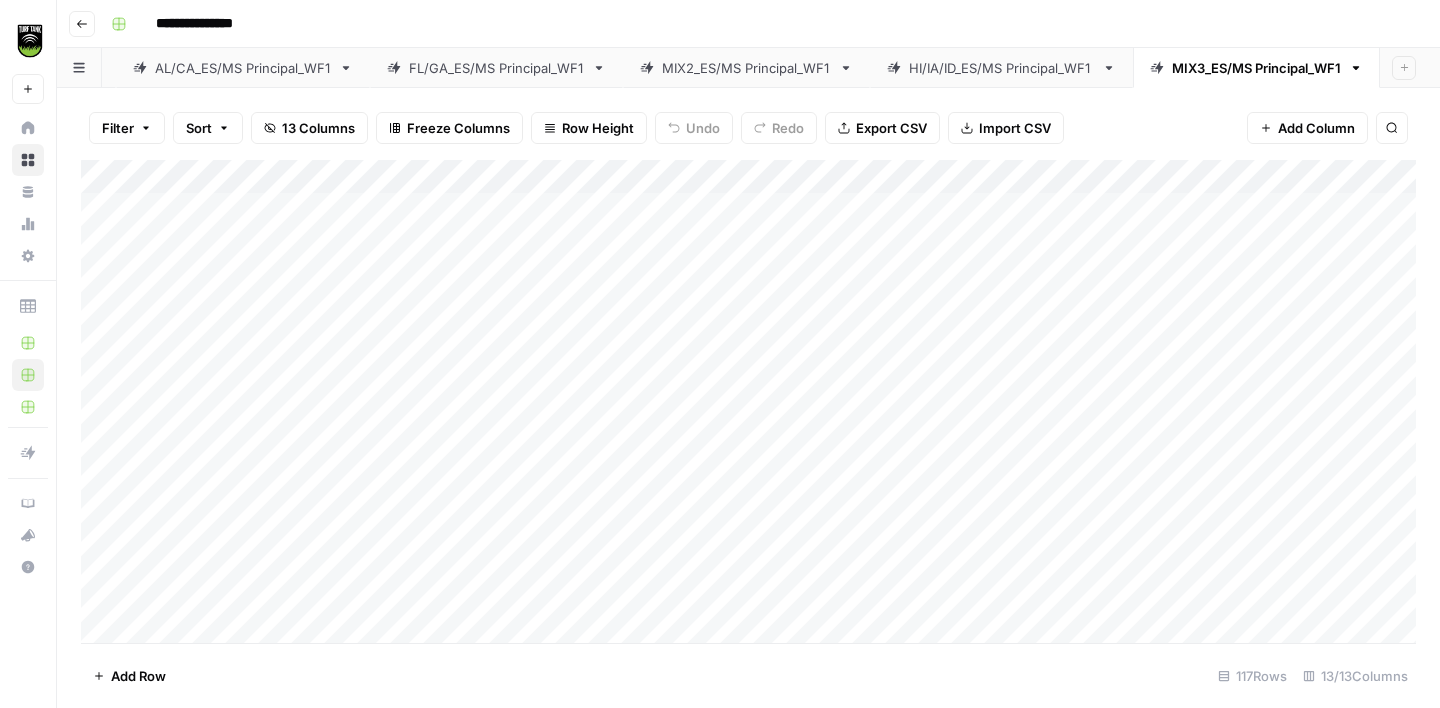 click on "**********" at bounding box center [217, 24] 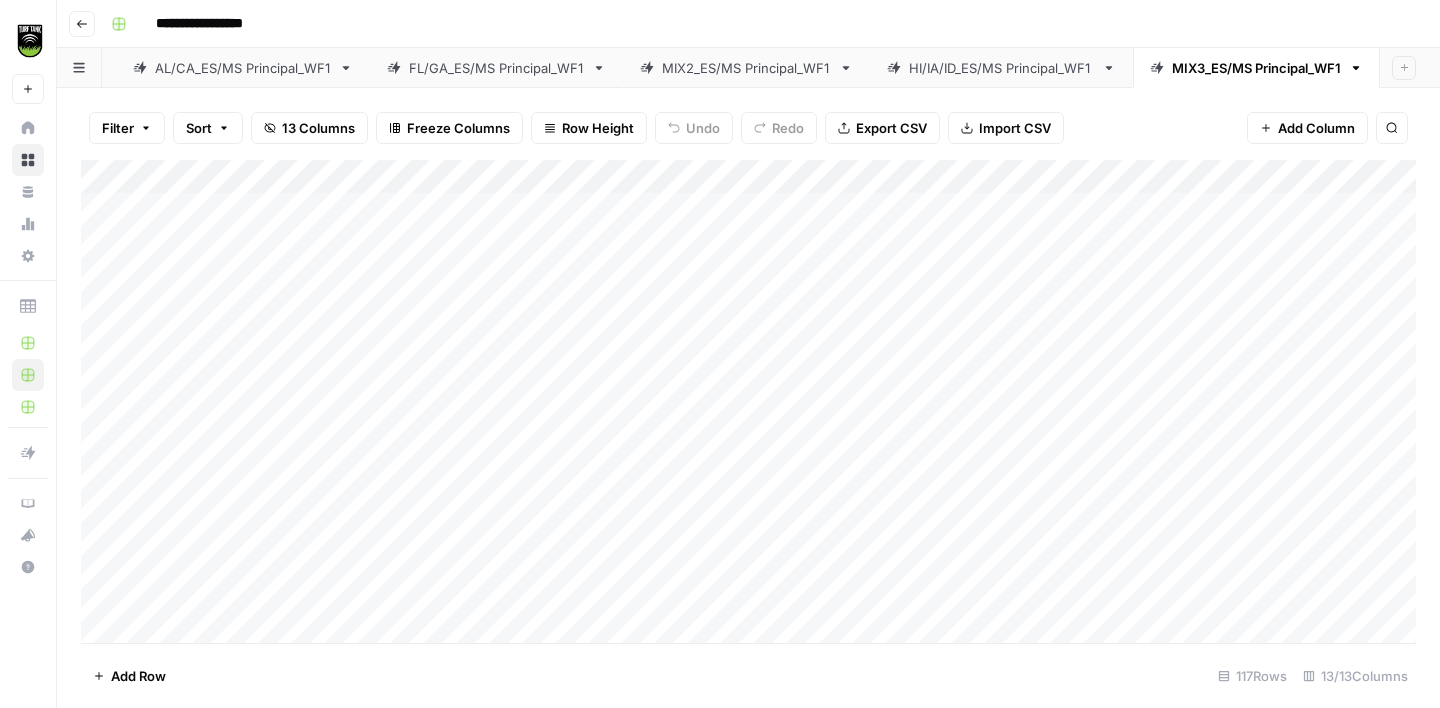 type on "**********" 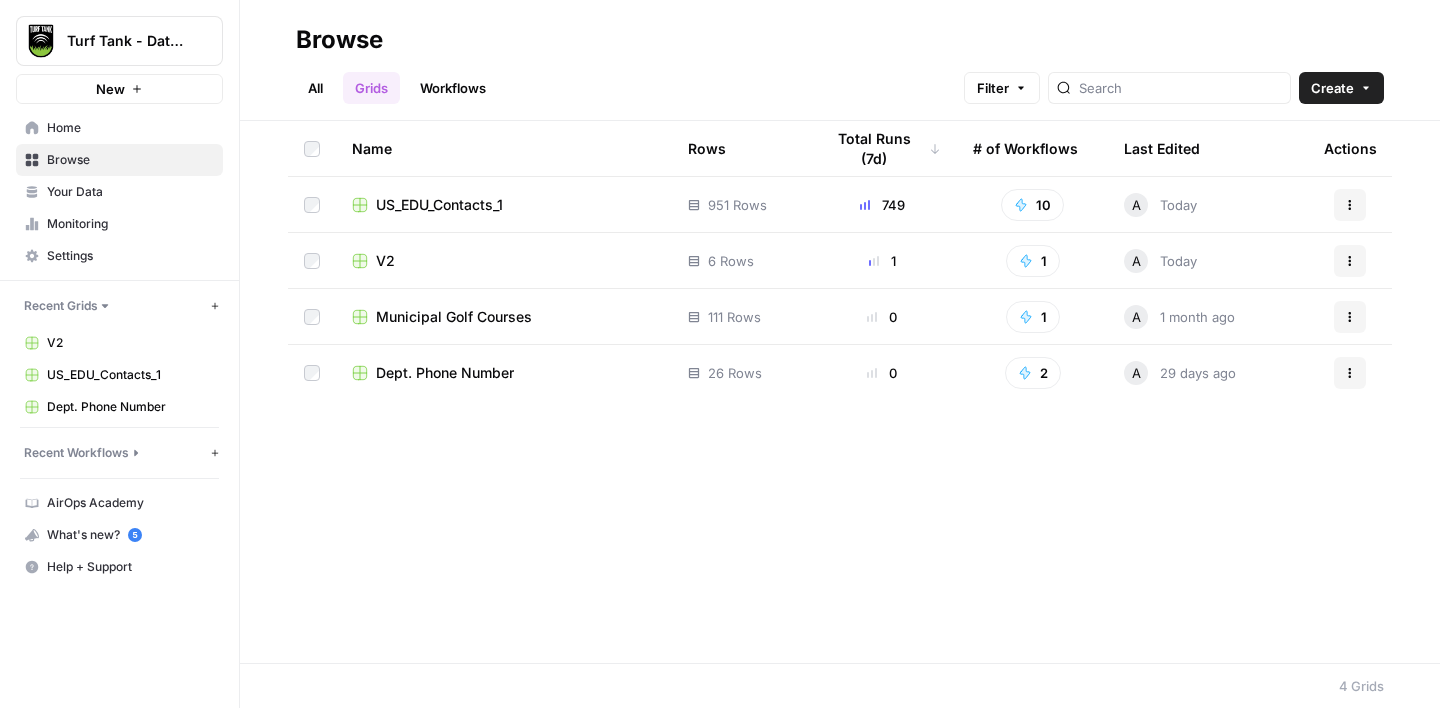 click on "Create" at bounding box center [1332, 88] 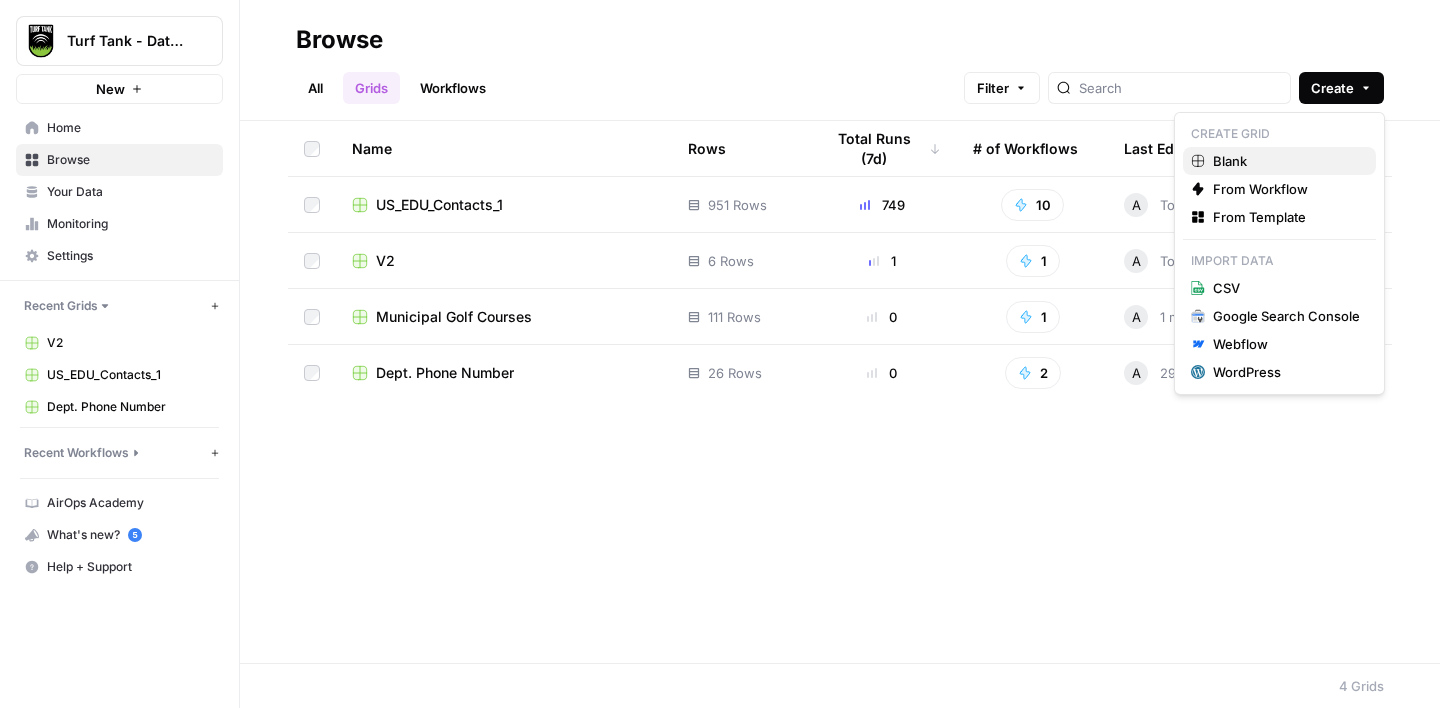 click on "Blank" at bounding box center (1286, 161) 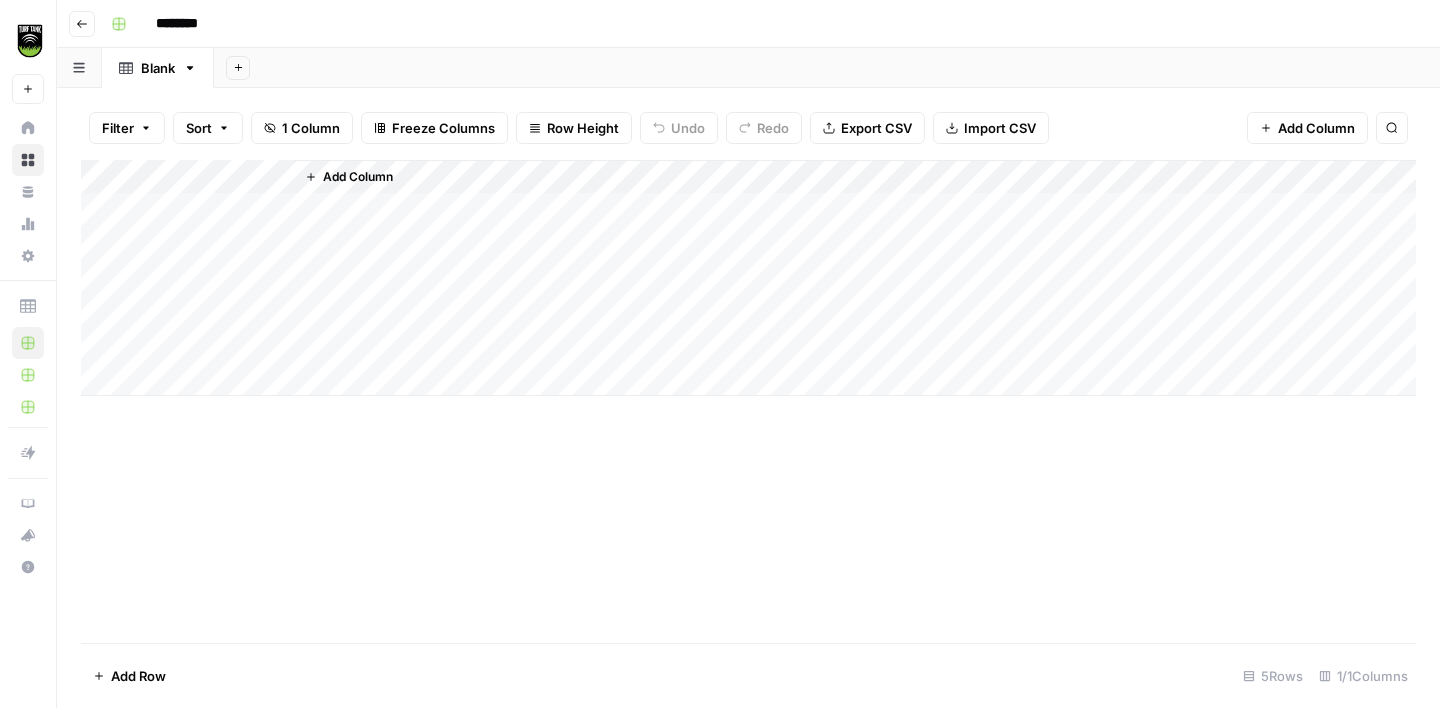 click on "********" at bounding box center (203, 24) 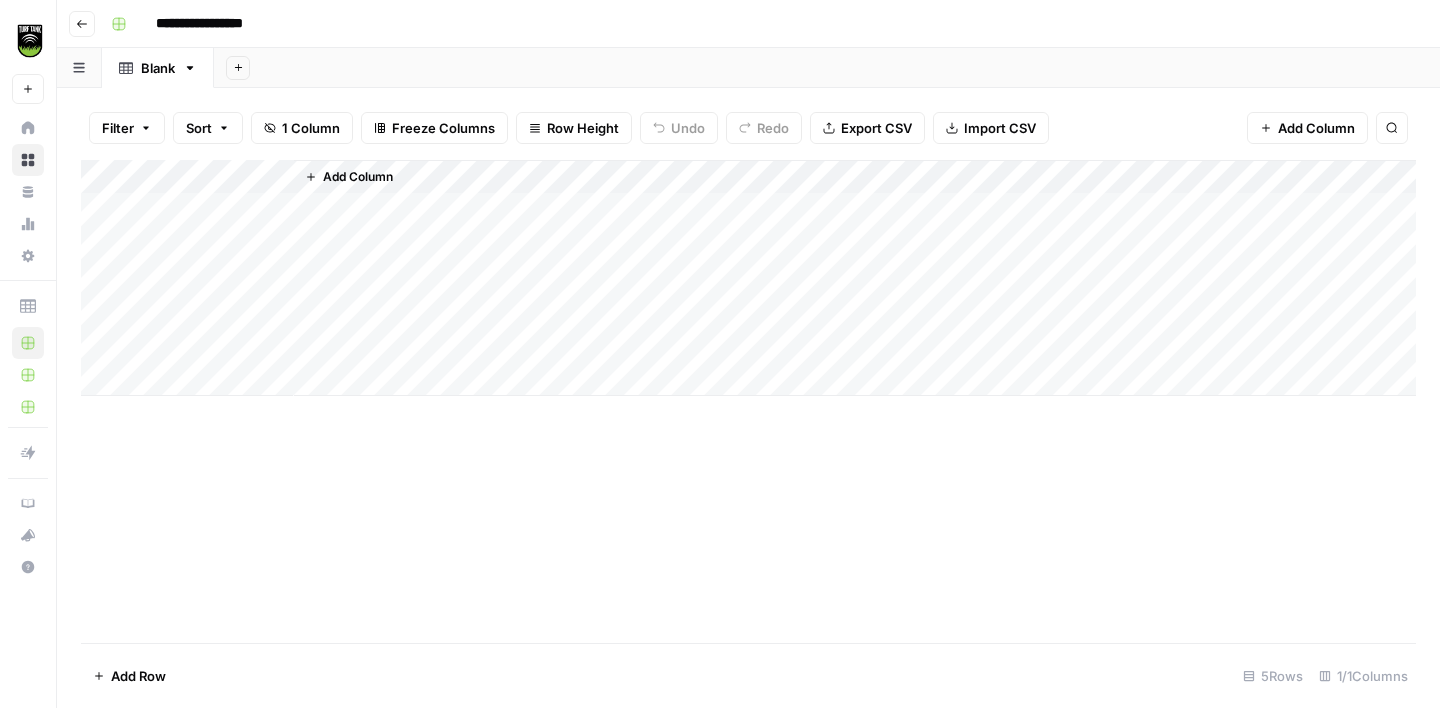 type on "**********" 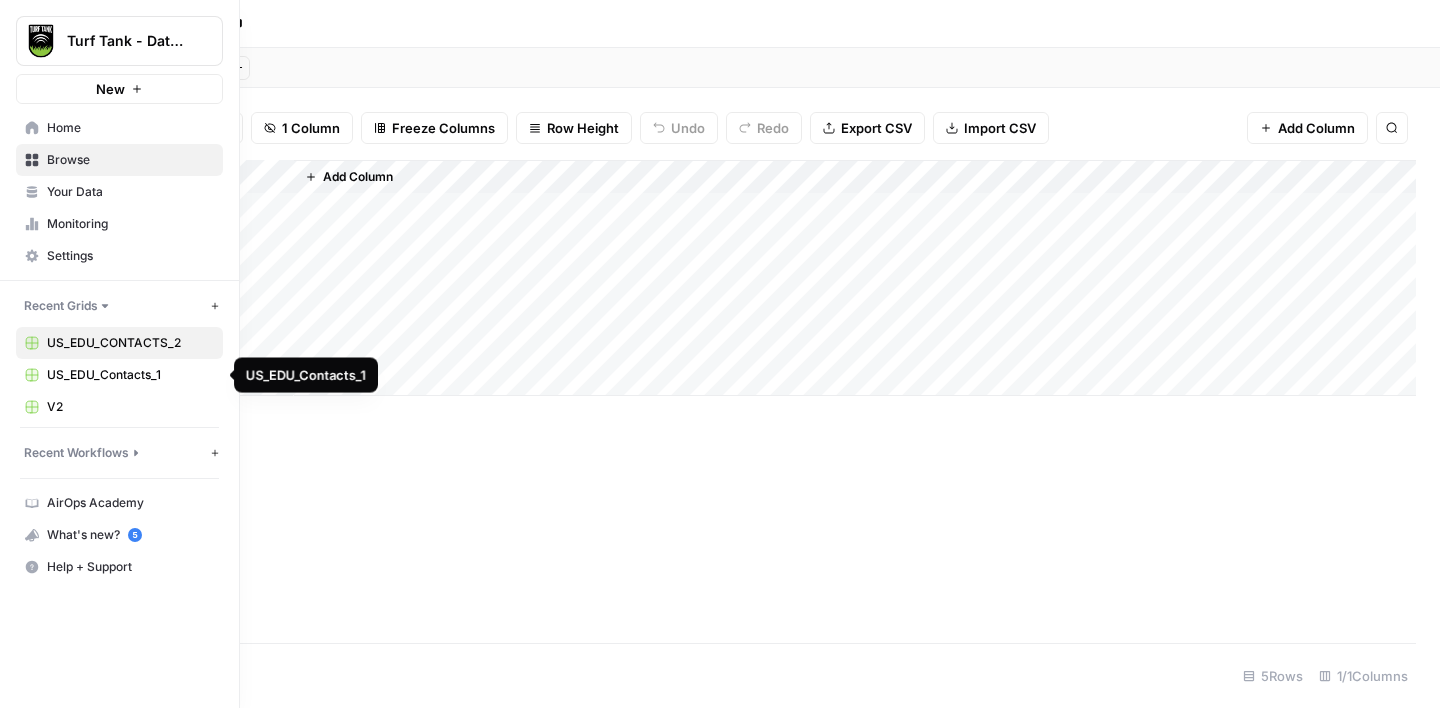 click on "[STATE]_[STATE]_[NUMBER]" at bounding box center (130, 375) 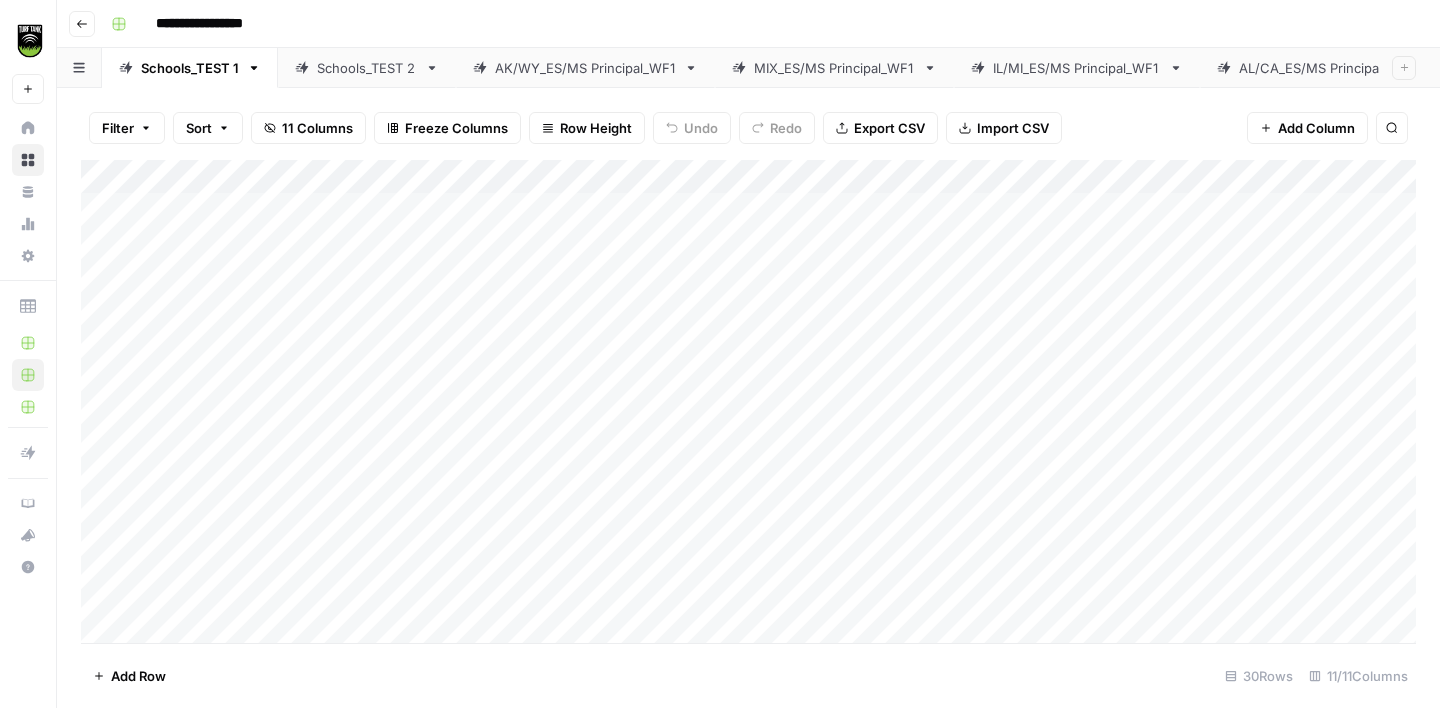 click on "IL/MI_ES/MS Principal_WF1" at bounding box center [1077, 68] 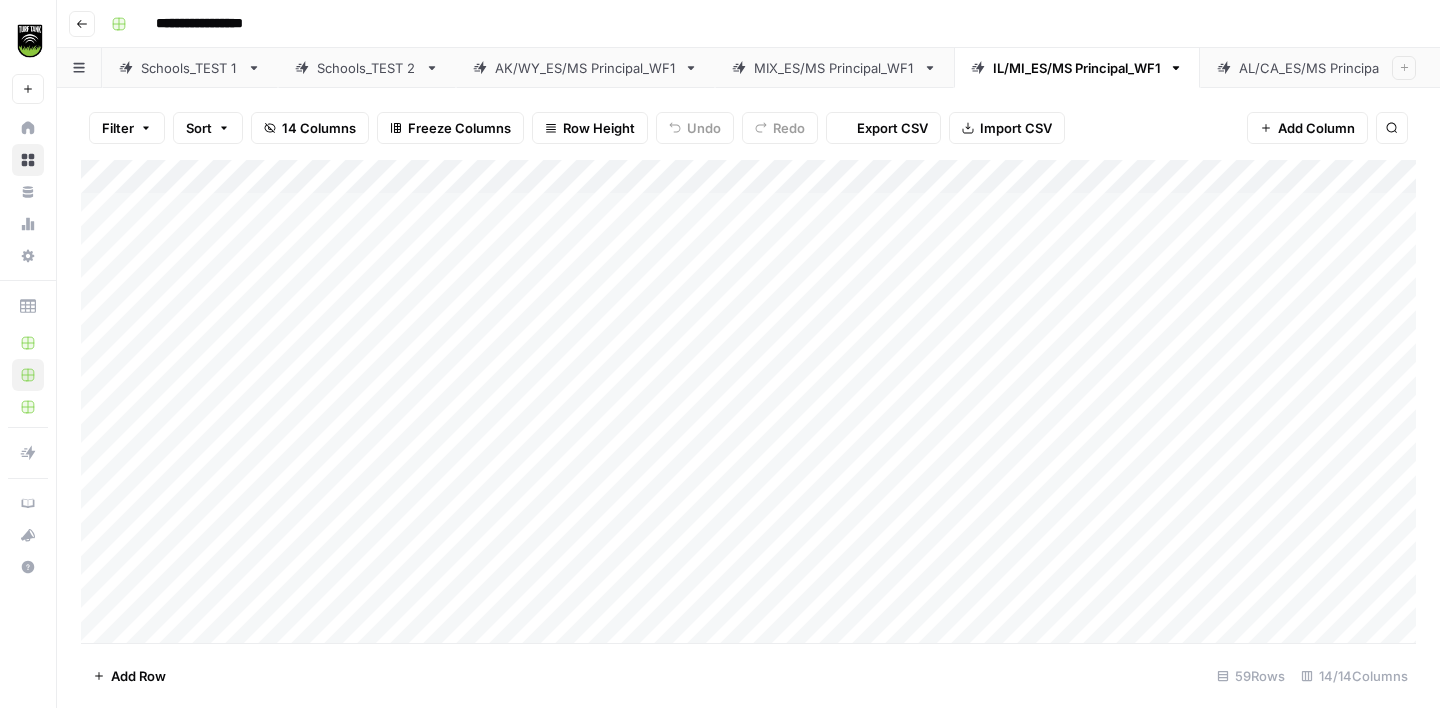 click on "IL/MI_ES/MS Principal_WF1" at bounding box center (1077, 68) 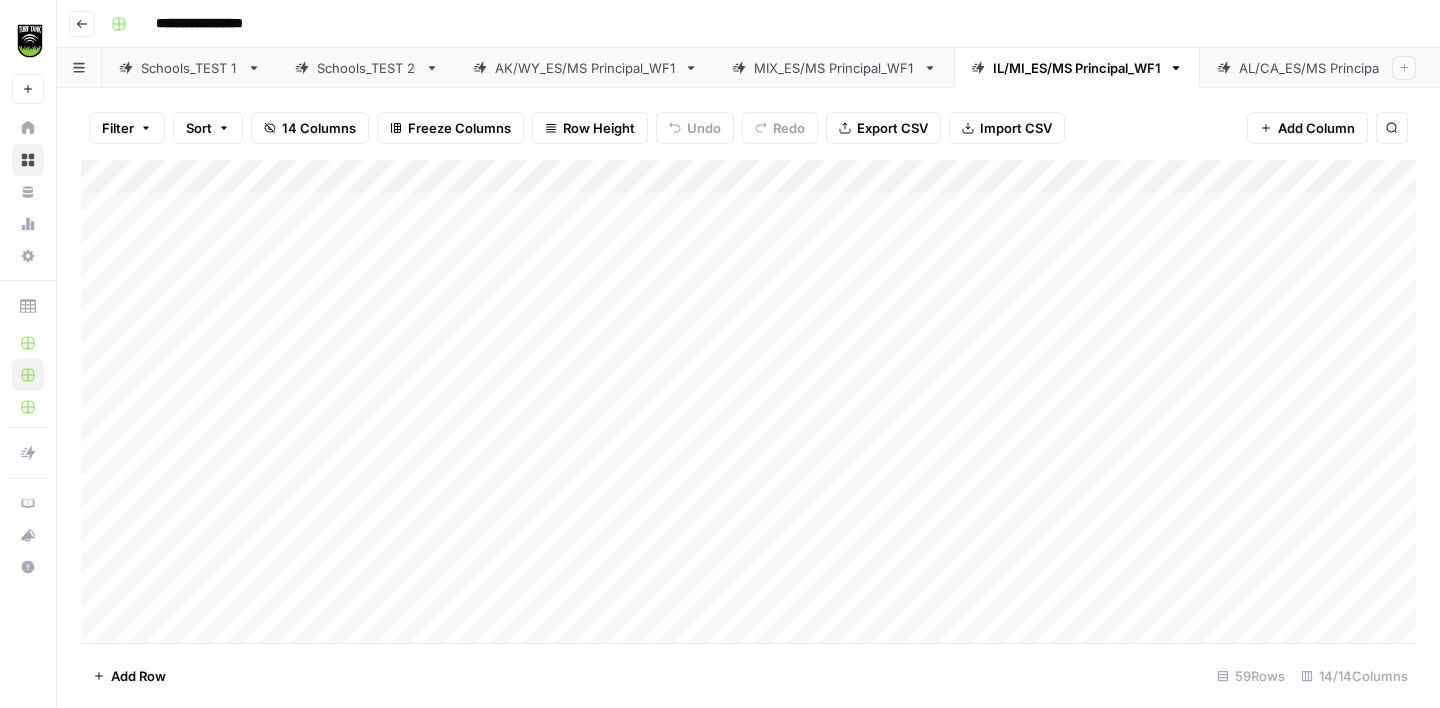 click on "IL/MI_ES/MS Principal_WF1" at bounding box center [1077, 68] 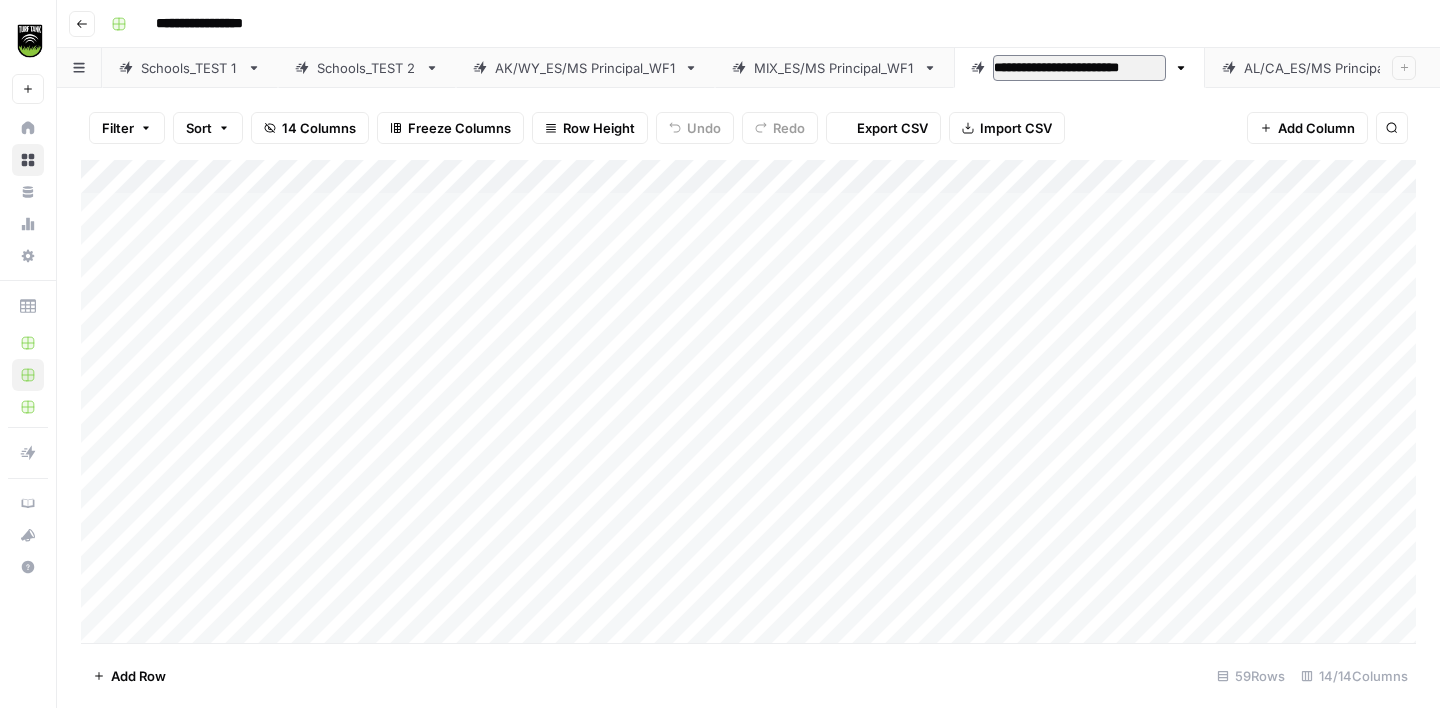 click on "**********" at bounding box center [1079, 68] 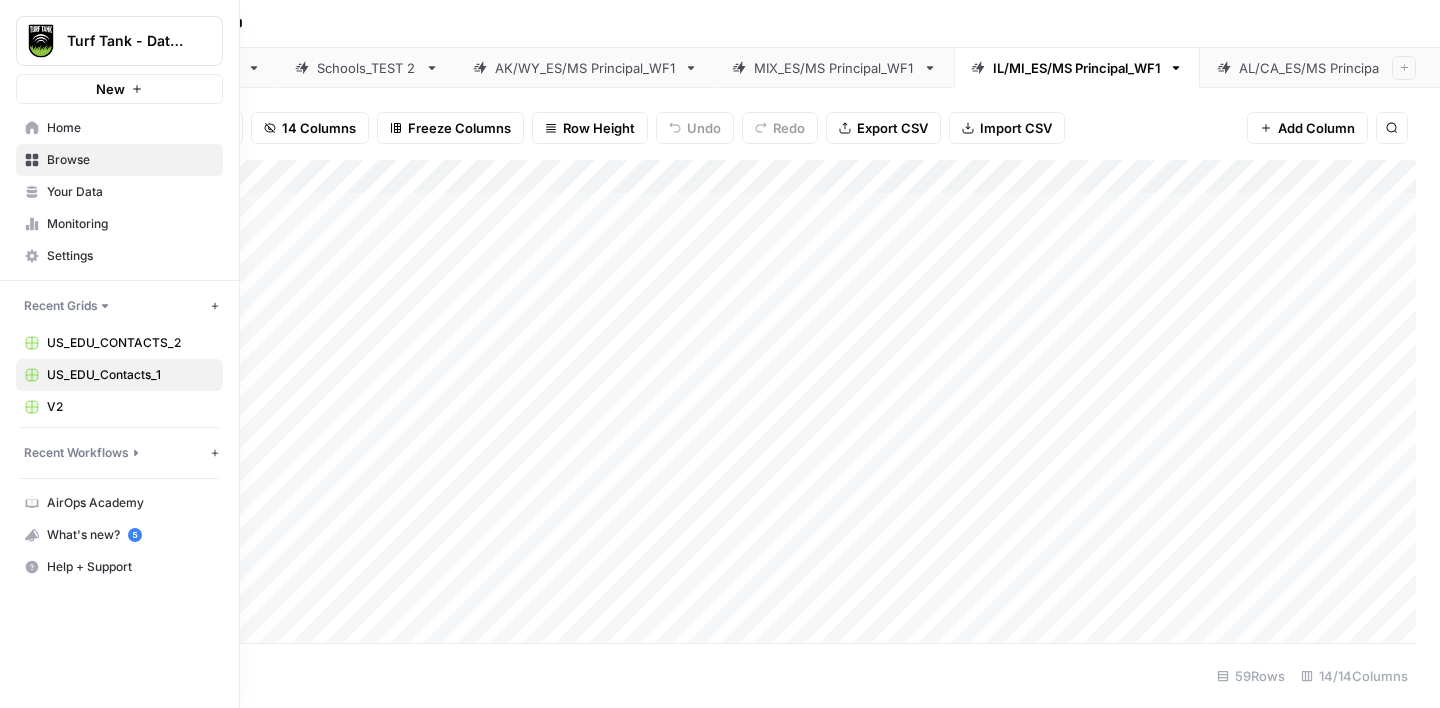 click on "[STATE]_[STATE]_[NUMBER]" at bounding box center (130, 343) 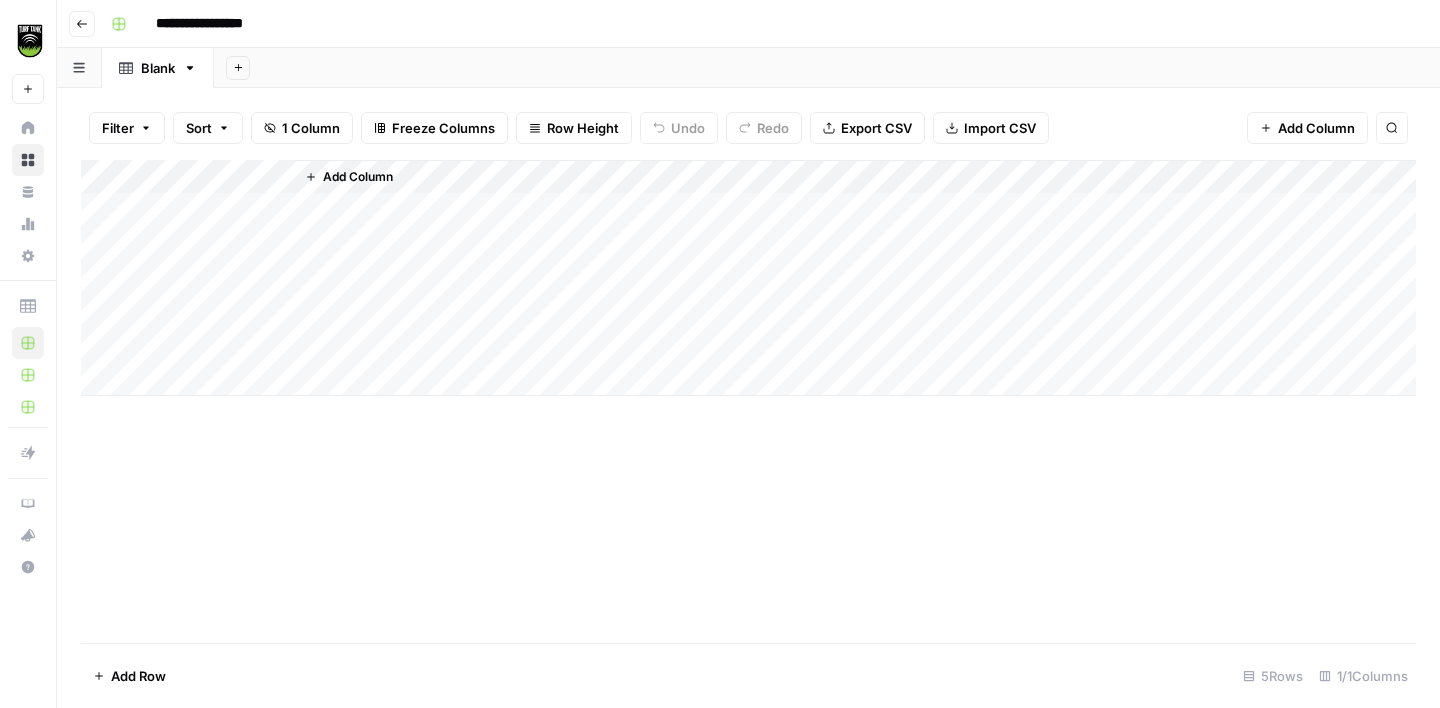 click on "Blank" at bounding box center (158, 68) 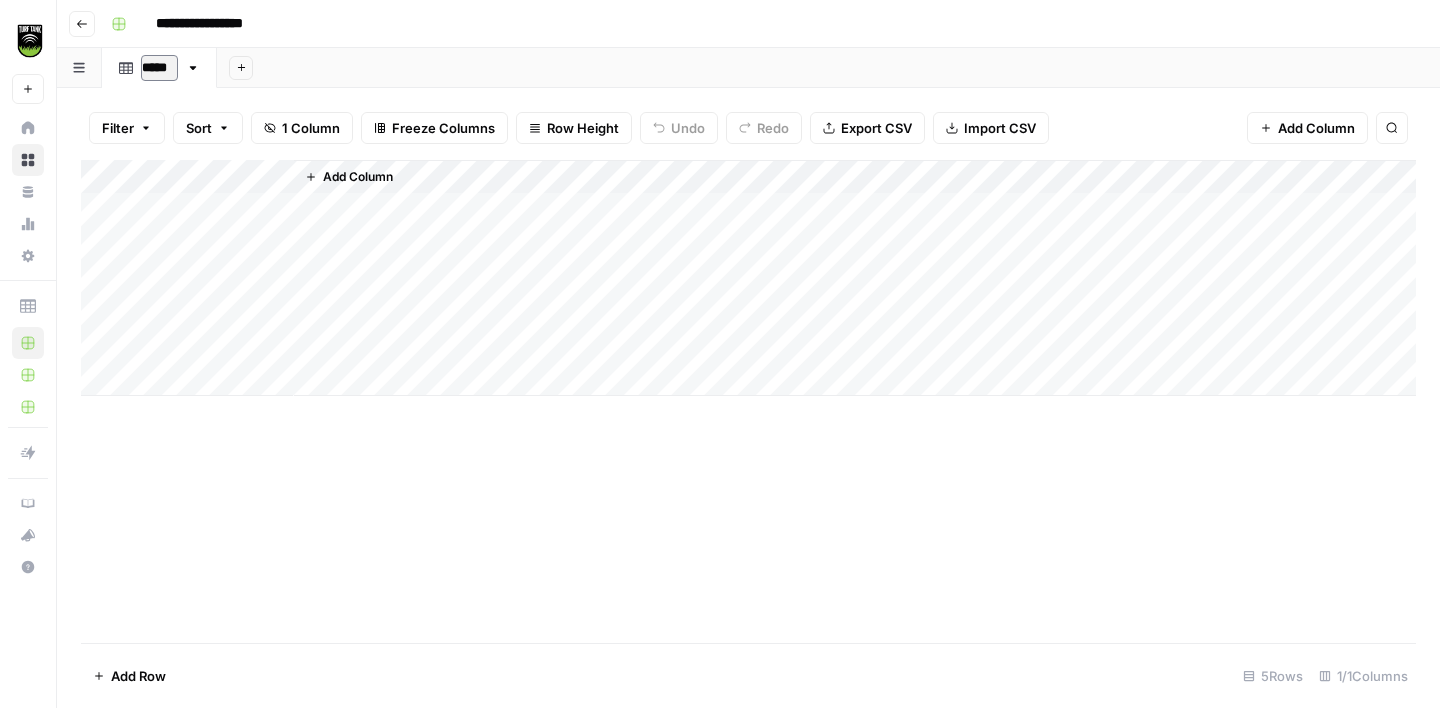 click on "*****" at bounding box center (159, 68) 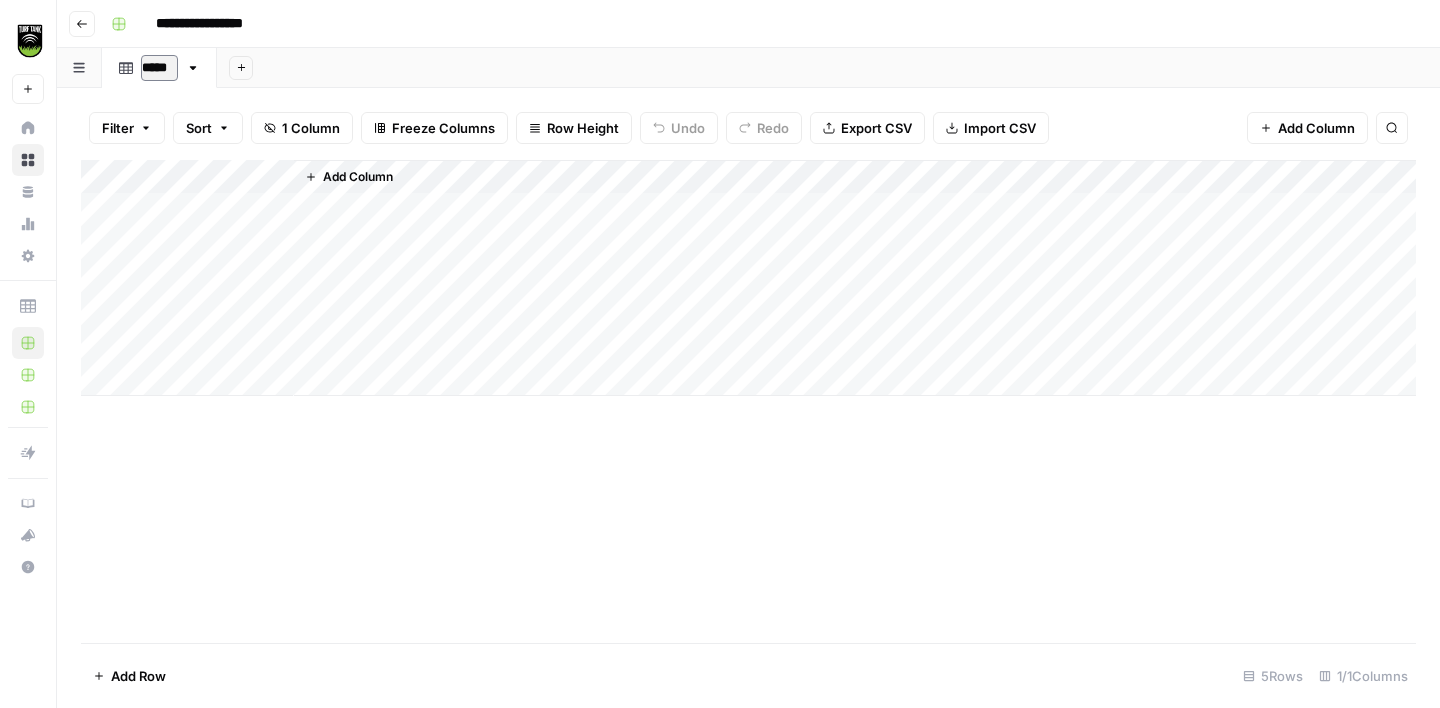 click on "*****" at bounding box center [159, 68] 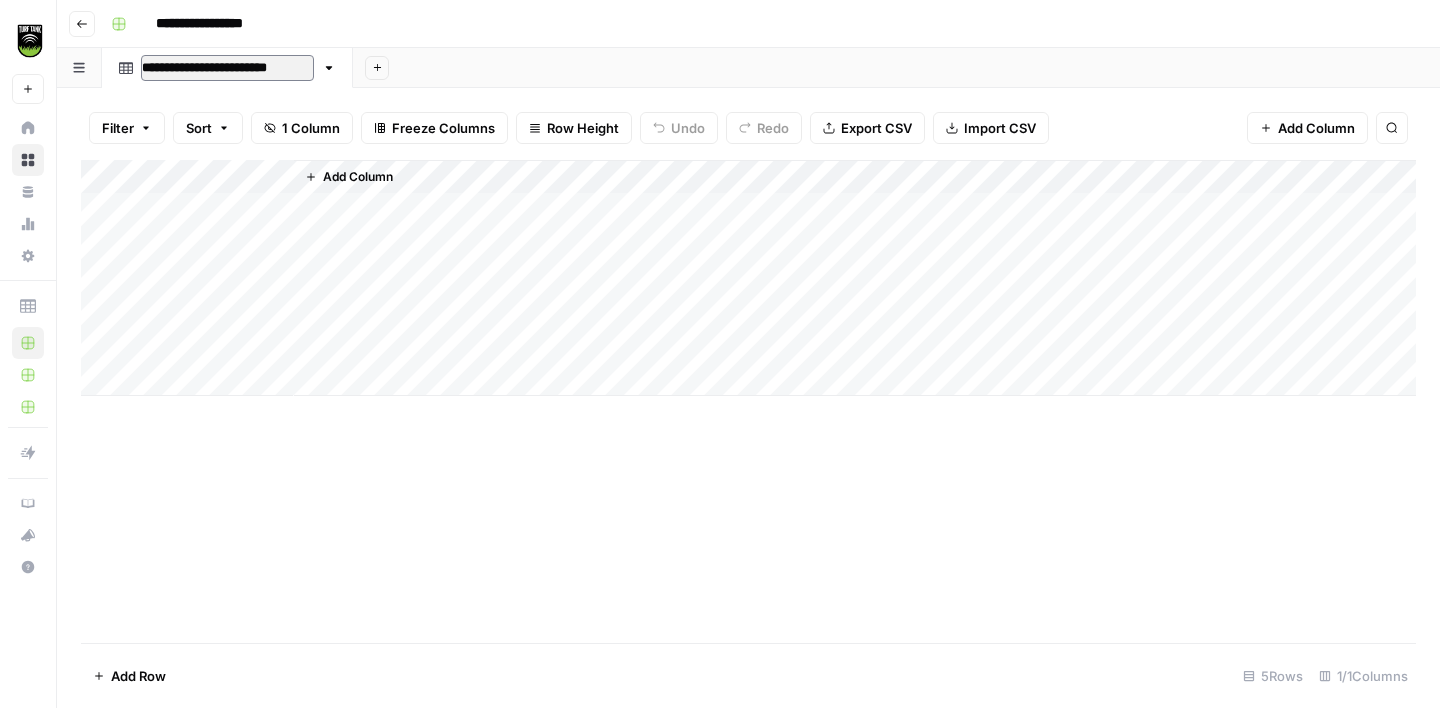 click on "**********" at bounding box center (227, 68) 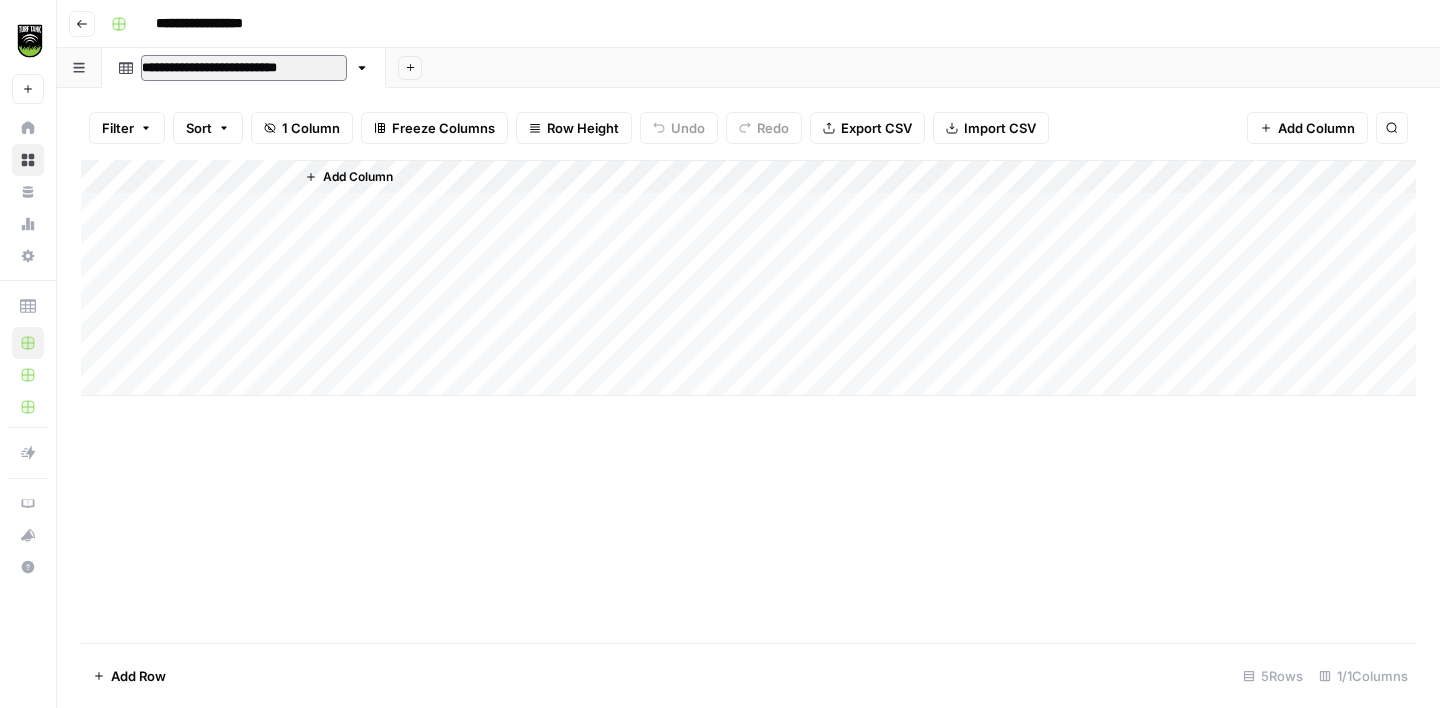 type on "**********" 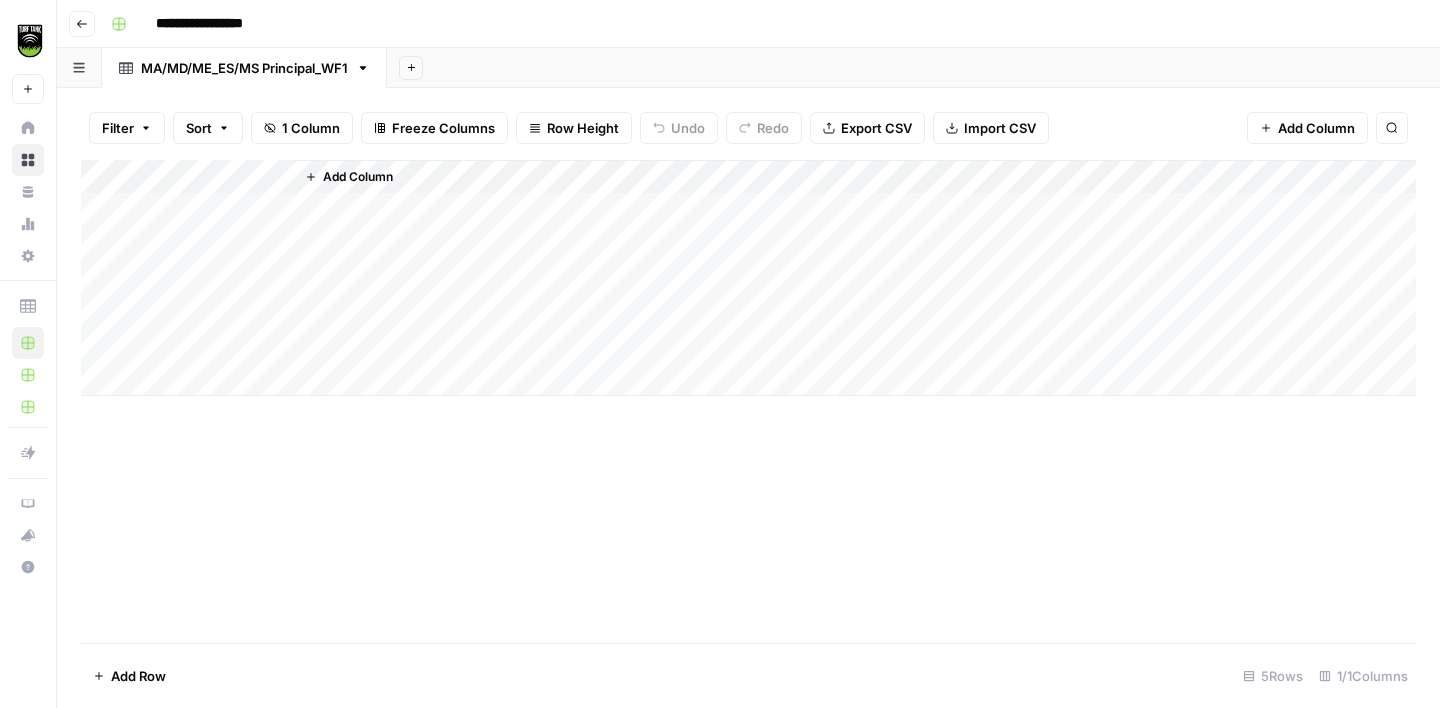 click on "Add Column" at bounding box center (748, 278) 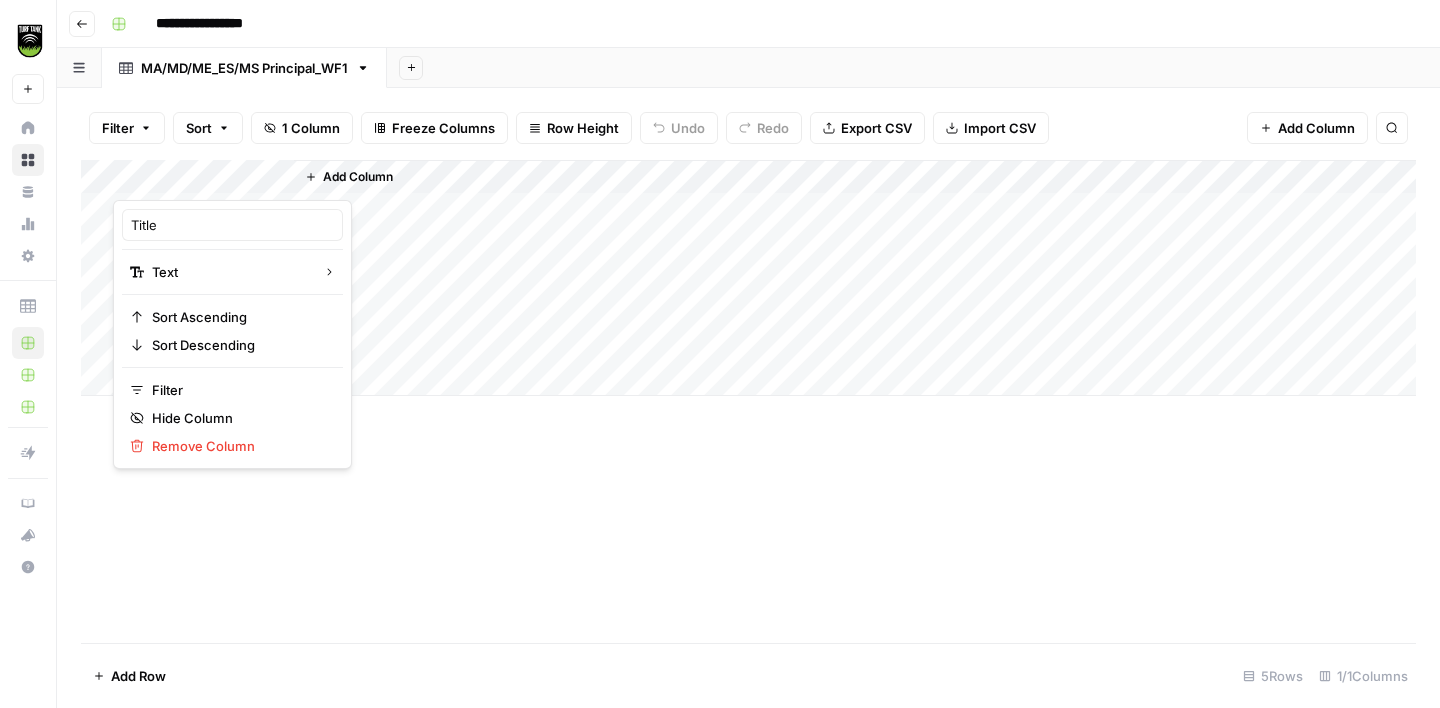 click on "Title
Text Sort Ascending Sort Descending Filter Hide Column Remove Column" at bounding box center (232, 334) 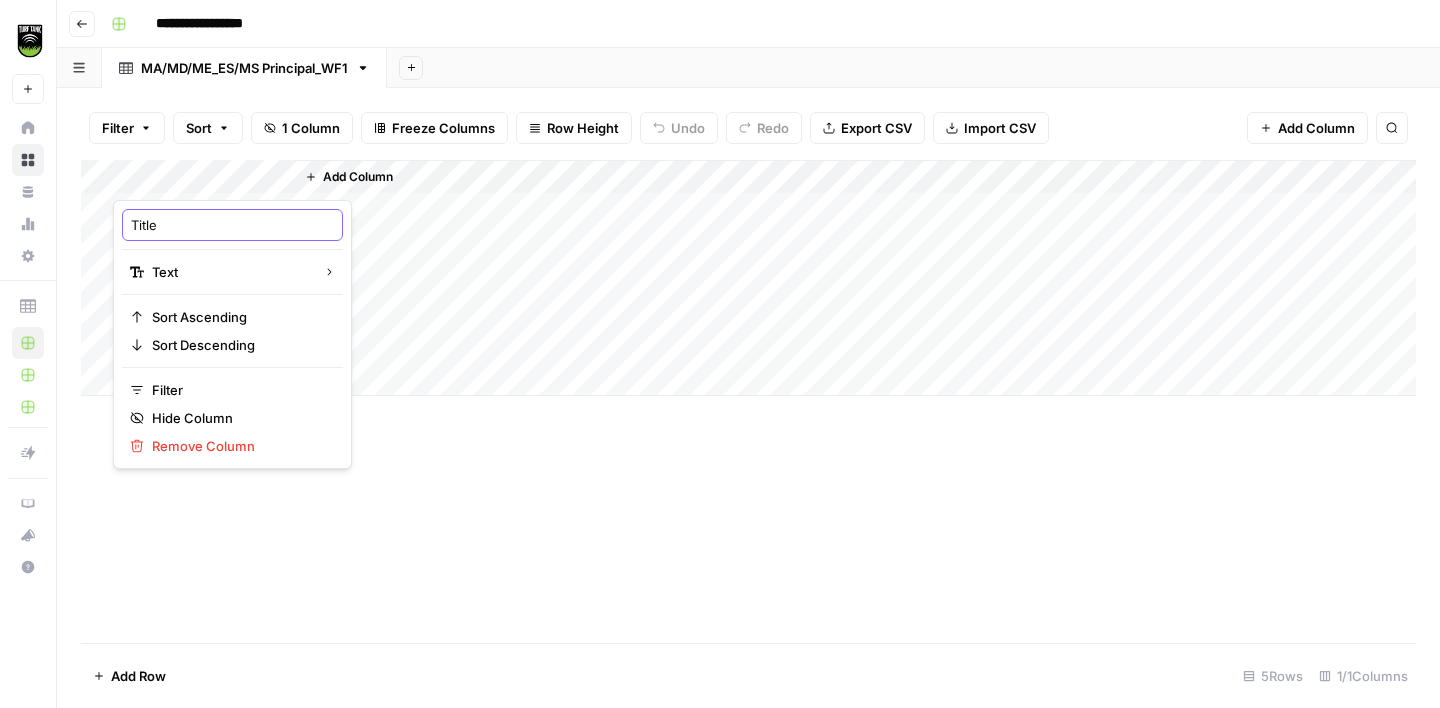 click on "Title" at bounding box center [232, 225] 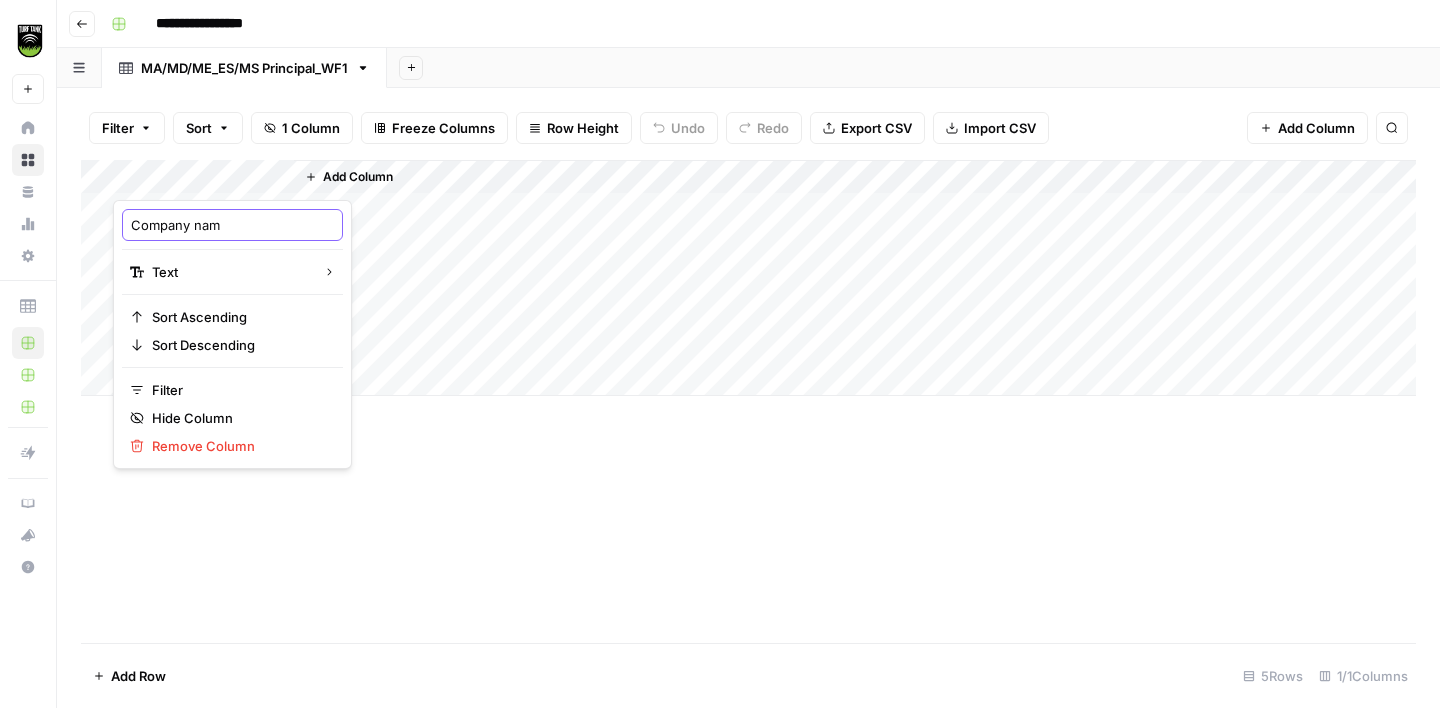 type on "Company name" 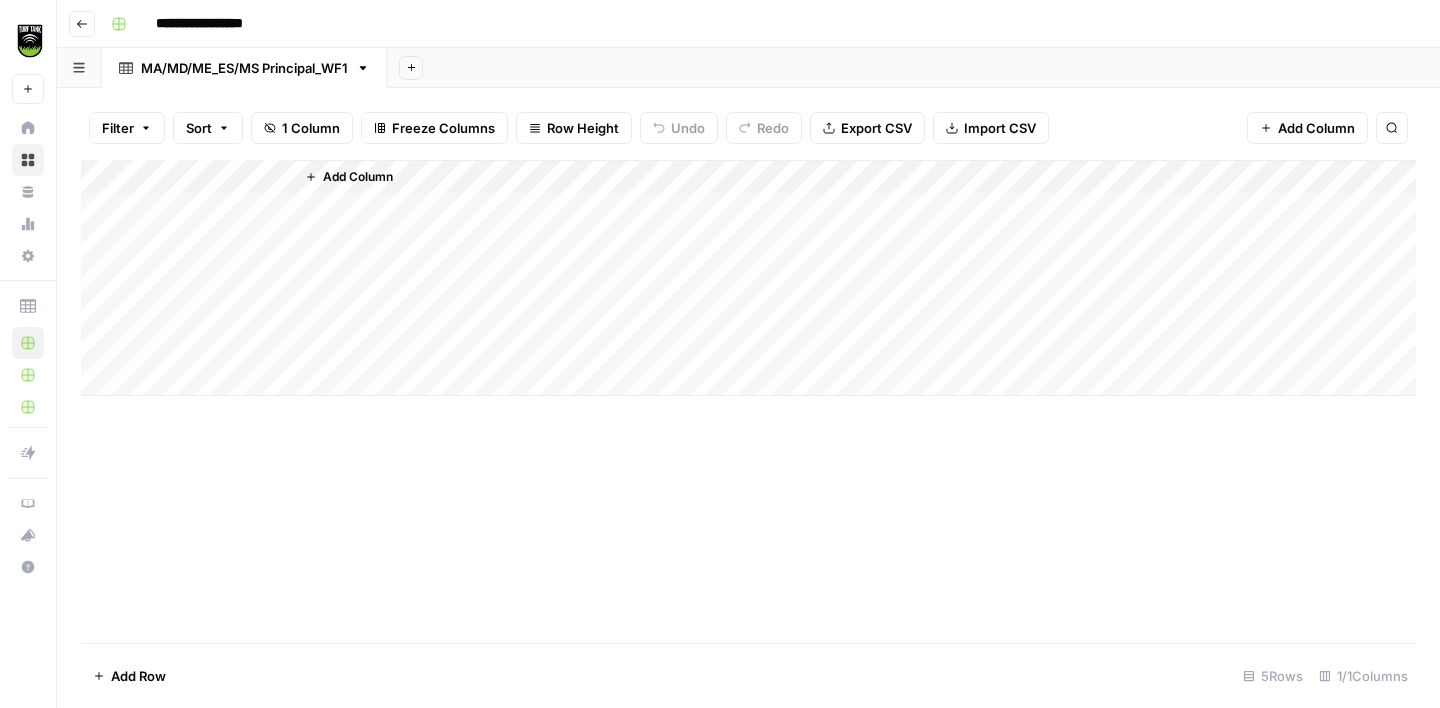 click on "Add Column" at bounding box center [358, 177] 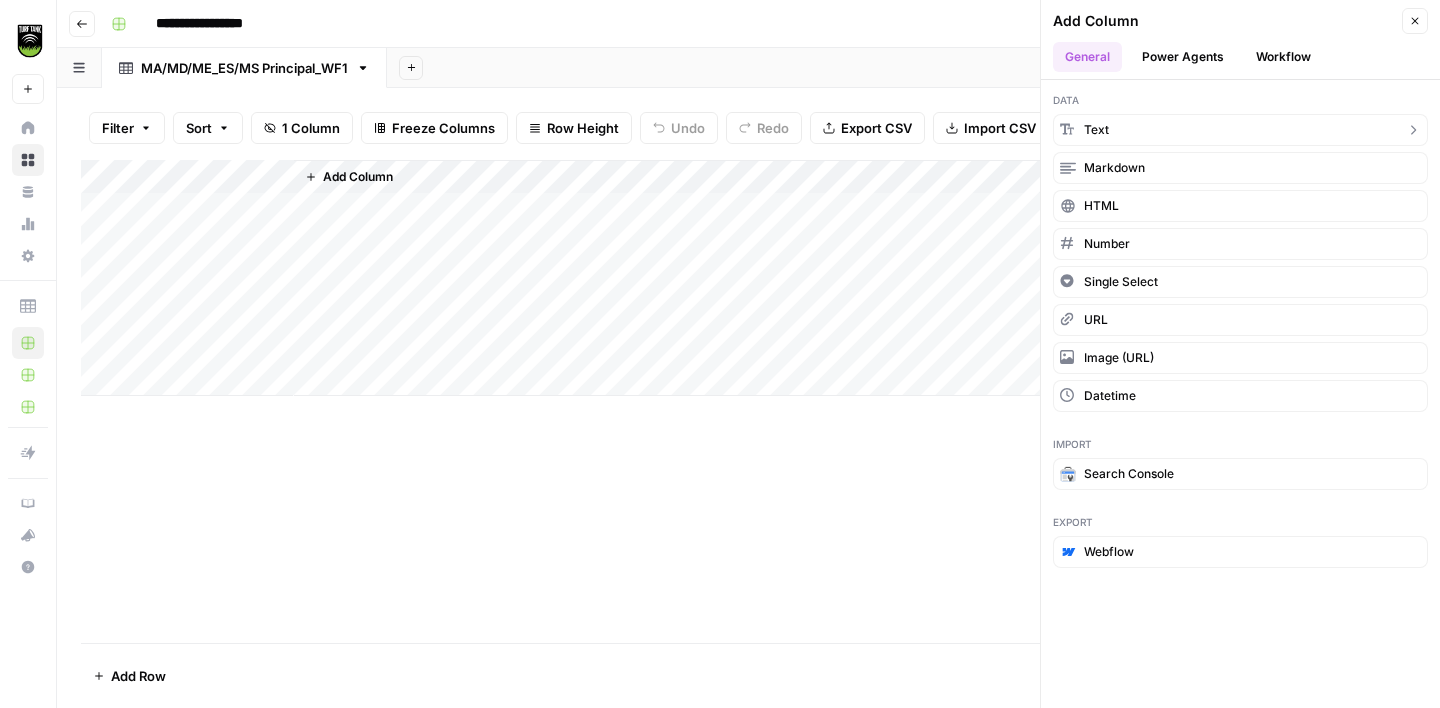 click on "text" at bounding box center [1096, 130] 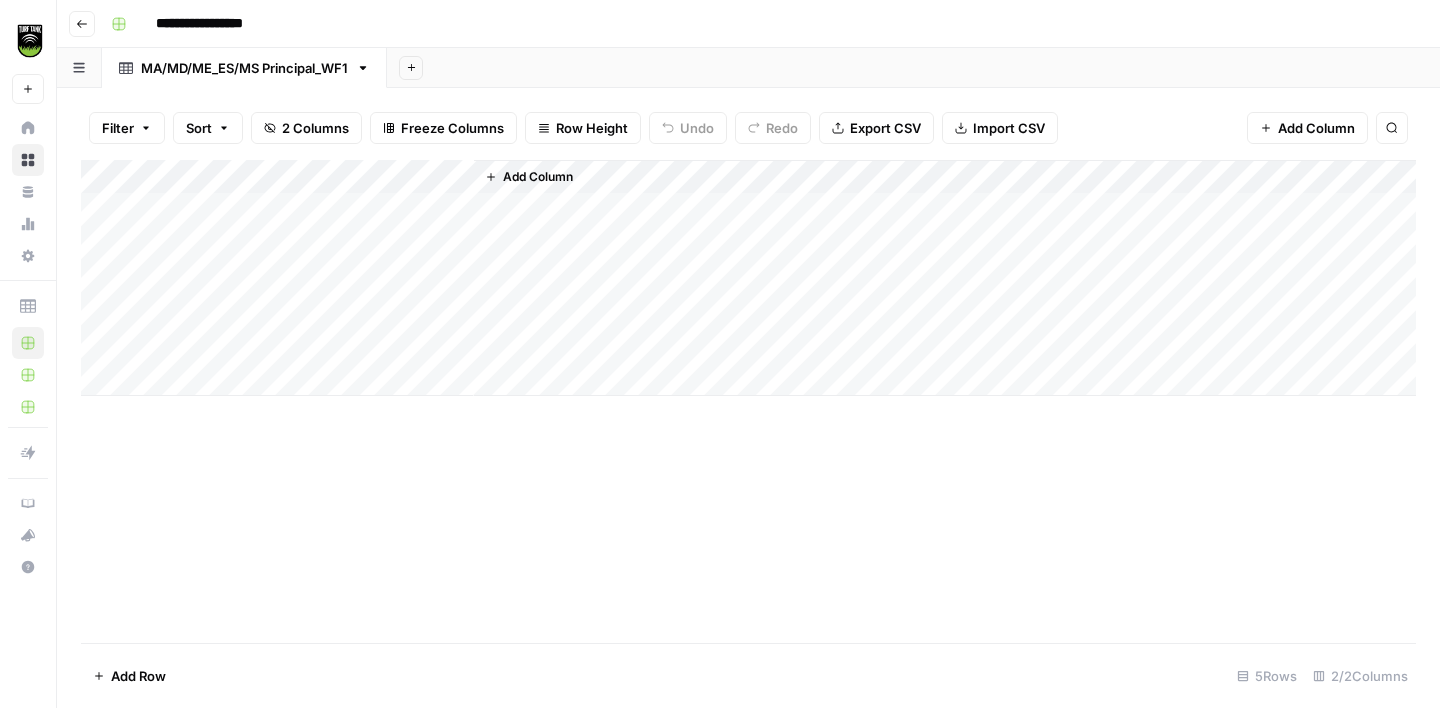 click on "Add Column" at bounding box center (748, 278) 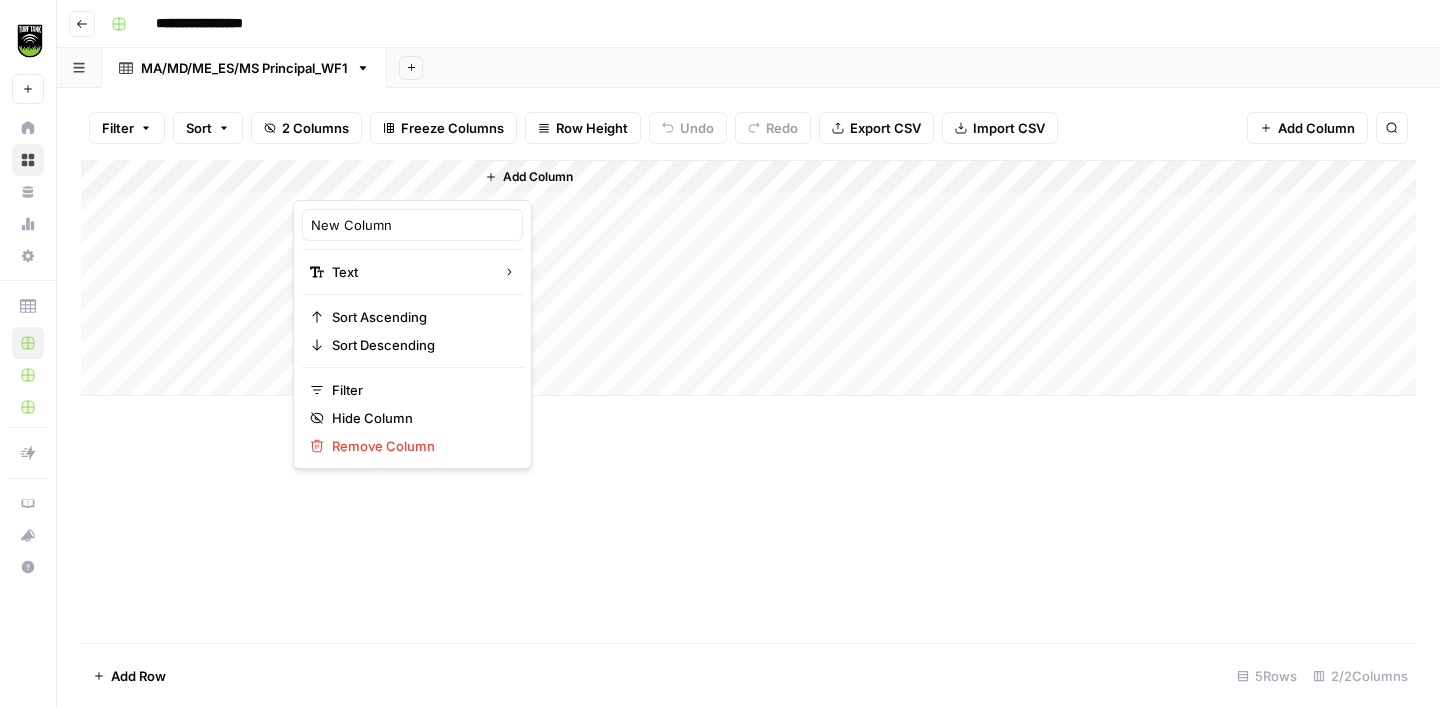 click on "New Column" at bounding box center (412, 225) 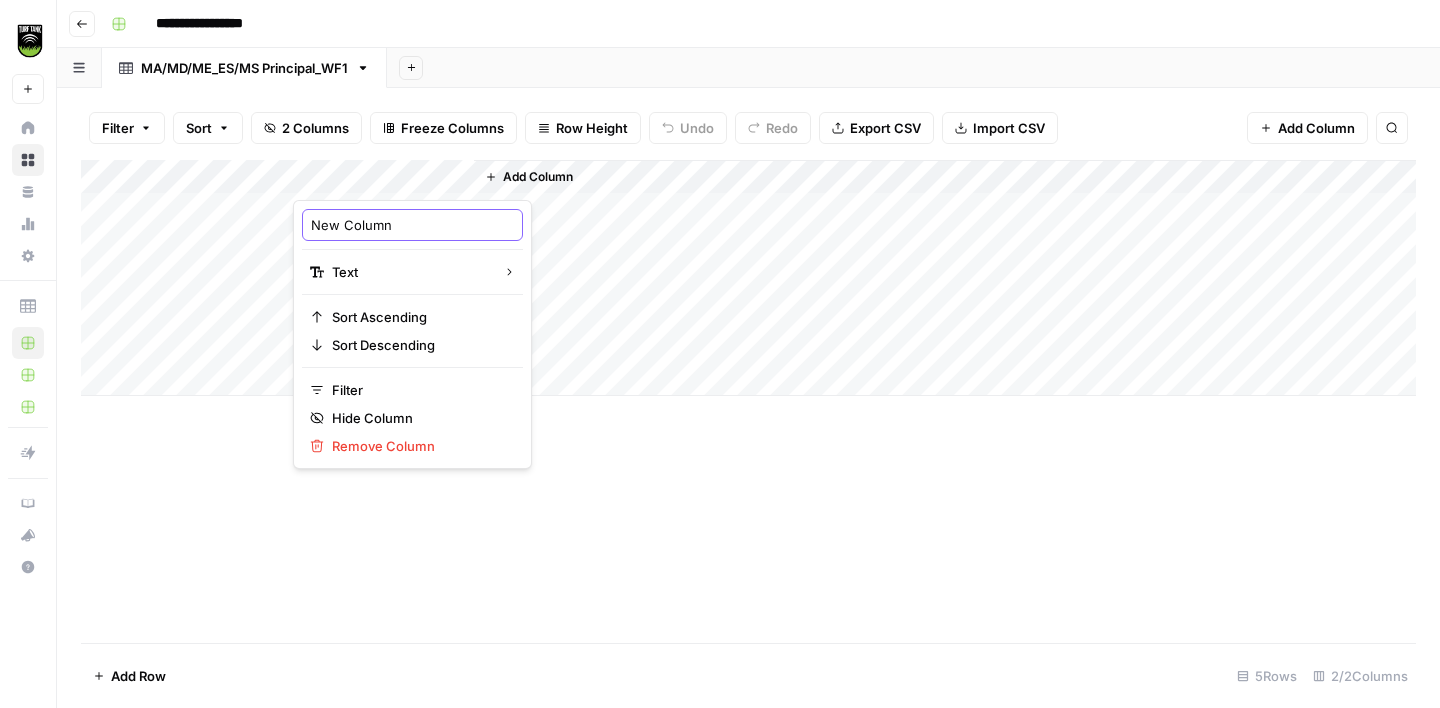 click on "New Column" at bounding box center (412, 225) 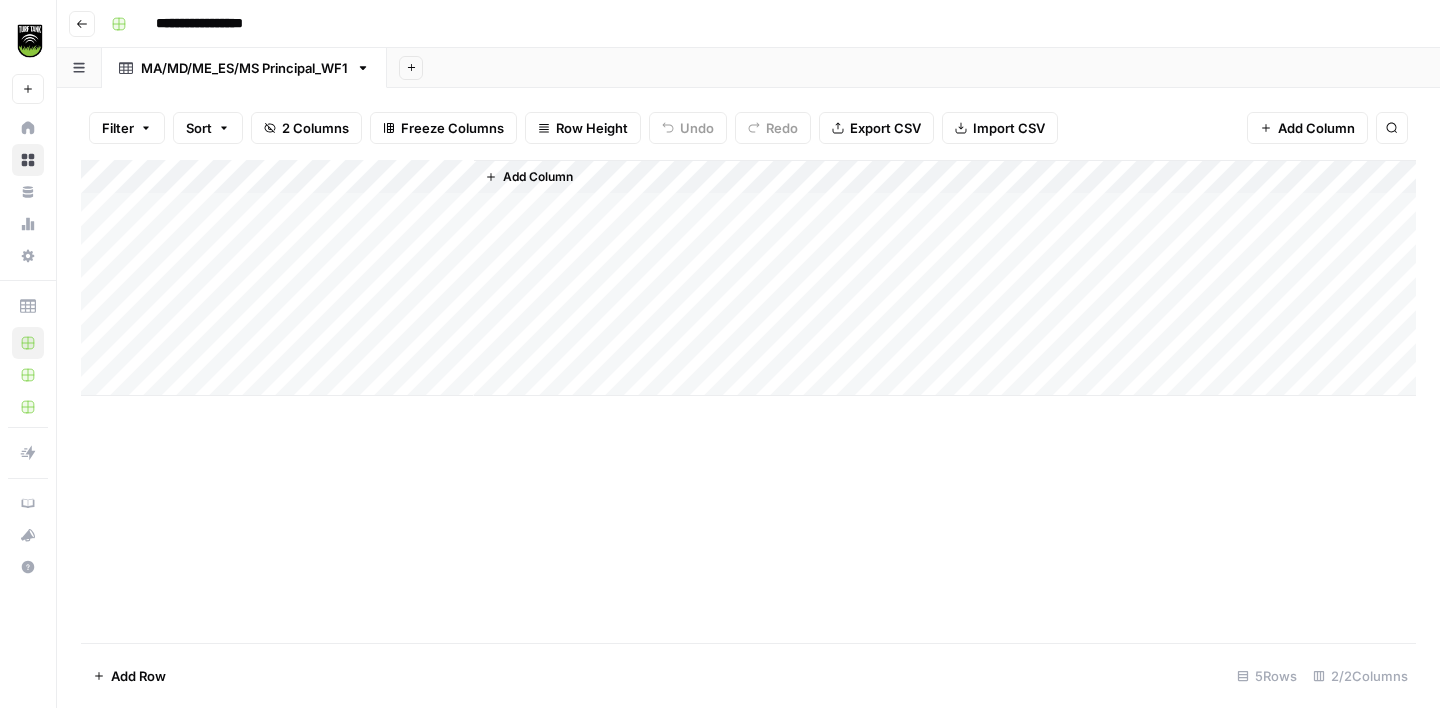 drag, startPoint x: 350, startPoint y: 178, endPoint x: 227, endPoint y: 185, distance: 123.19903 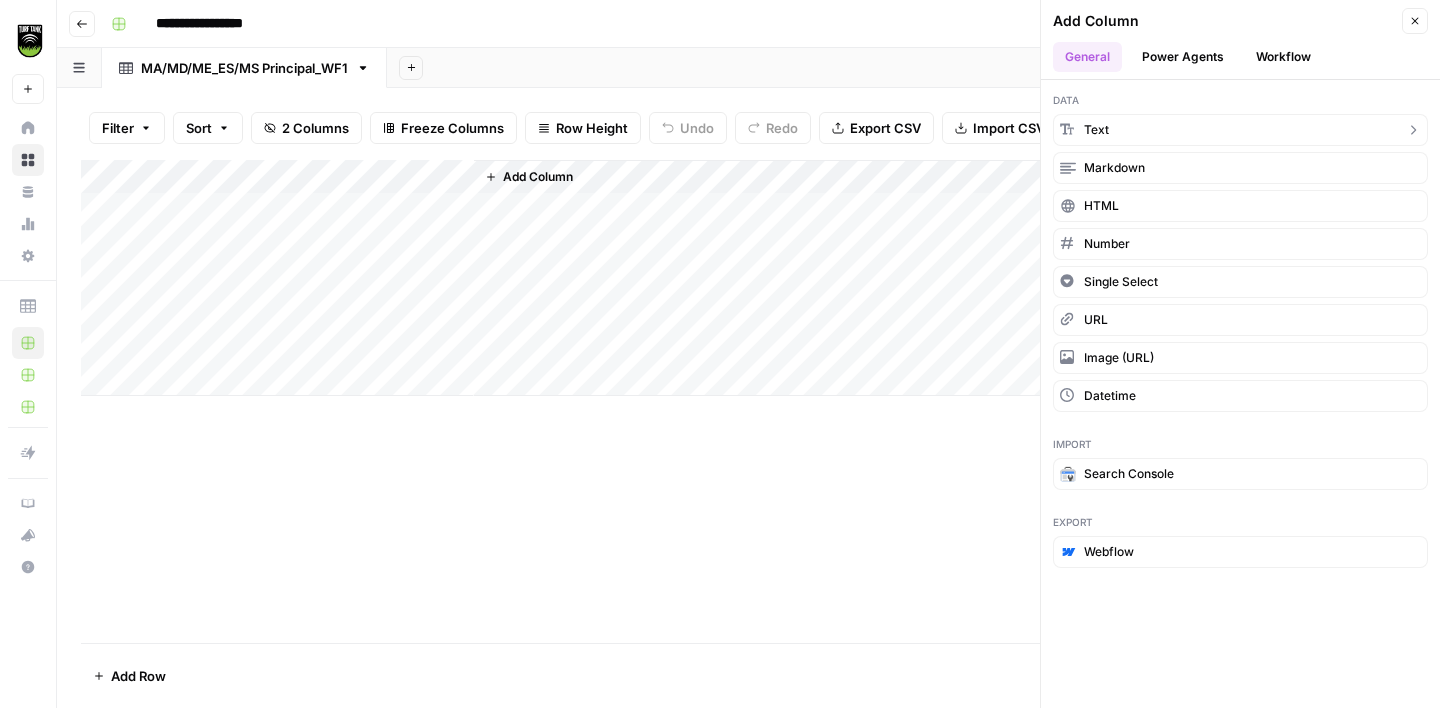 click on "text" at bounding box center [1240, 130] 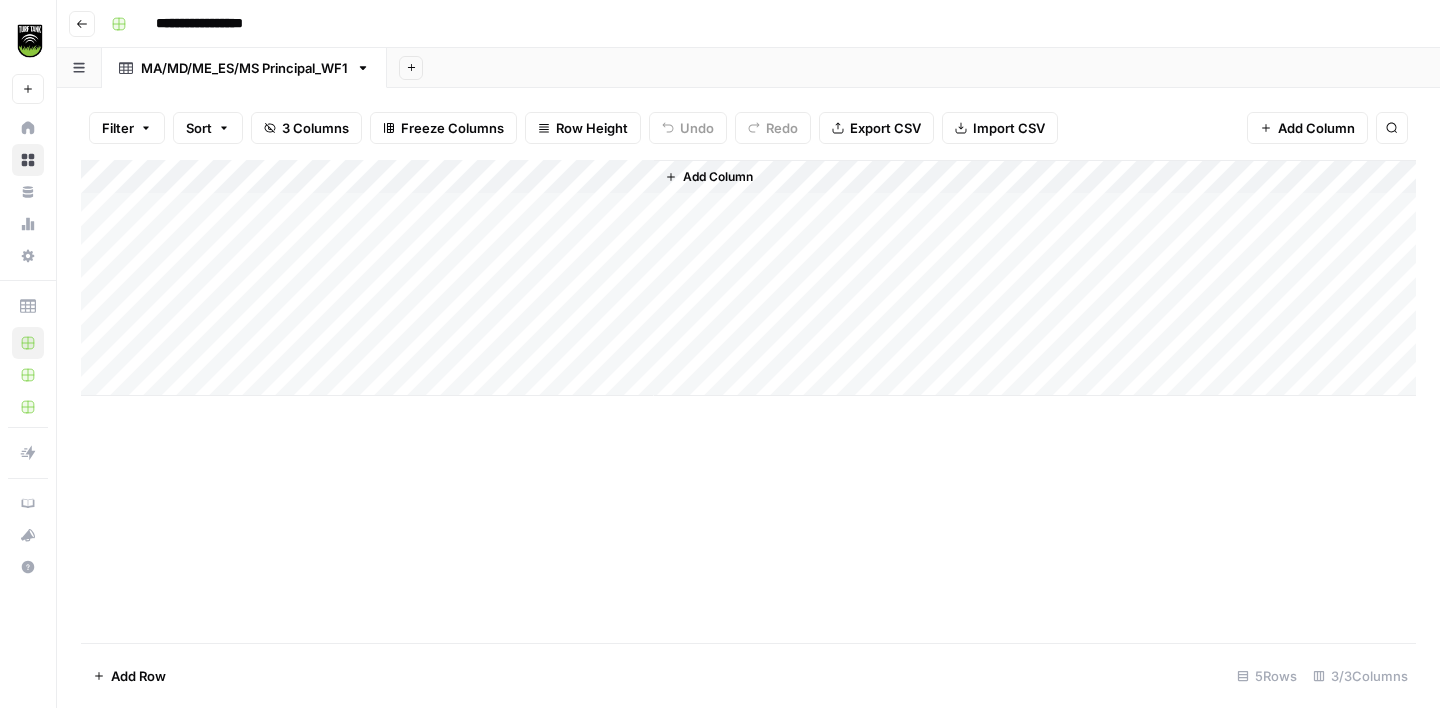 click on "Add Column" at bounding box center (748, 278) 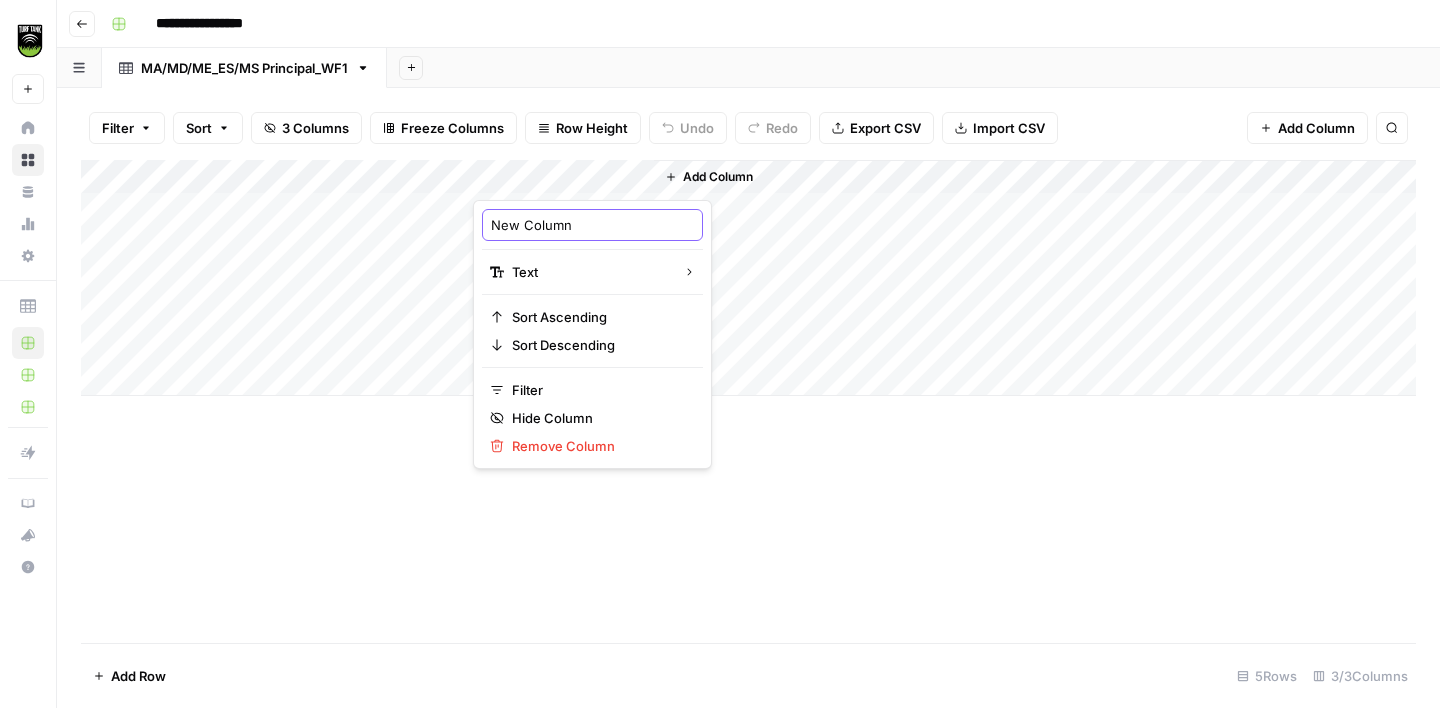 click on "New Column" at bounding box center (592, 225) 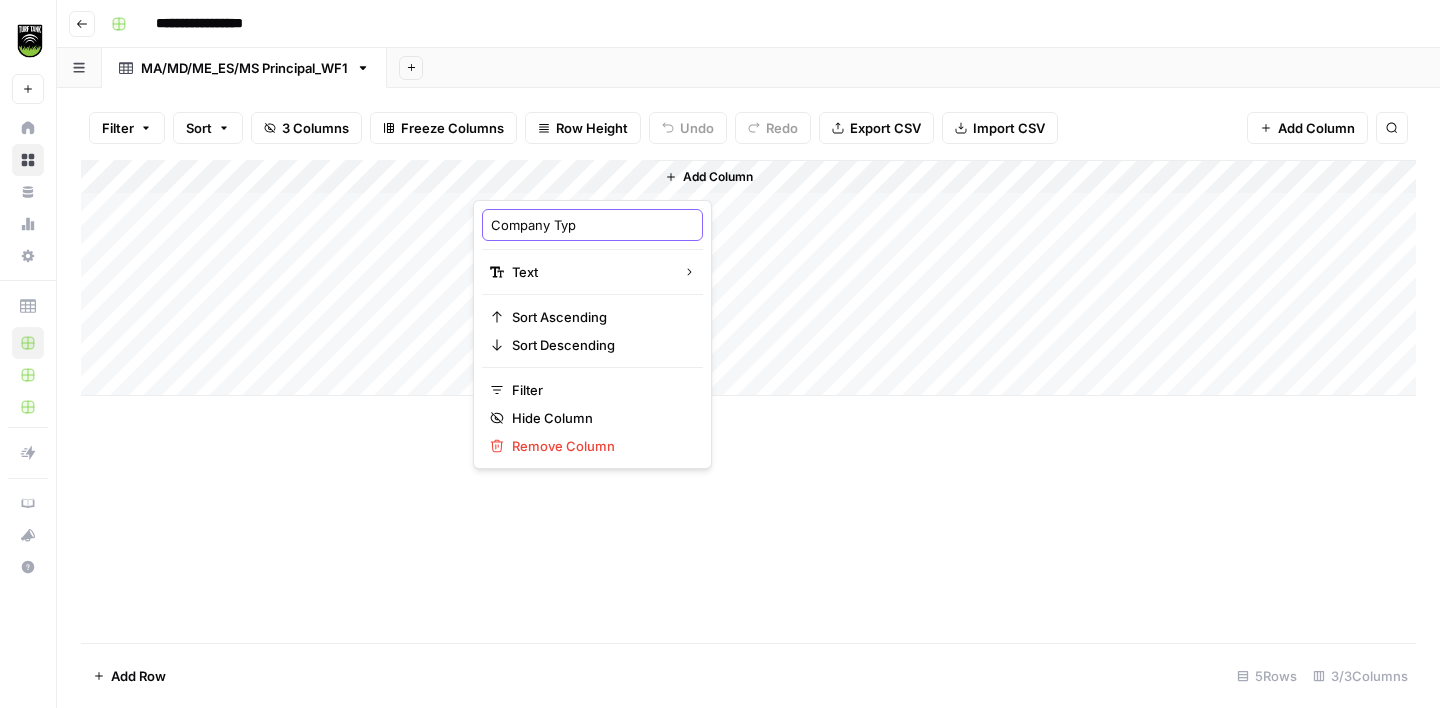 type on "Company Type" 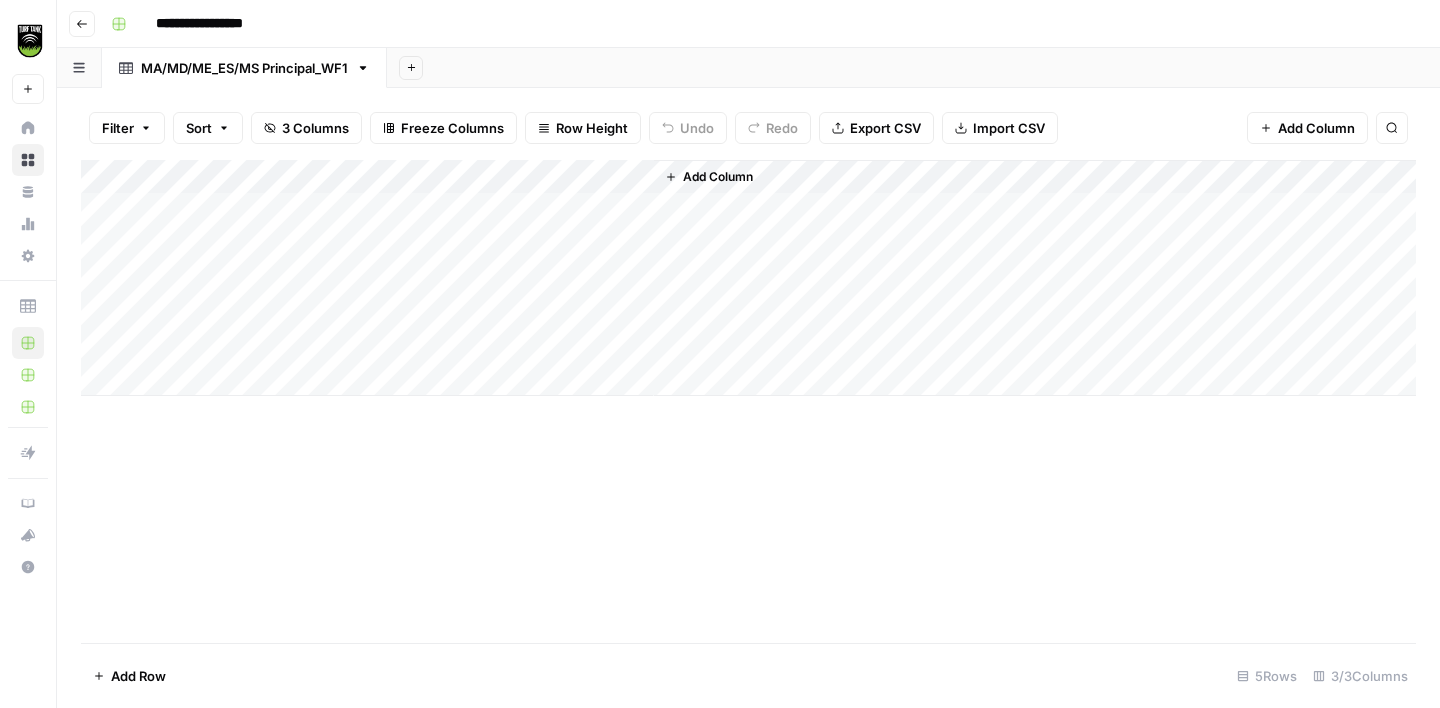 drag, startPoint x: 537, startPoint y: 175, endPoint x: 436, endPoint y: 180, distance: 101.12369 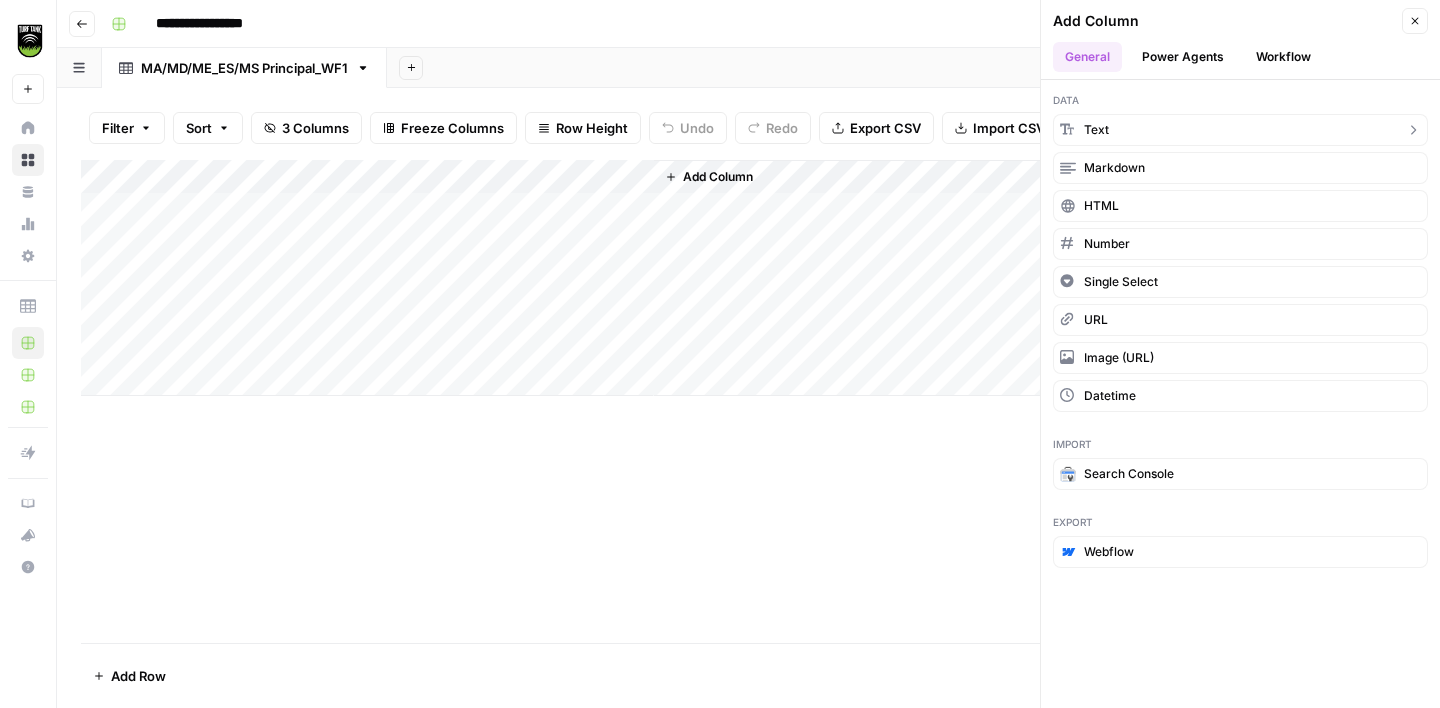 click on "text" at bounding box center [1240, 130] 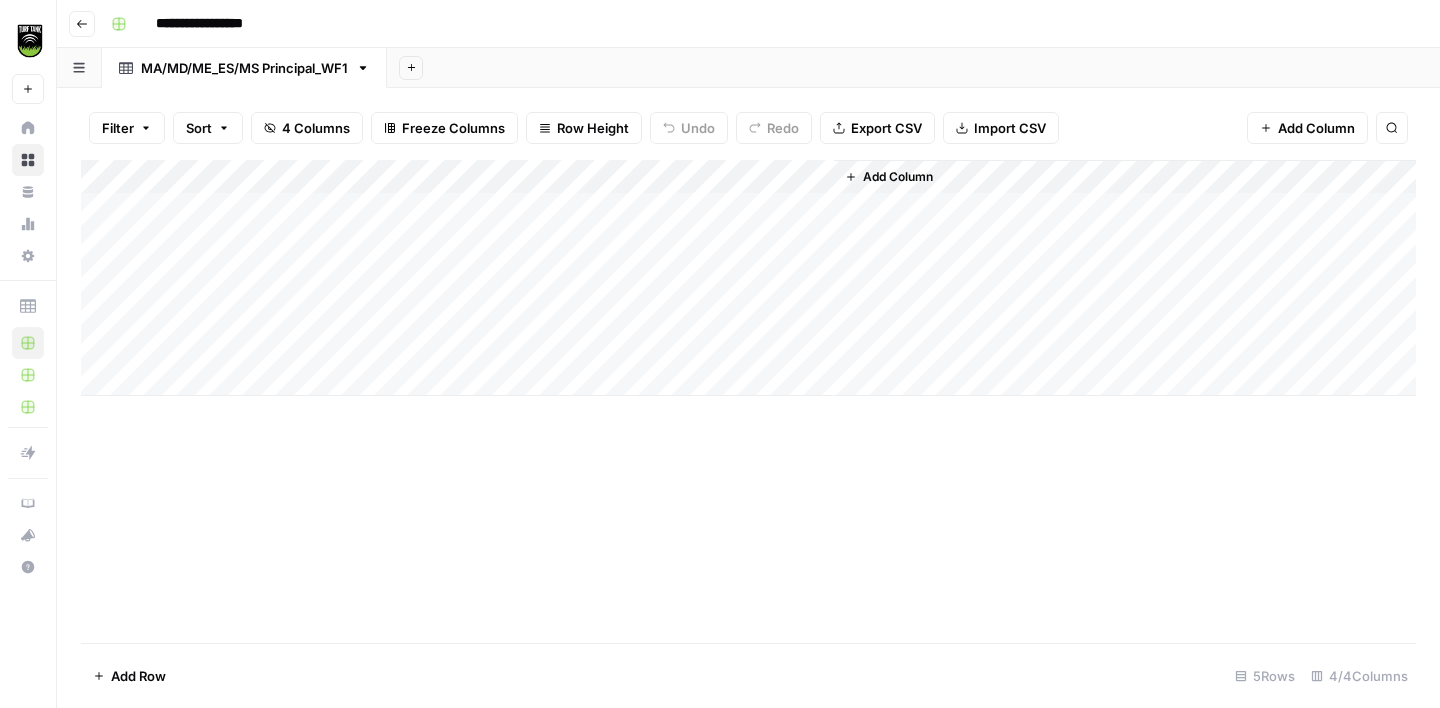 click on "Add Column" at bounding box center (748, 278) 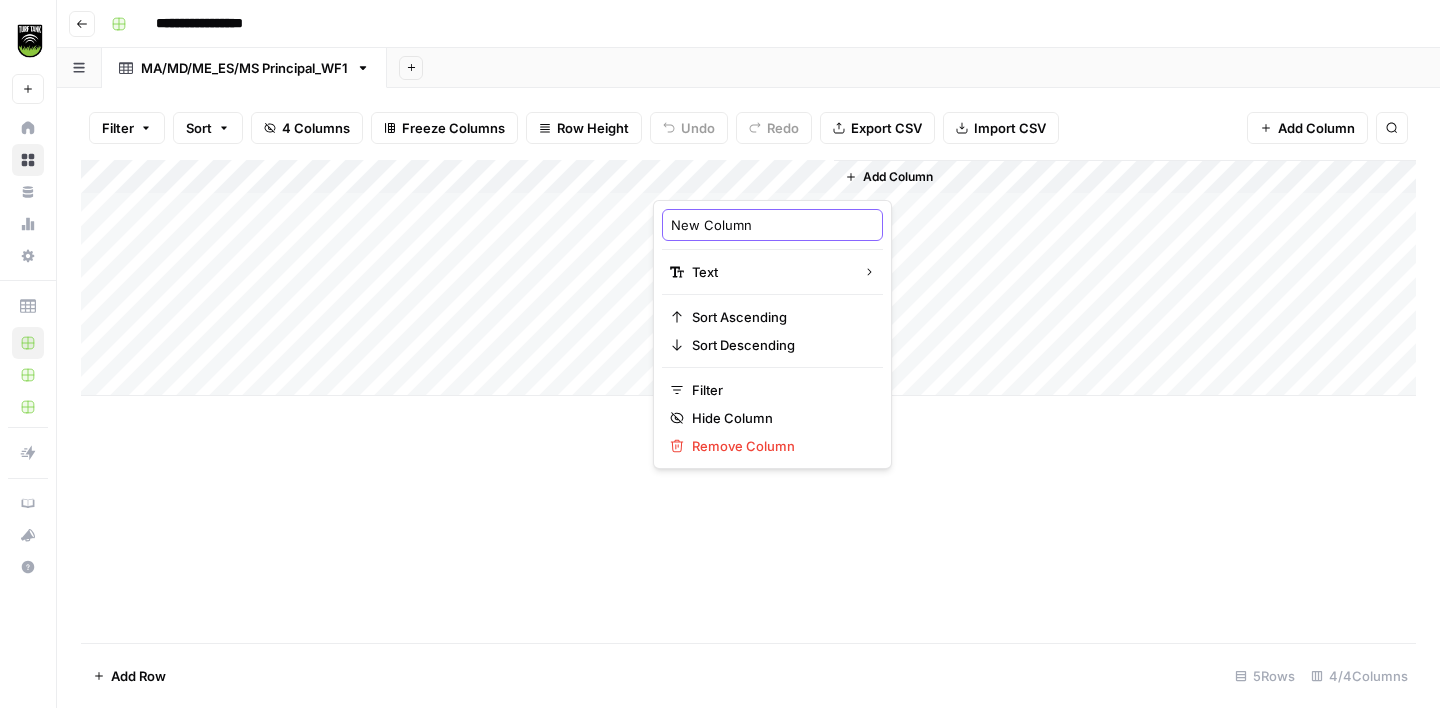click on "New Column" at bounding box center (772, 225) 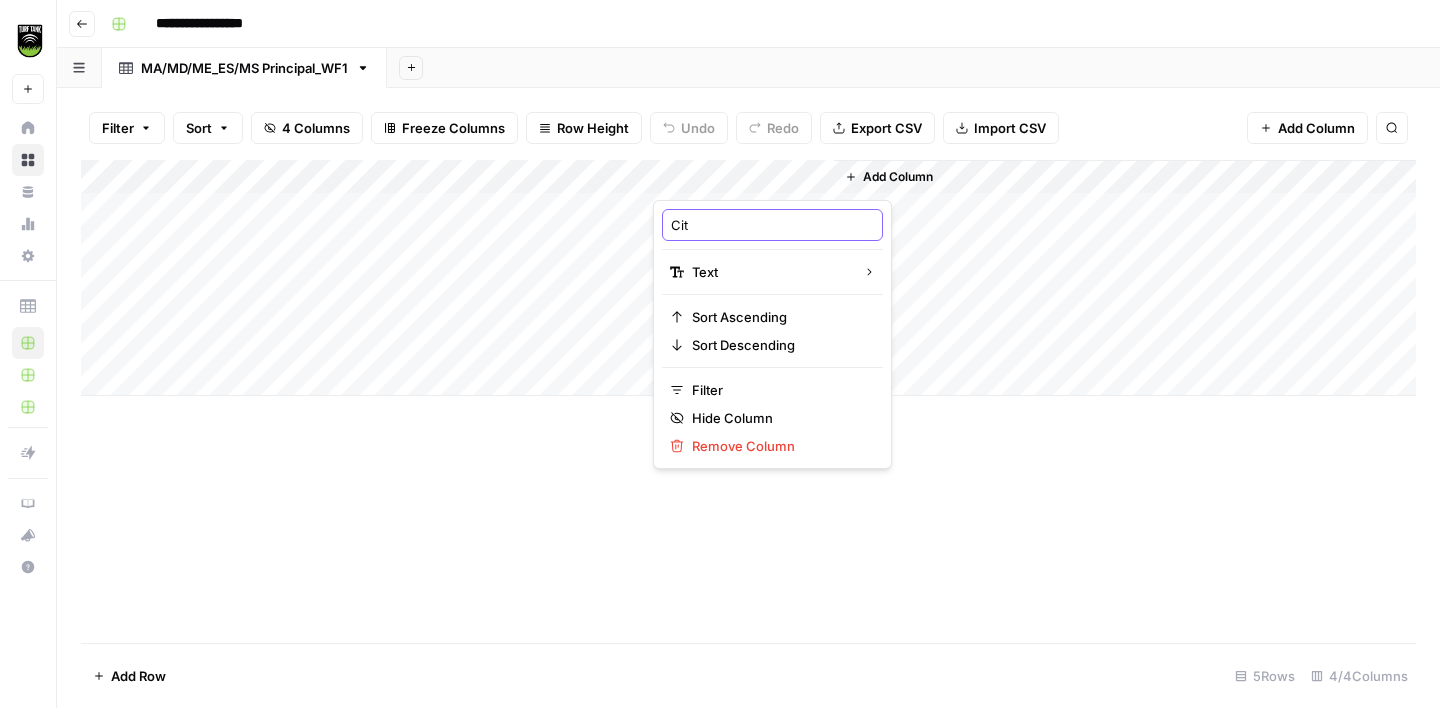 type on "City" 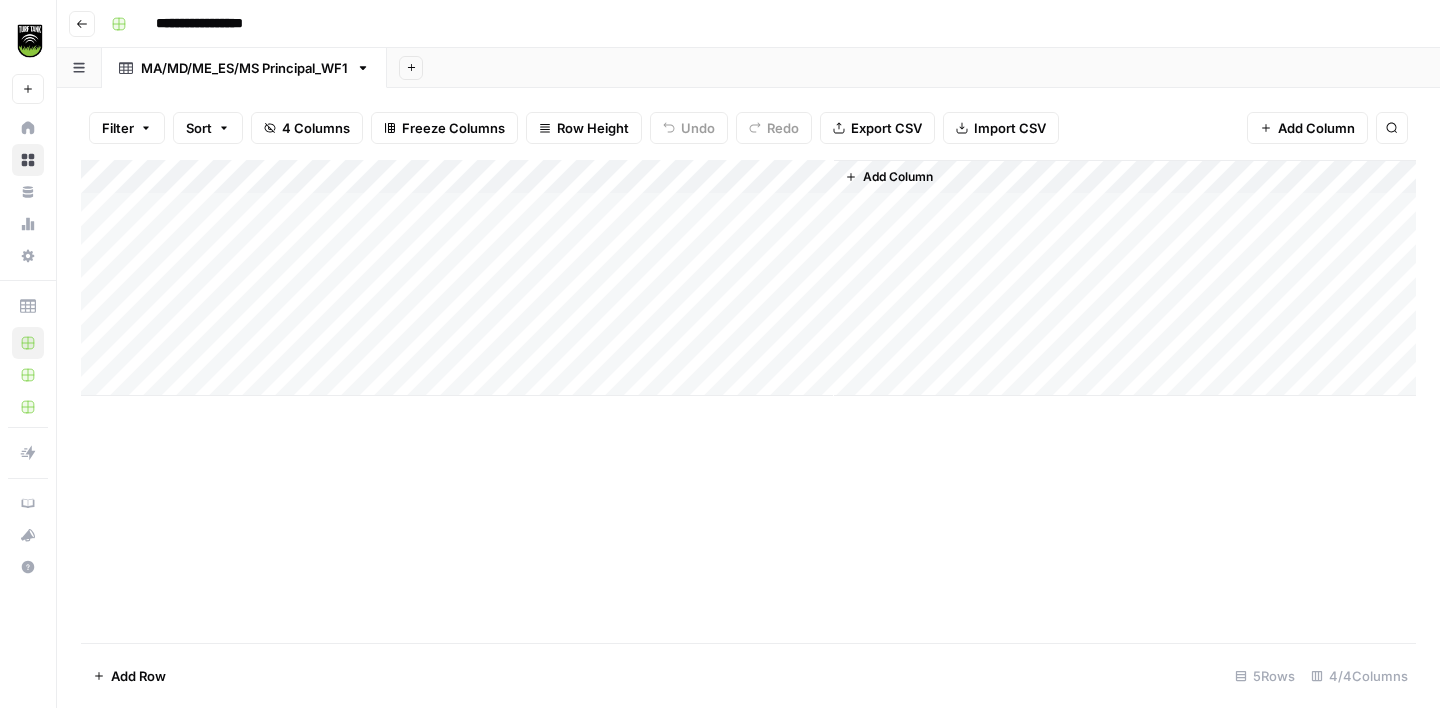 click on "Add Column" at bounding box center [898, 177] 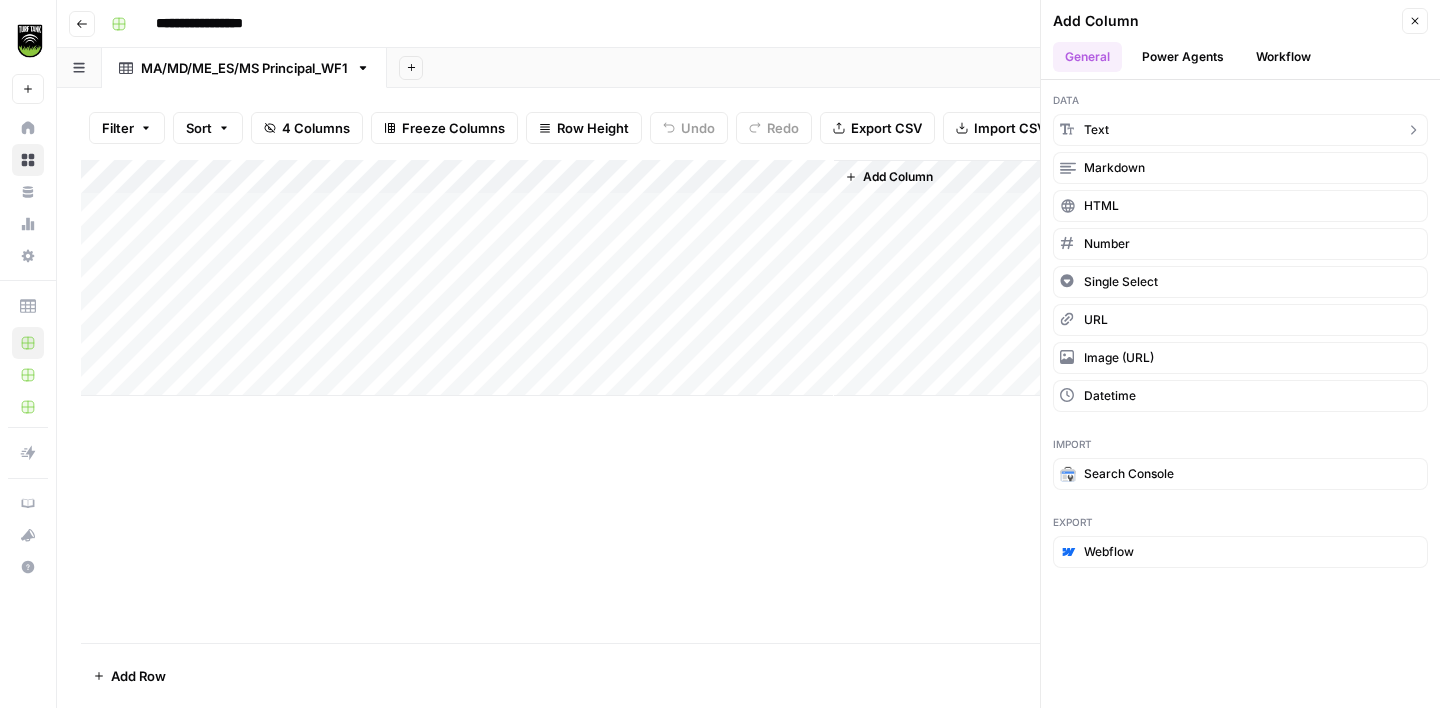 click on "text" at bounding box center [1240, 130] 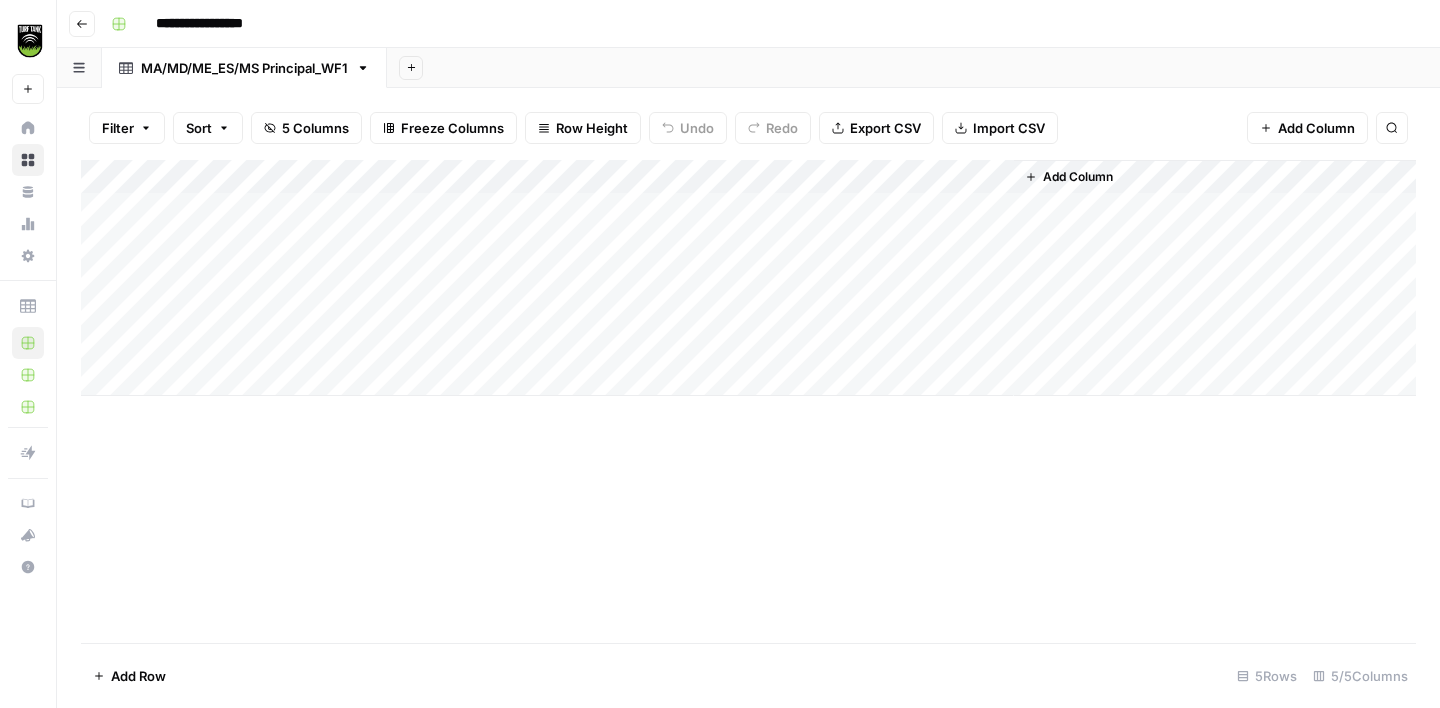 click on "Add Column" at bounding box center (748, 278) 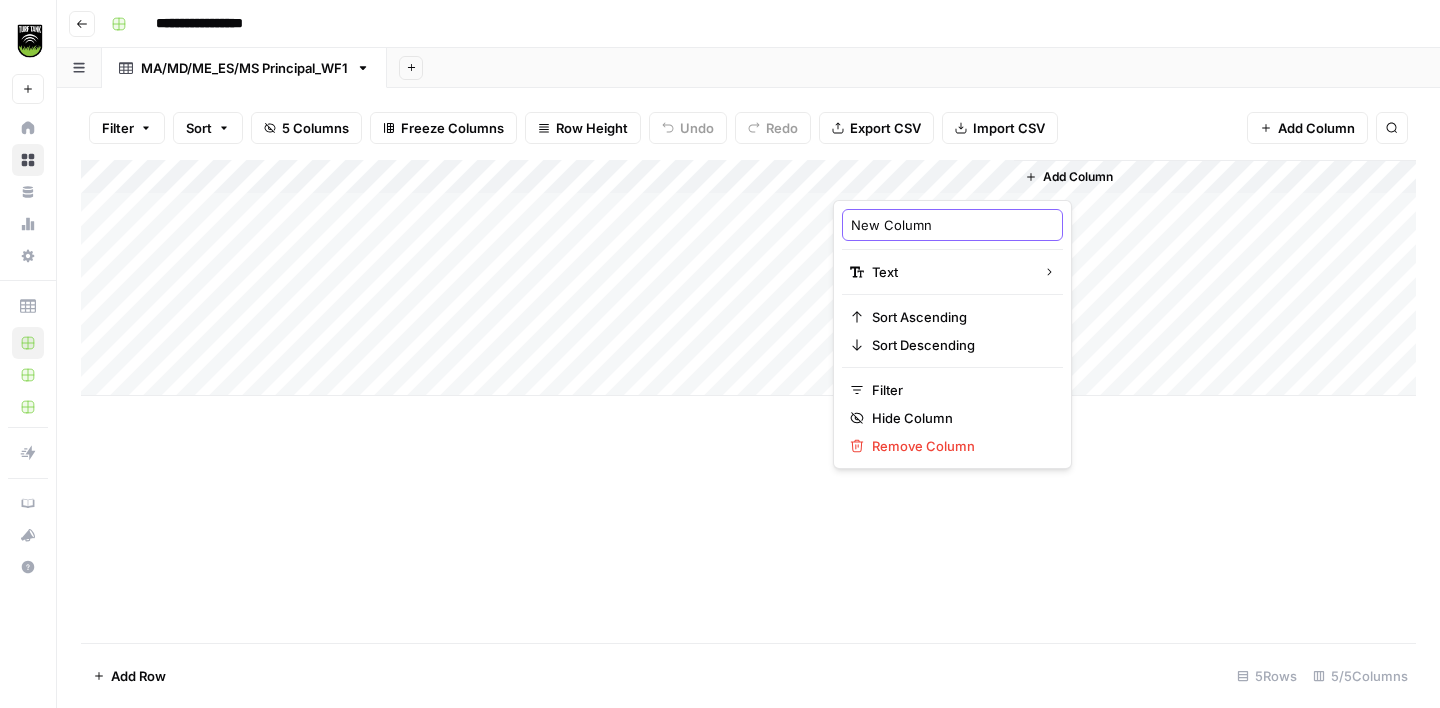 click on "New Column" at bounding box center [952, 225] 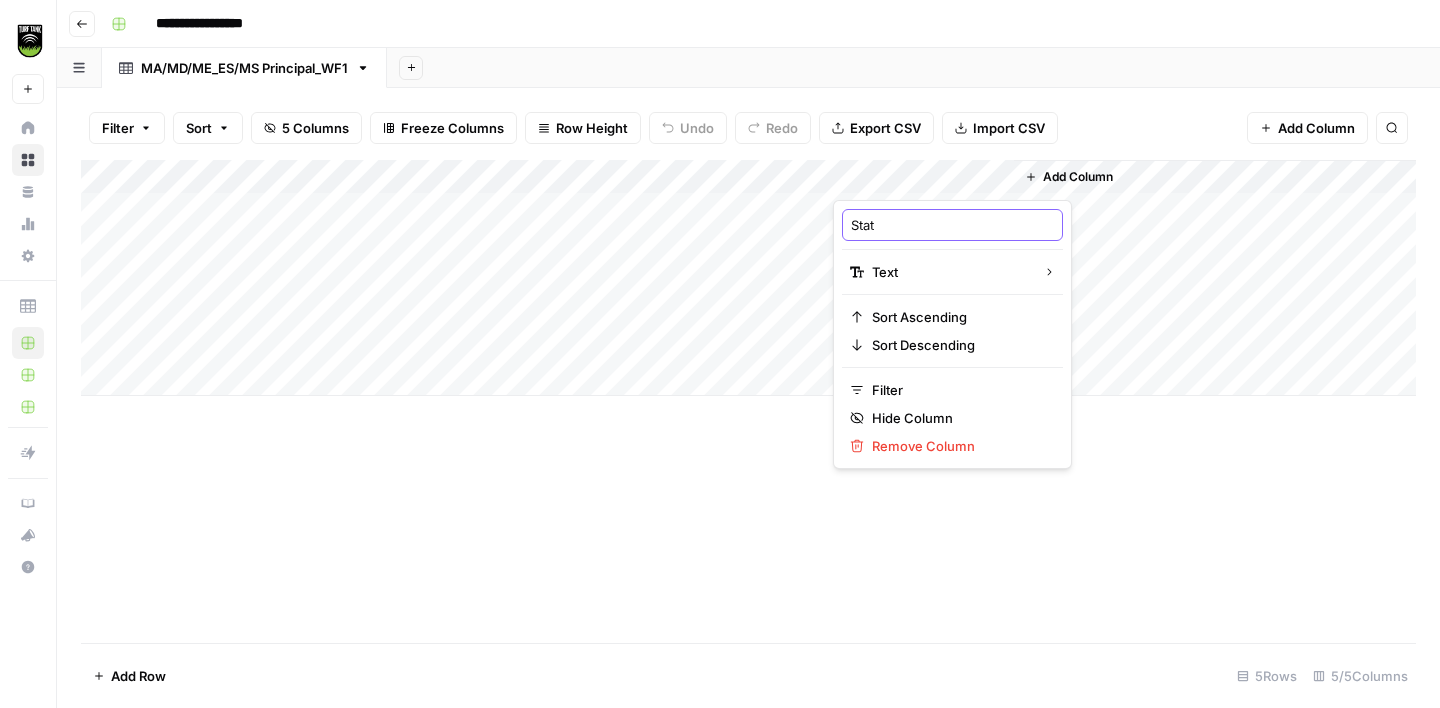type on "State" 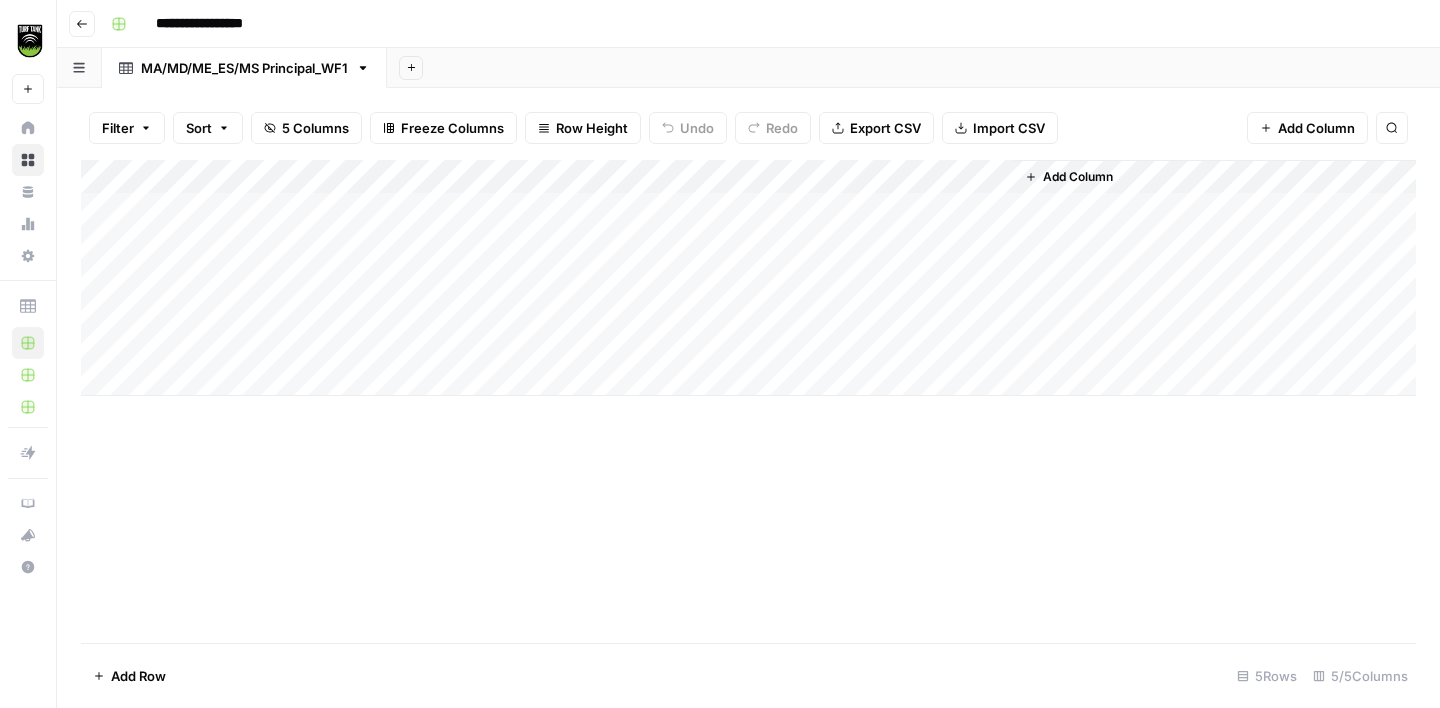 click on "Add Column" at bounding box center [1078, 177] 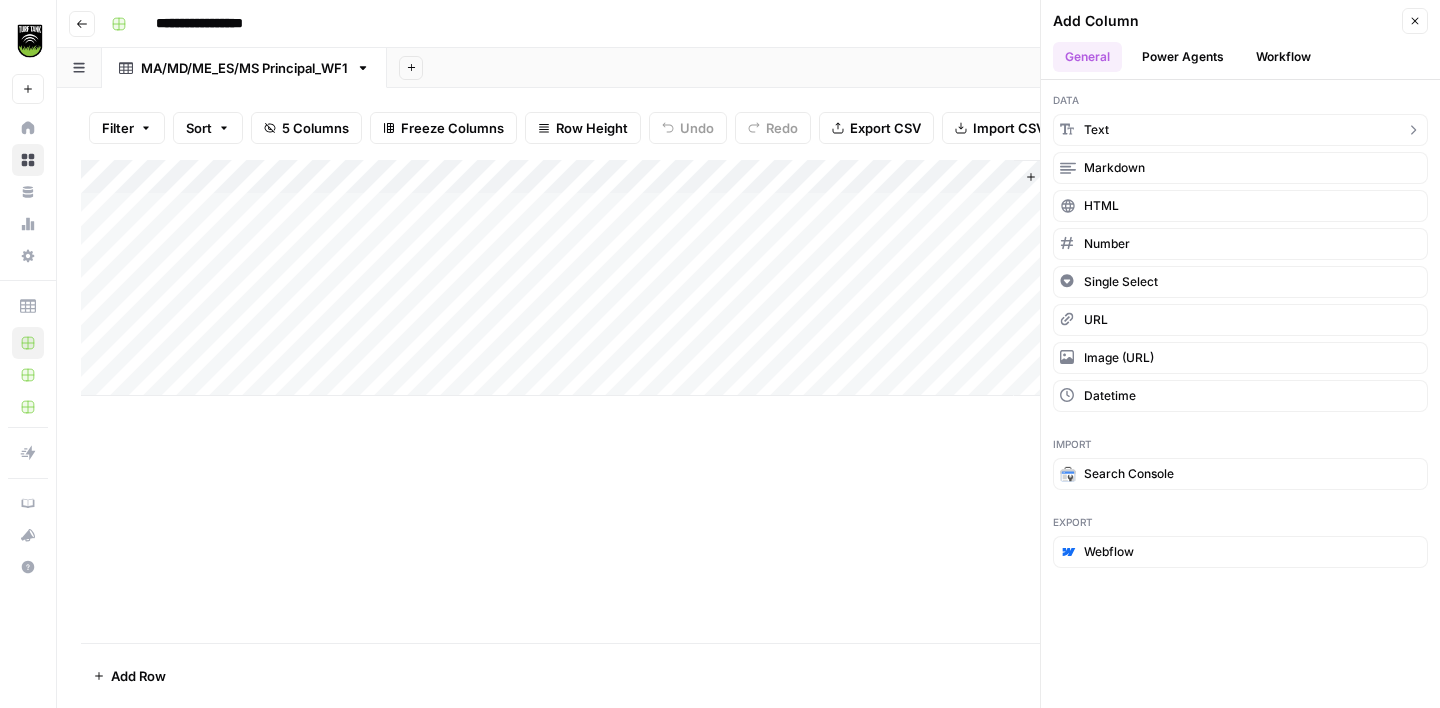 click on "text" at bounding box center (1240, 130) 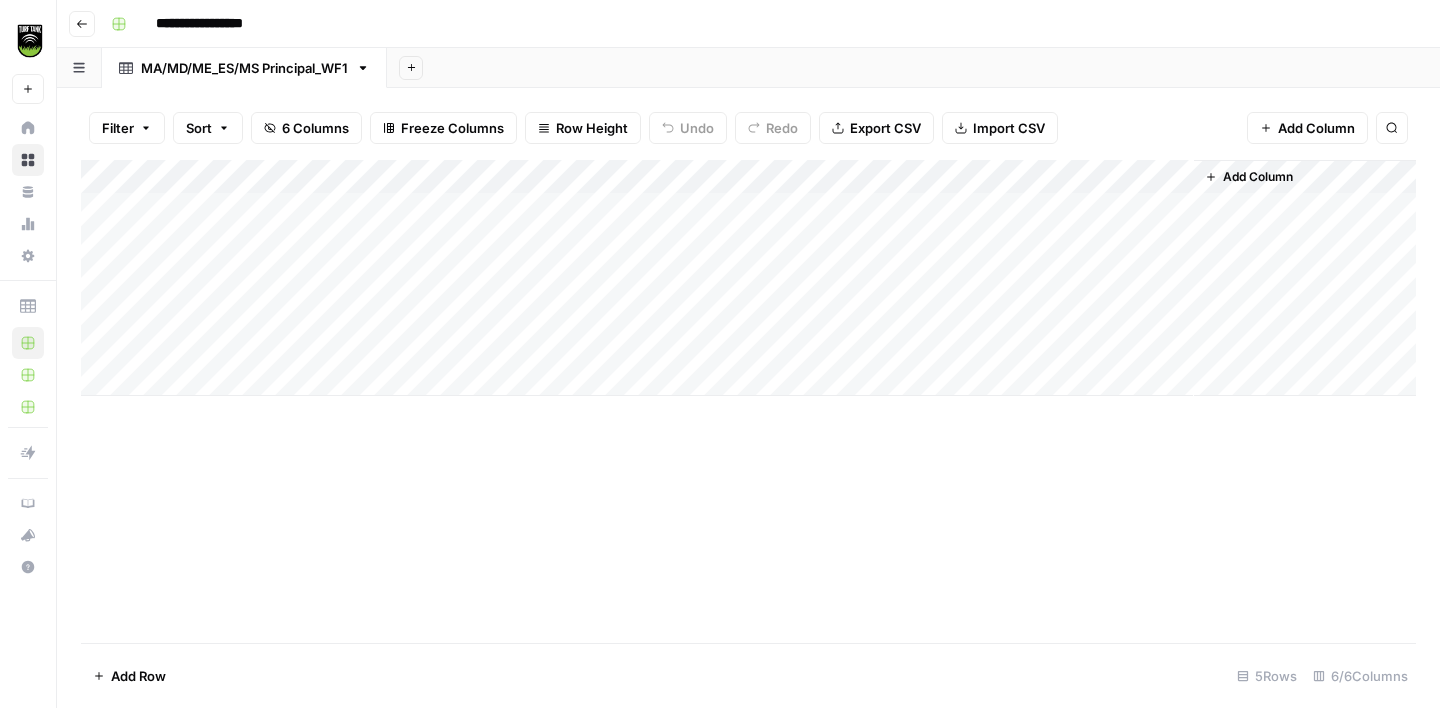 click on "Add Column" at bounding box center [748, 278] 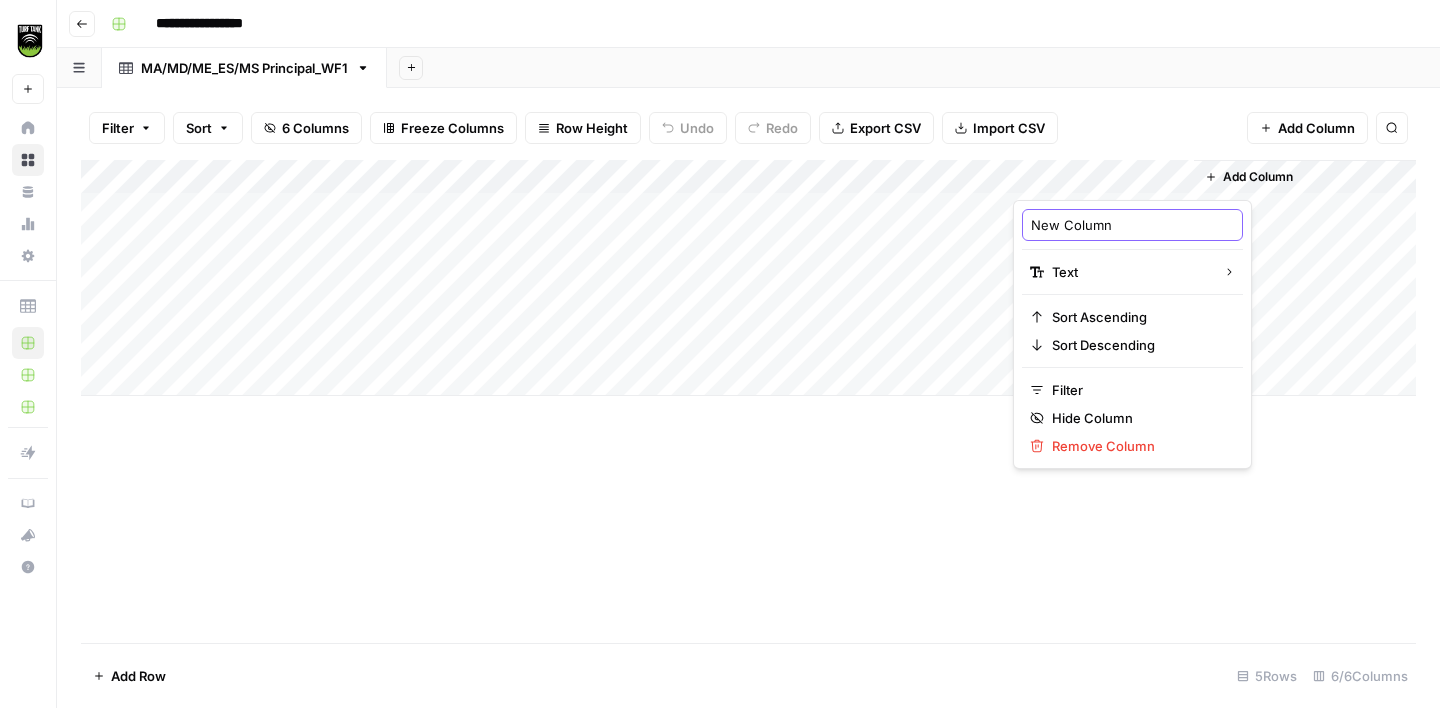 click on "New Column" at bounding box center (1132, 225) 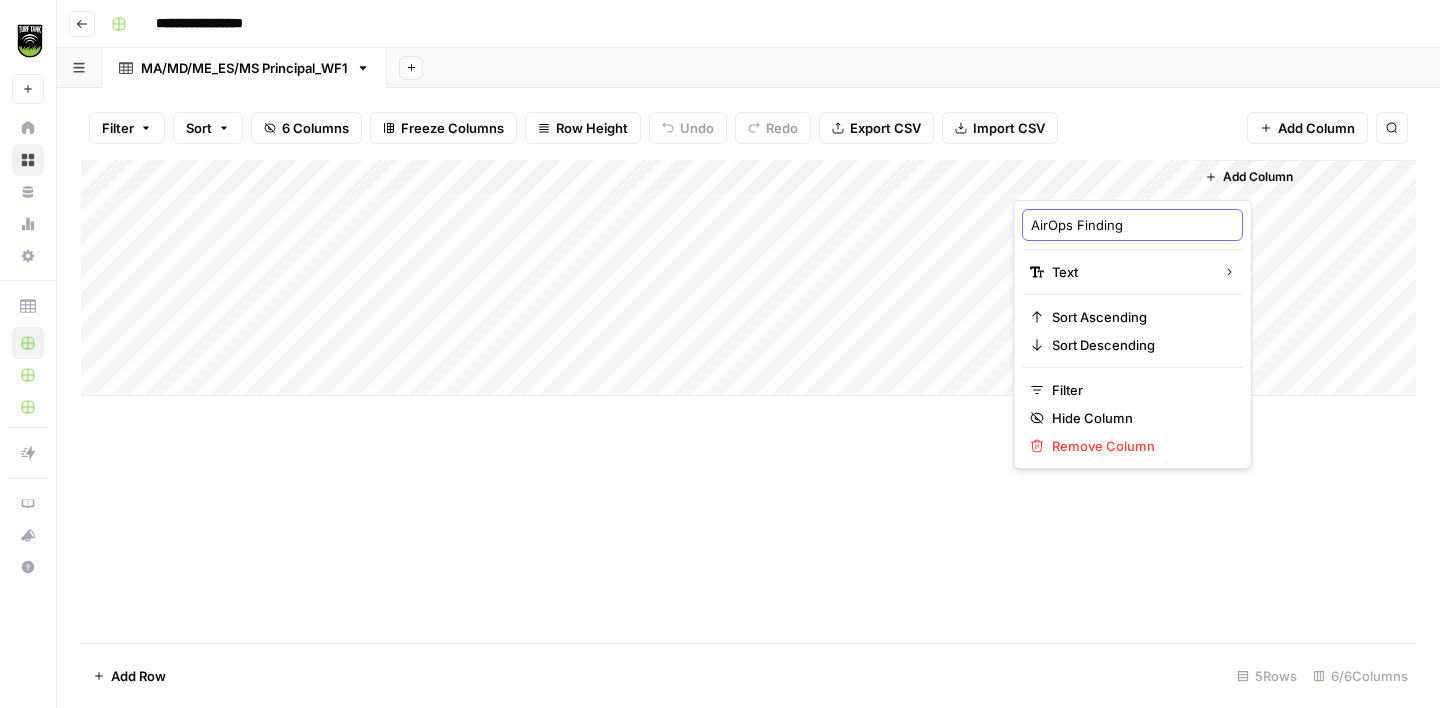 type on "AirOps Findings" 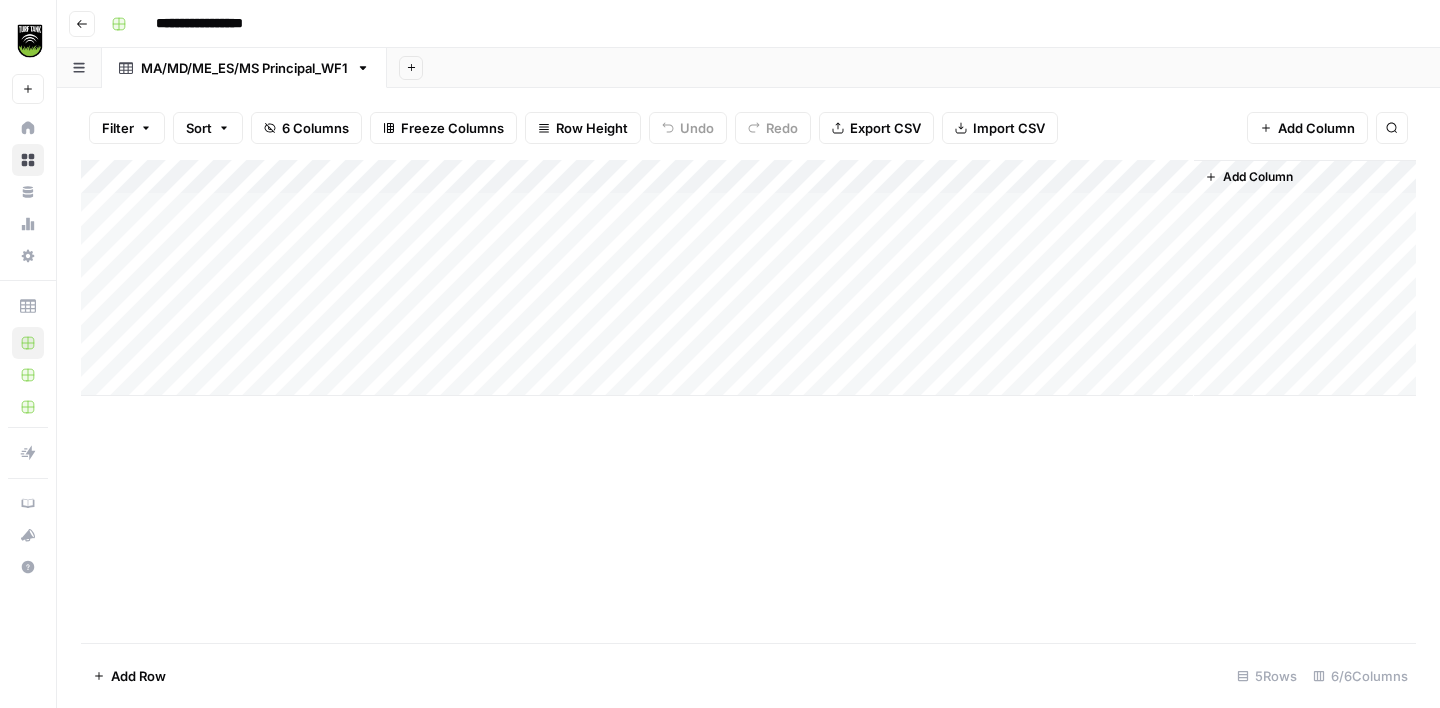 click on "Import CSV" at bounding box center [1009, 128] 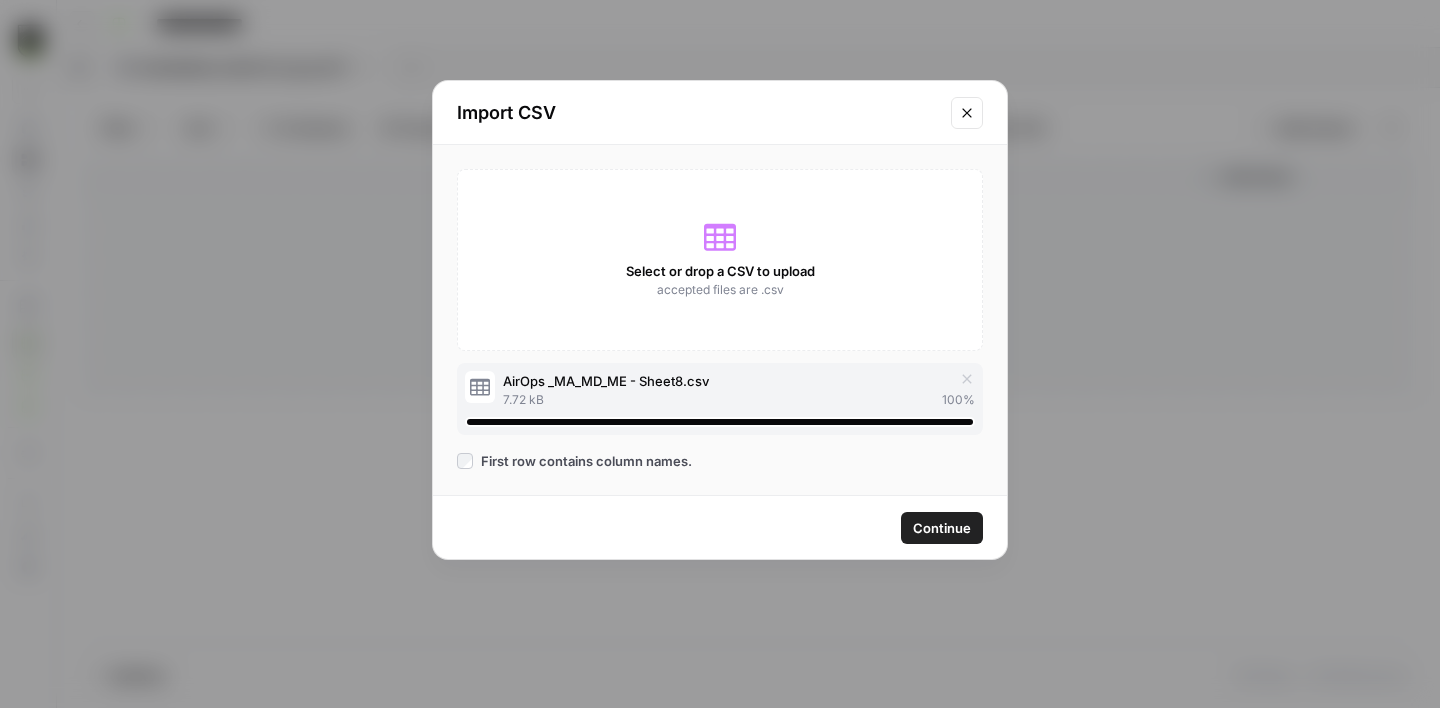 click on "Continue" at bounding box center [942, 528] 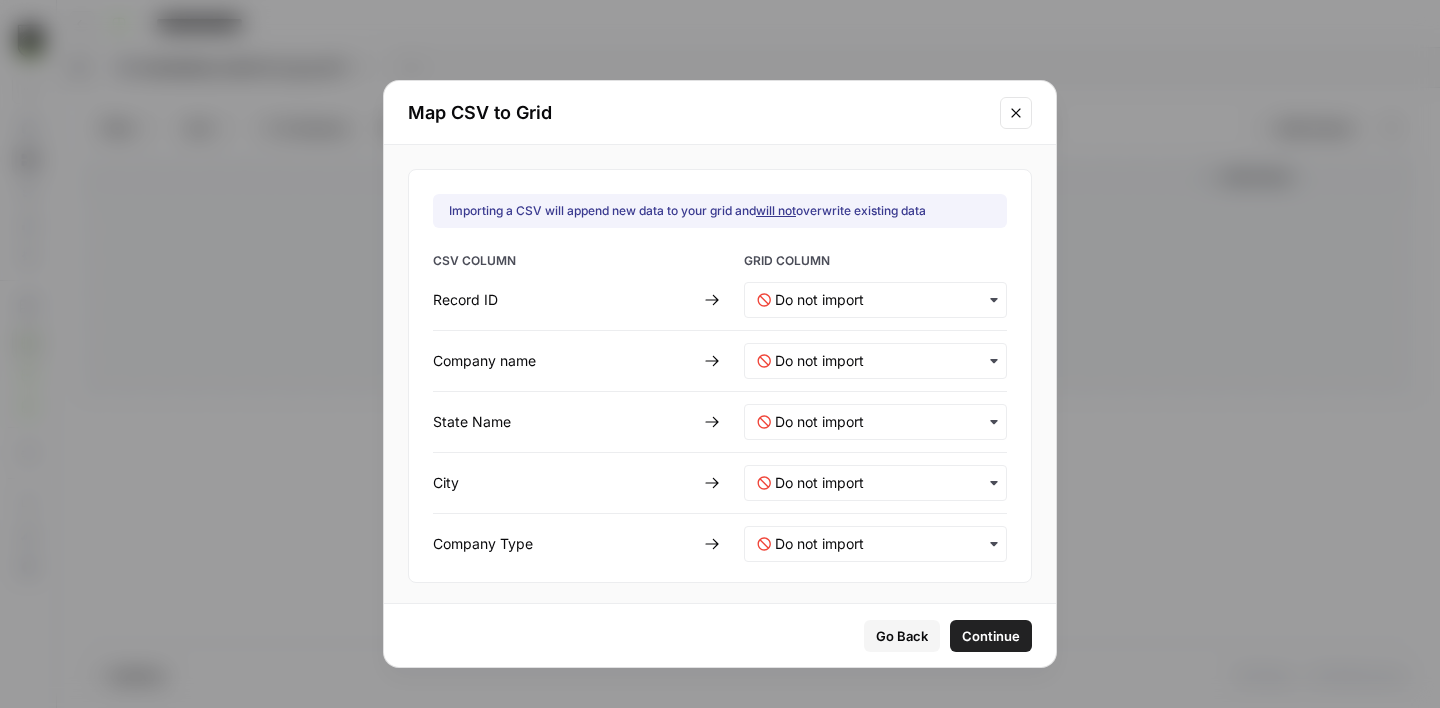 click at bounding box center (875, 300) 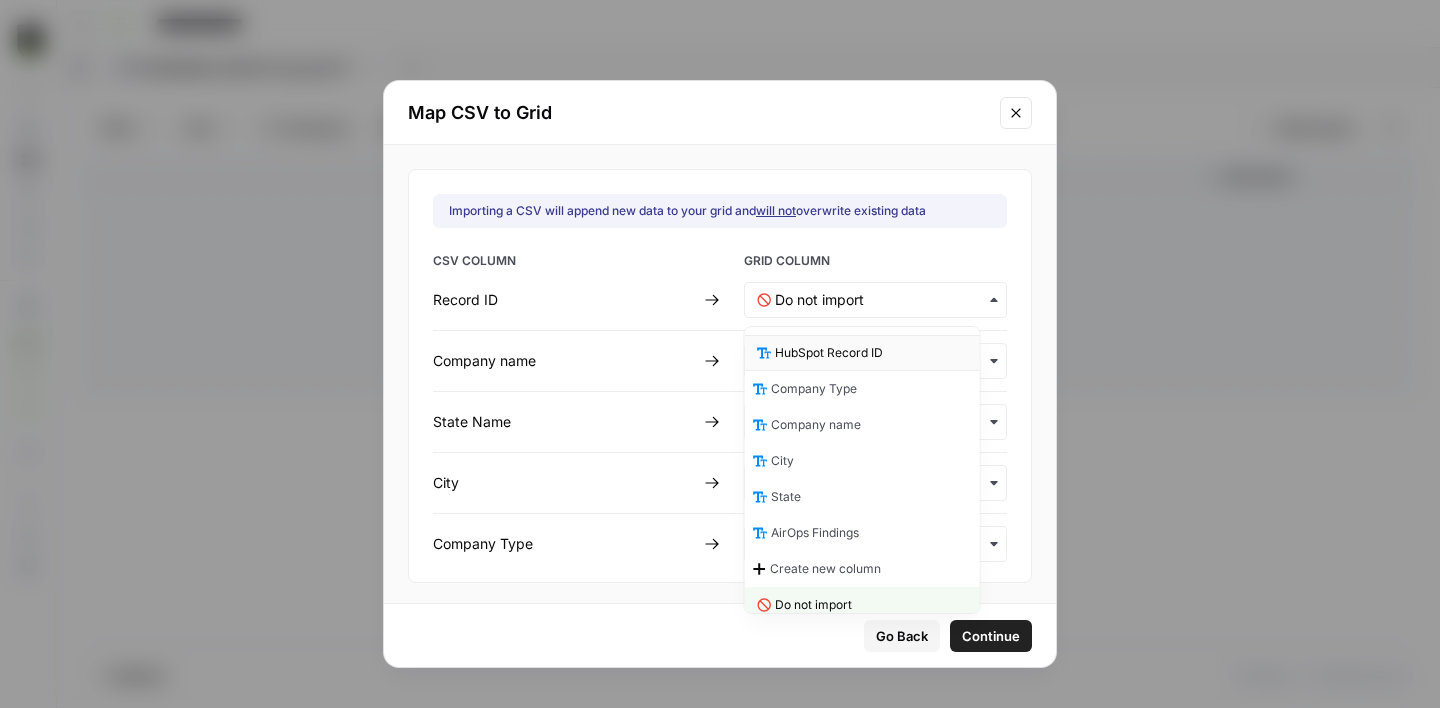 click on "HubSpot Record ID" at bounding box center [829, 353] 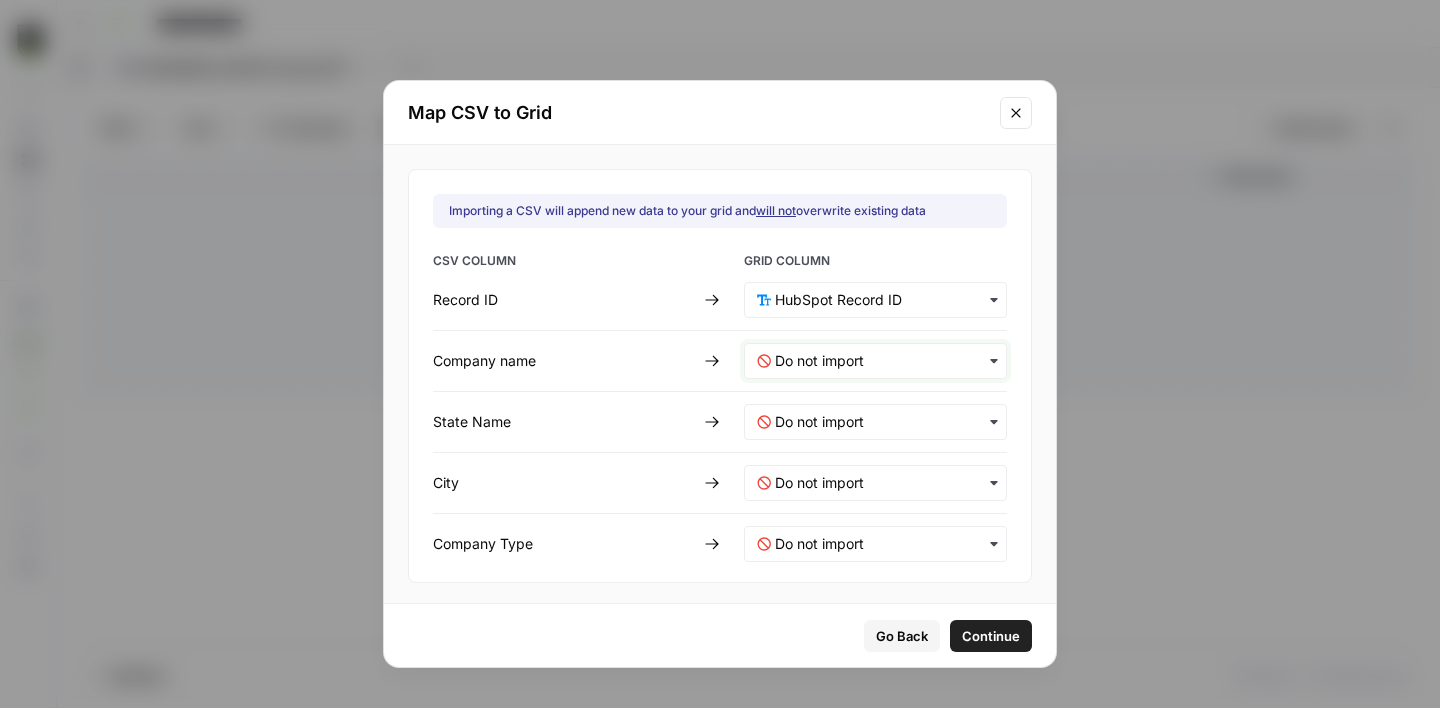 click at bounding box center [884, 361] 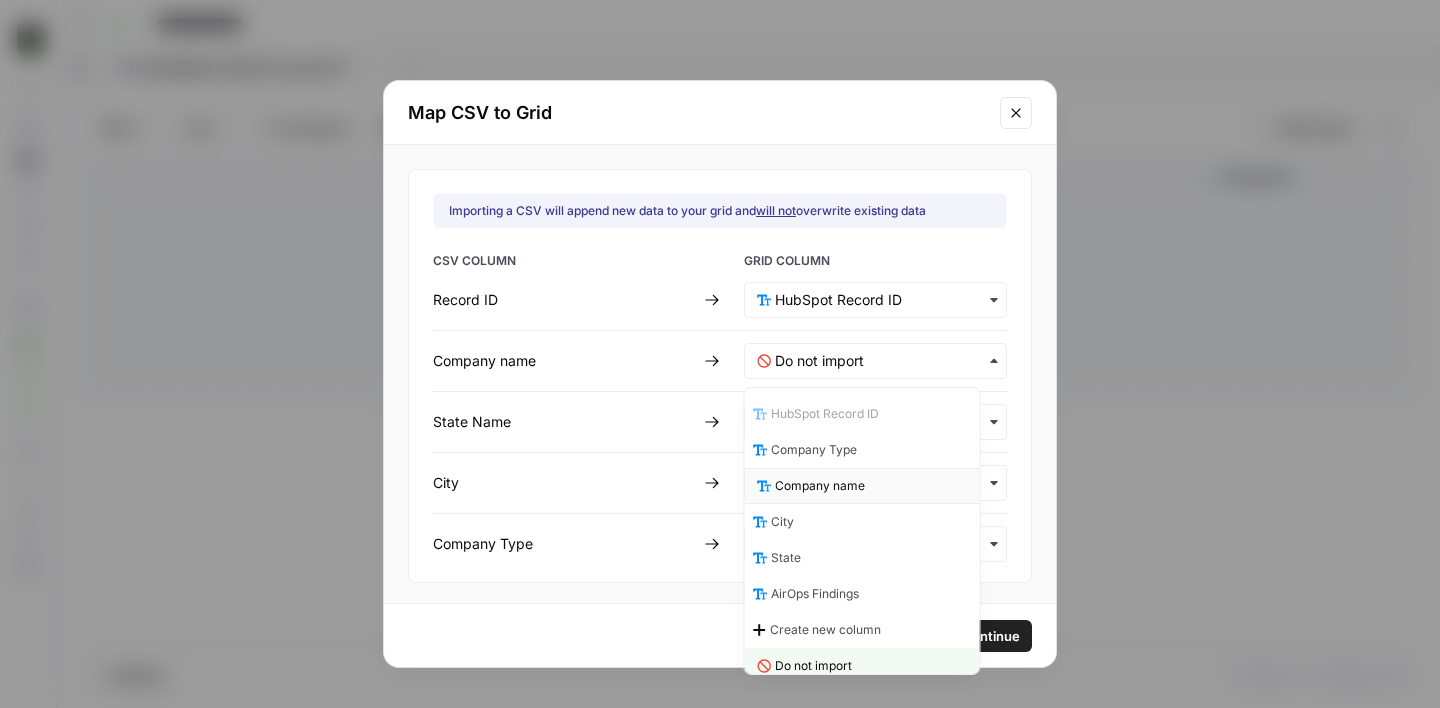 click on "Company name" at bounding box center [820, 486] 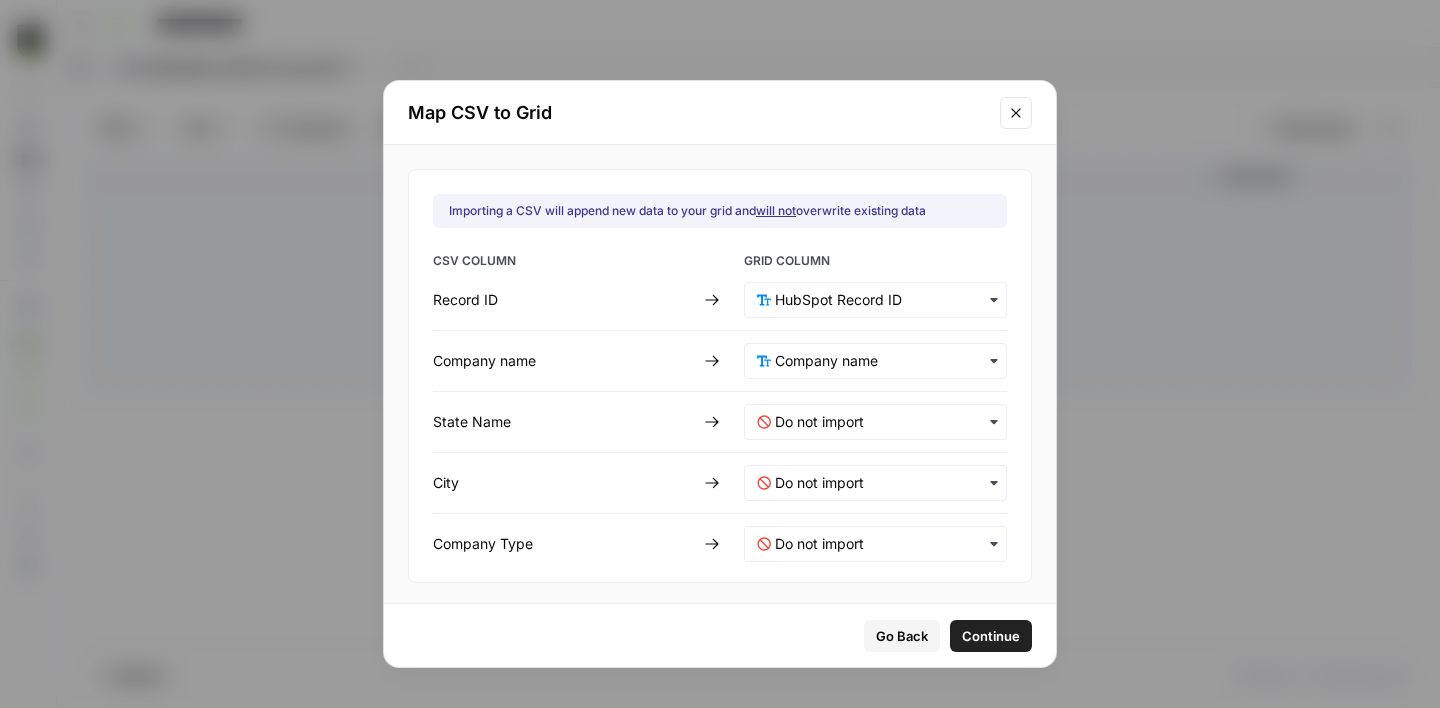 click at bounding box center (875, 422) 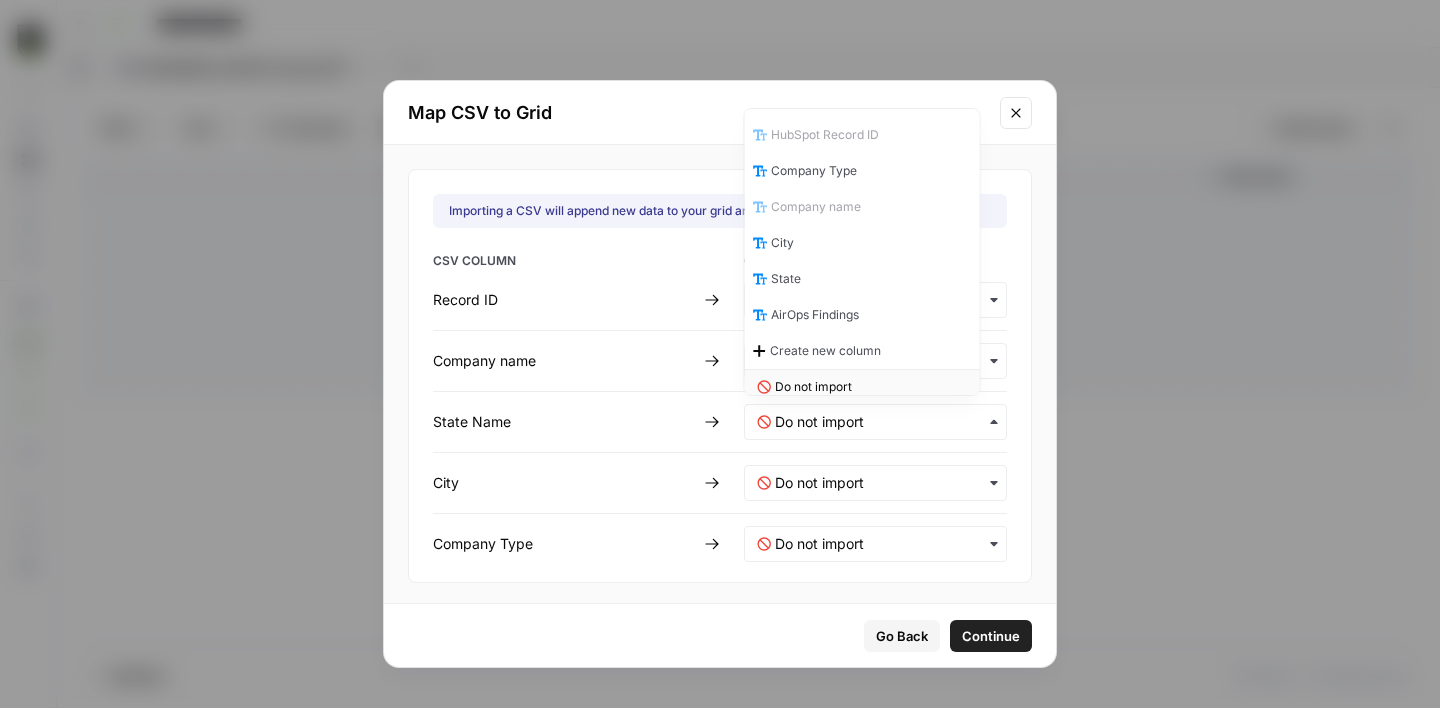 scroll, scrollTop: 10, scrollLeft: 0, axis: vertical 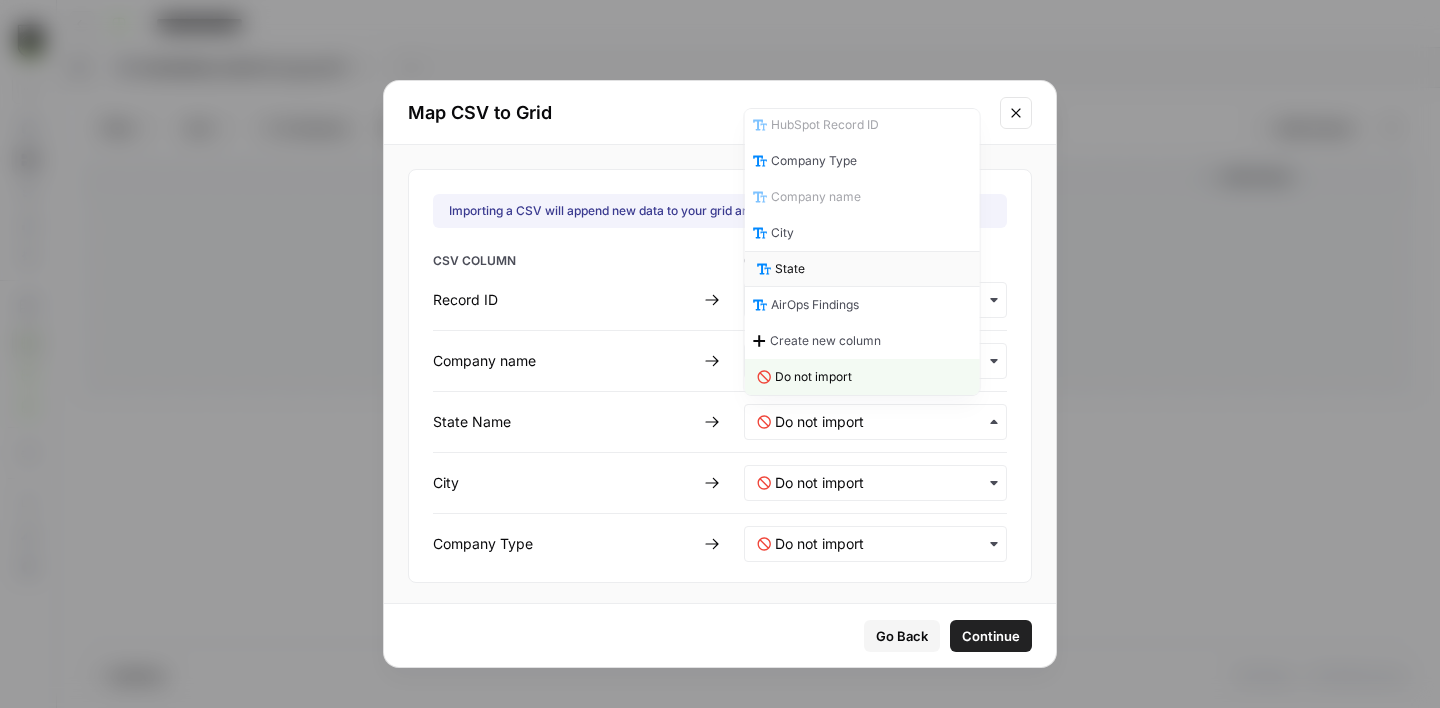 click on "State" at bounding box center [862, 269] 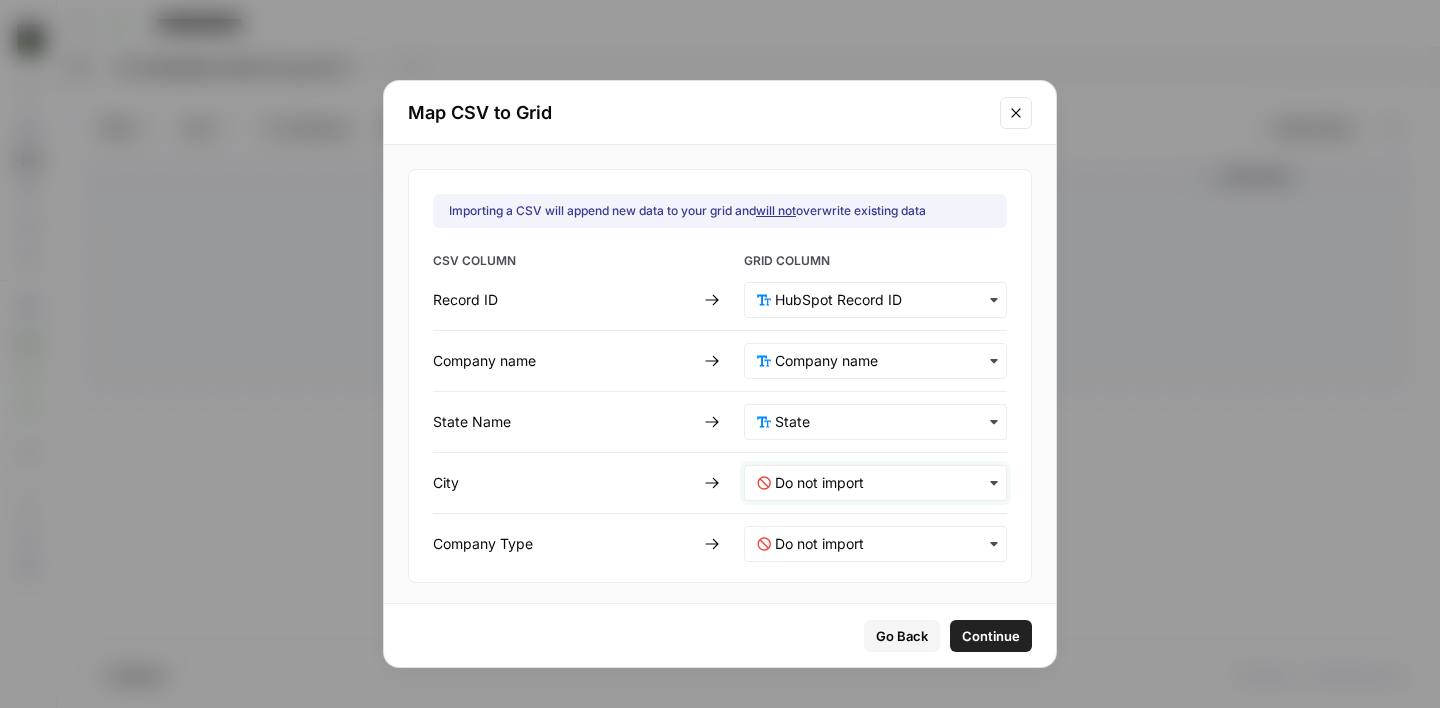 click at bounding box center (884, 483) 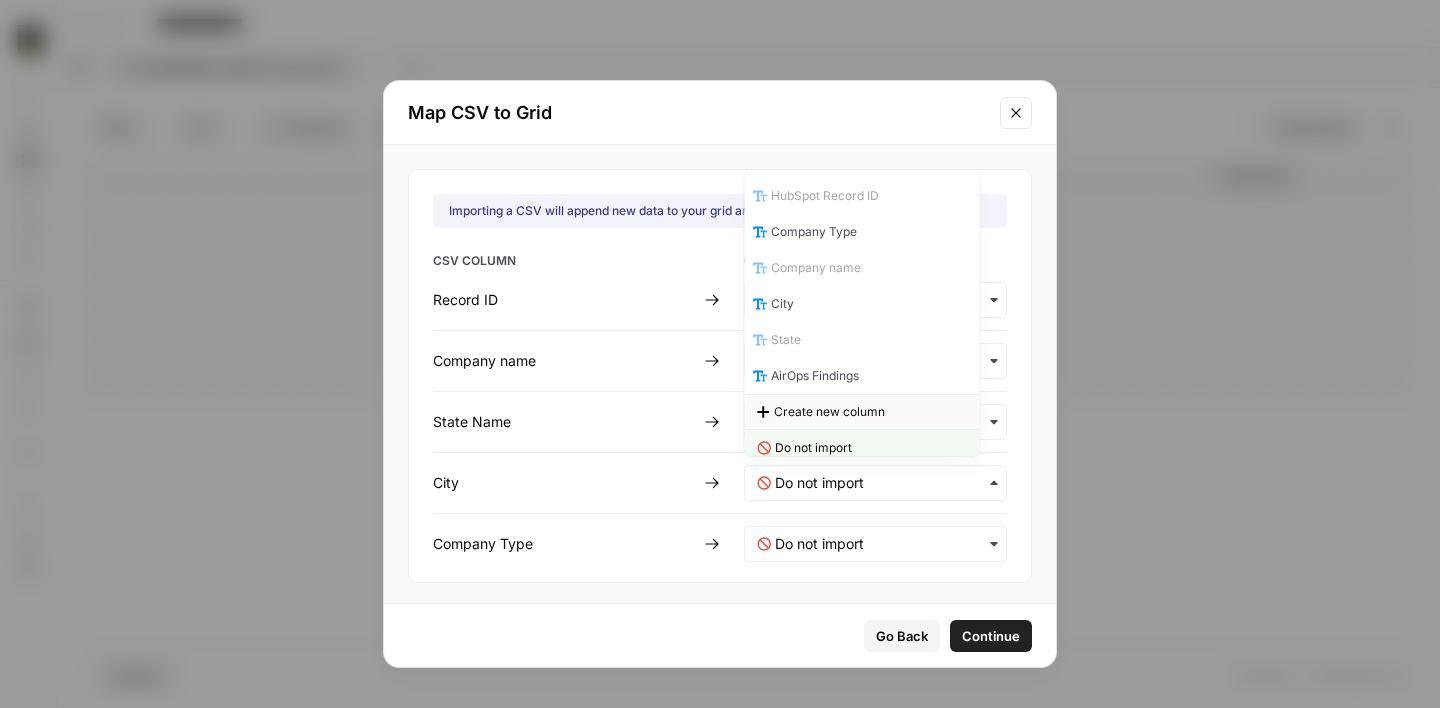 scroll, scrollTop: 10, scrollLeft: 0, axis: vertical 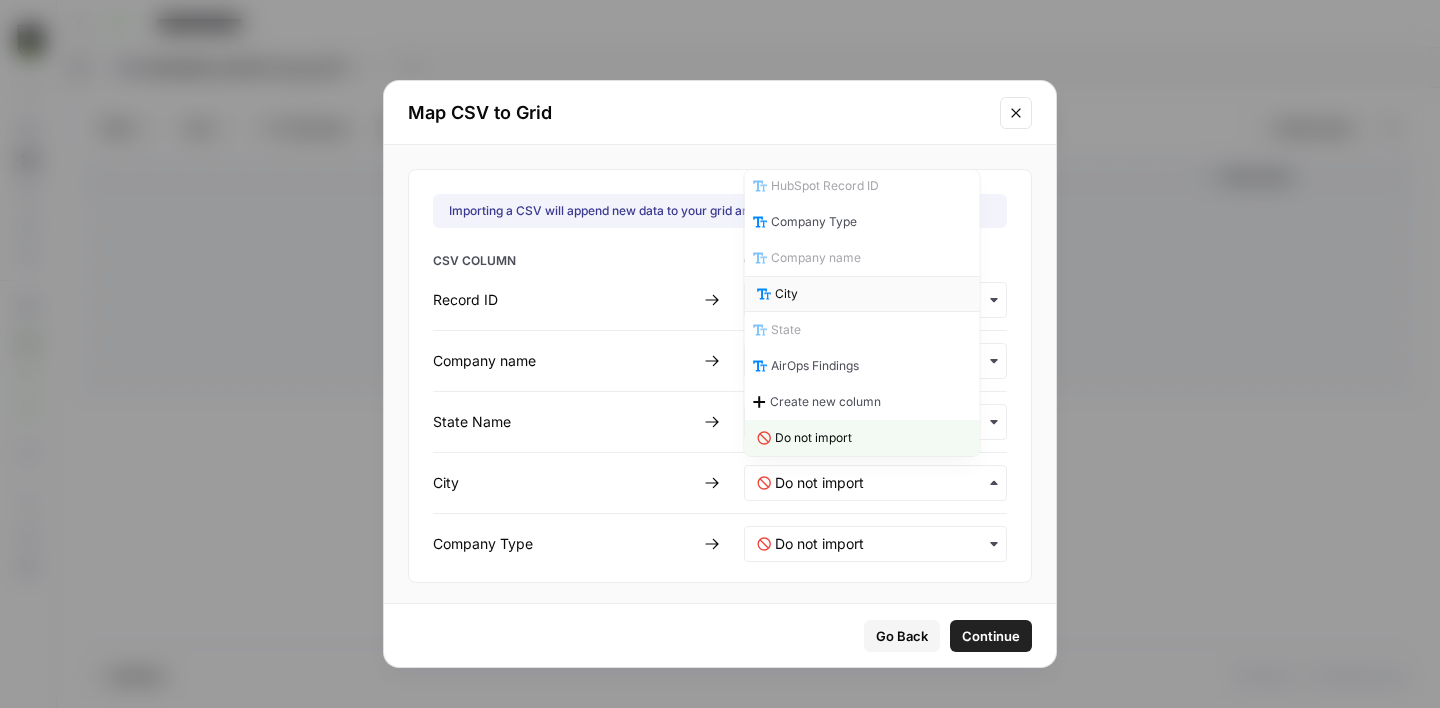 click on "City" at bounding box center (862, 294) 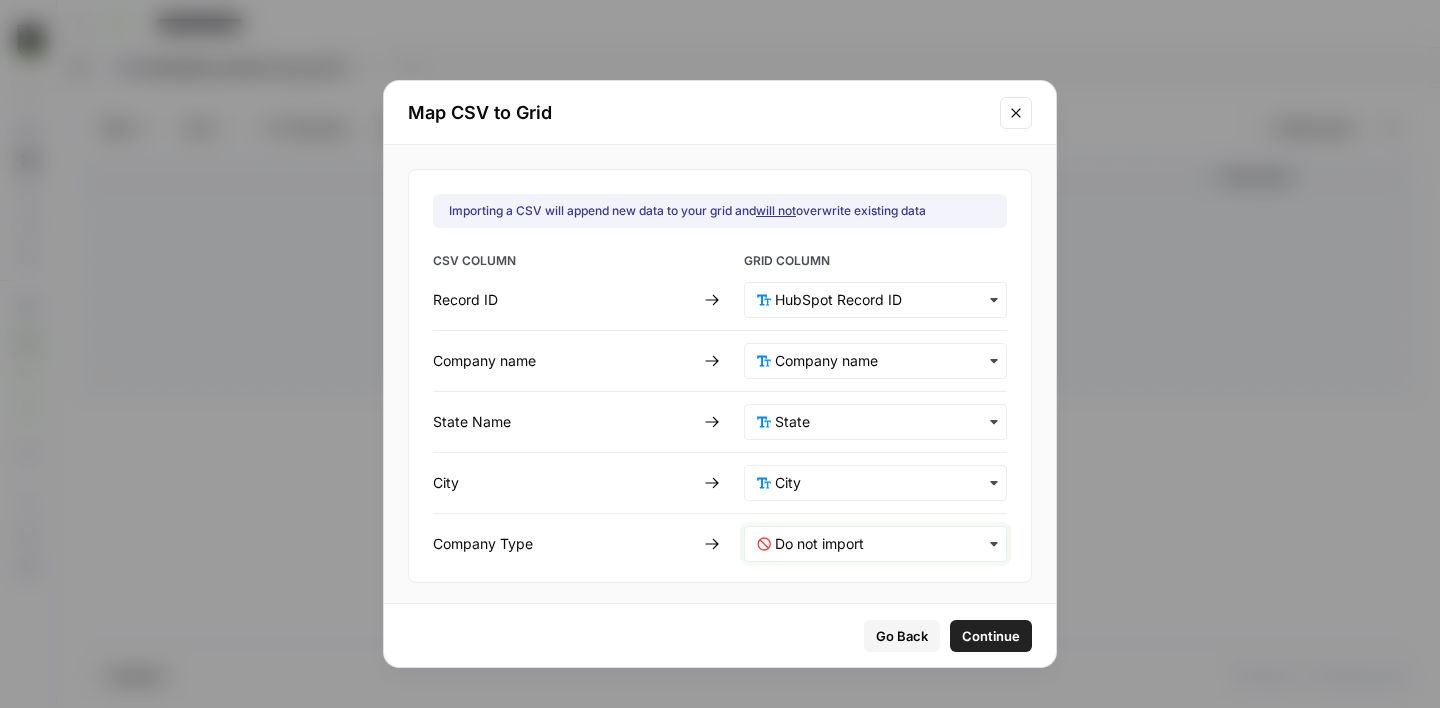 click at bounding box center (884, 544) 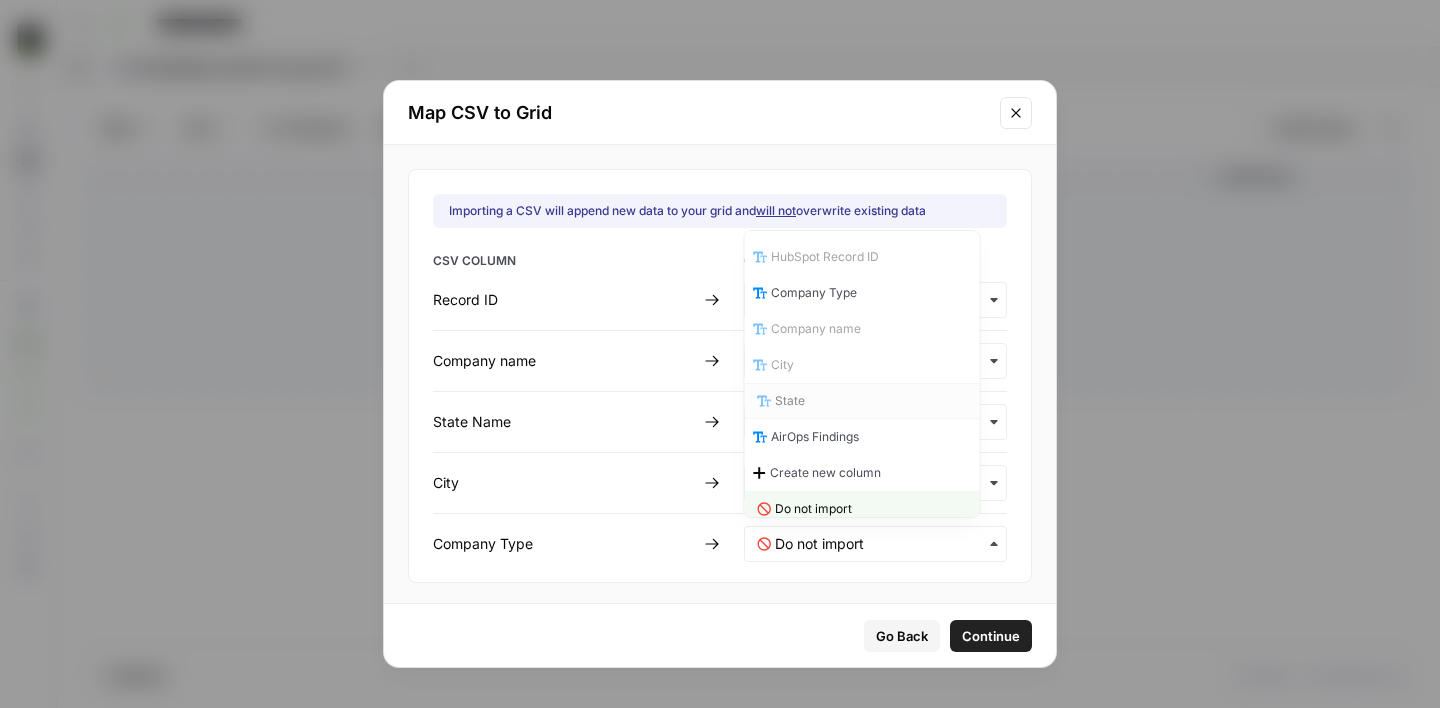 scroll, scrollTop: 10, scrollLeft: 0, axis: vertical 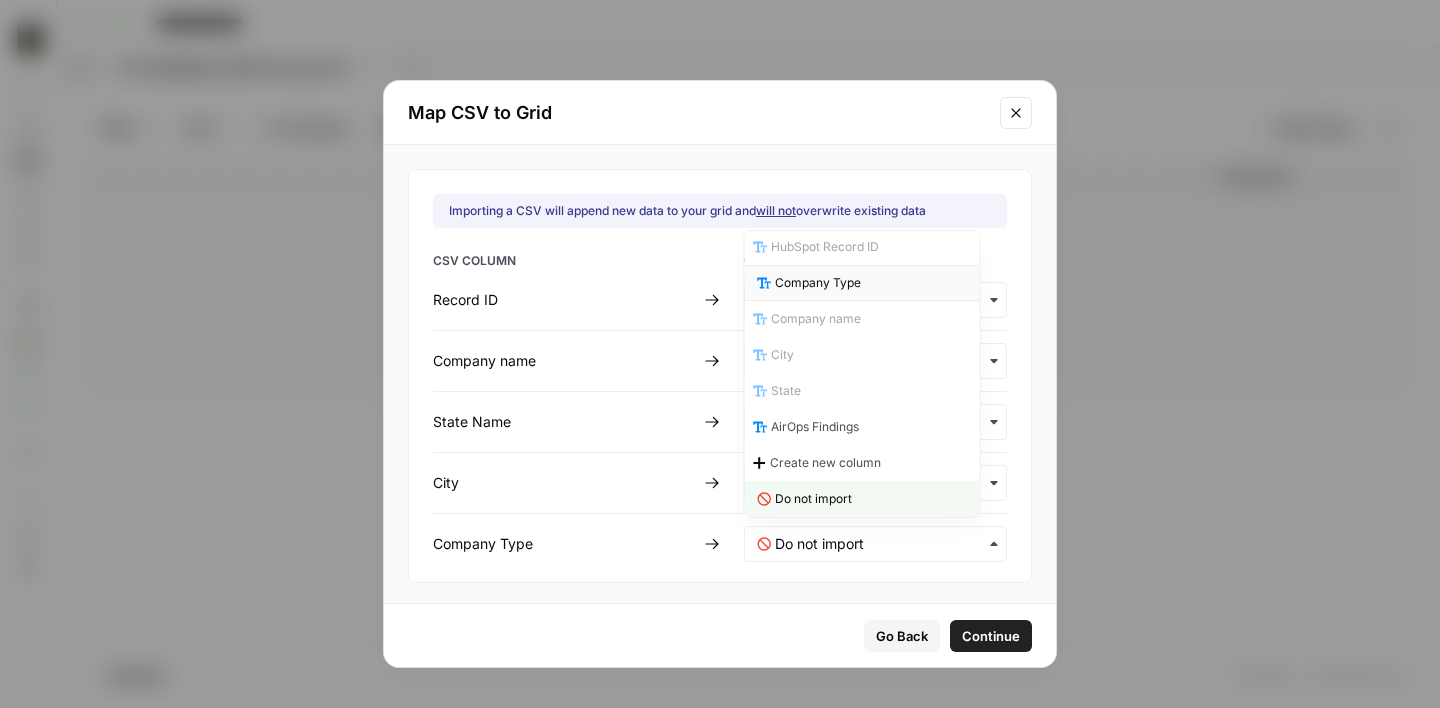 click on "Company Type" at bounding box center [818, 283] 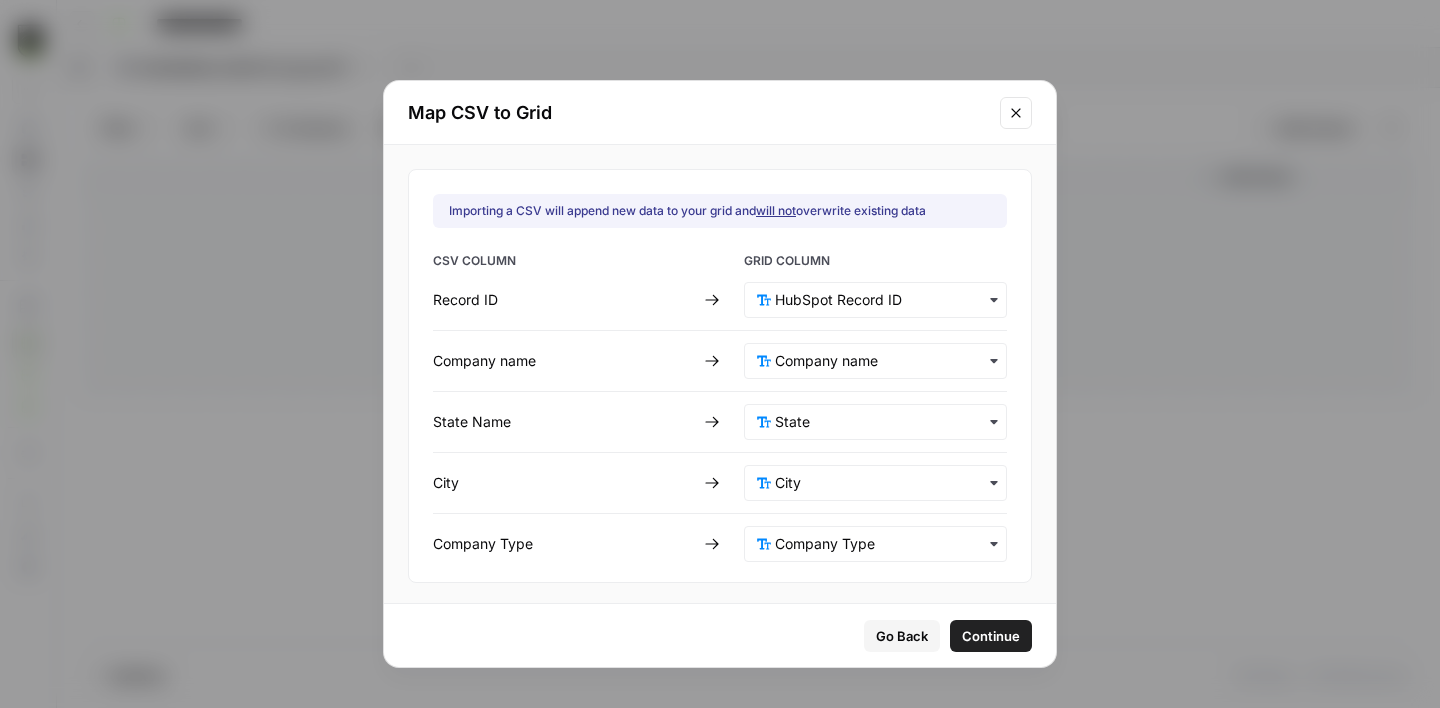 click on "Continue" at bounding box center [991, 636] 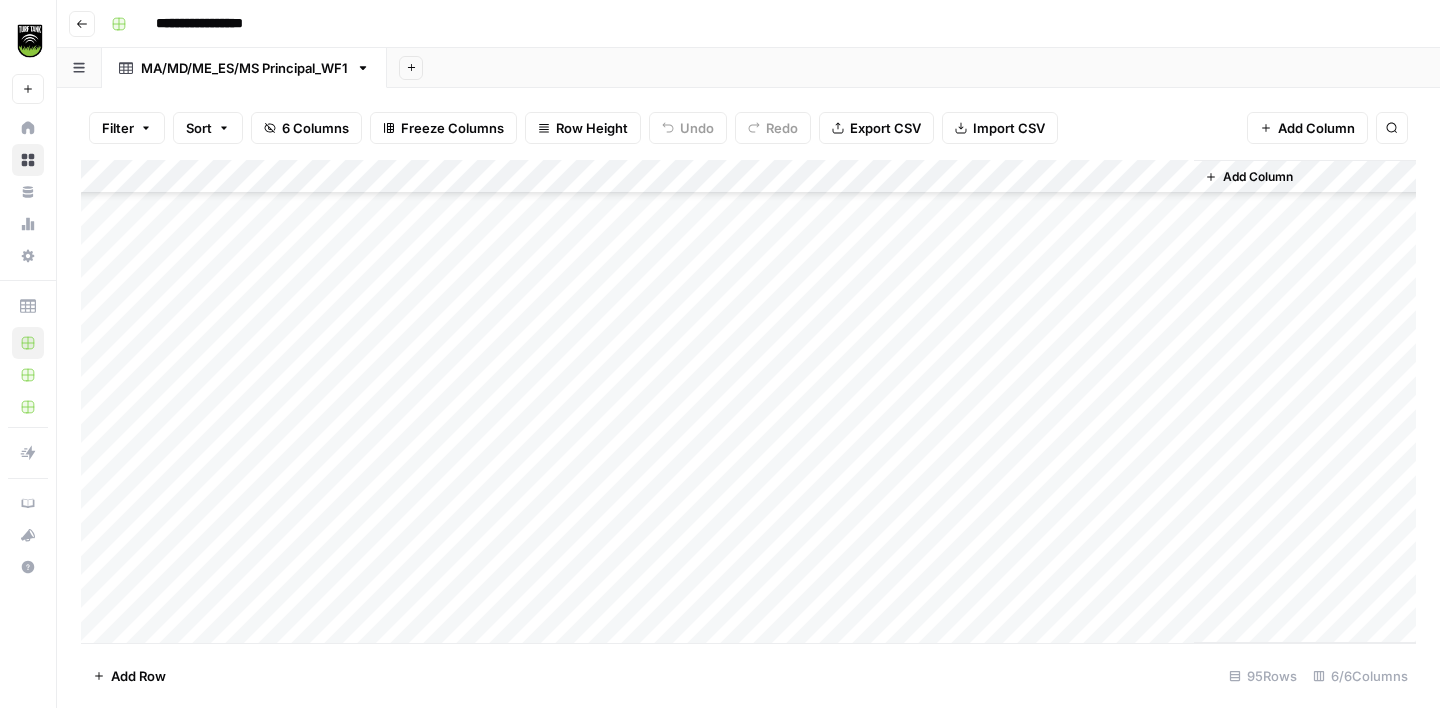 scroll, scrollTop: 0, scrollLeft: 0, axis: both 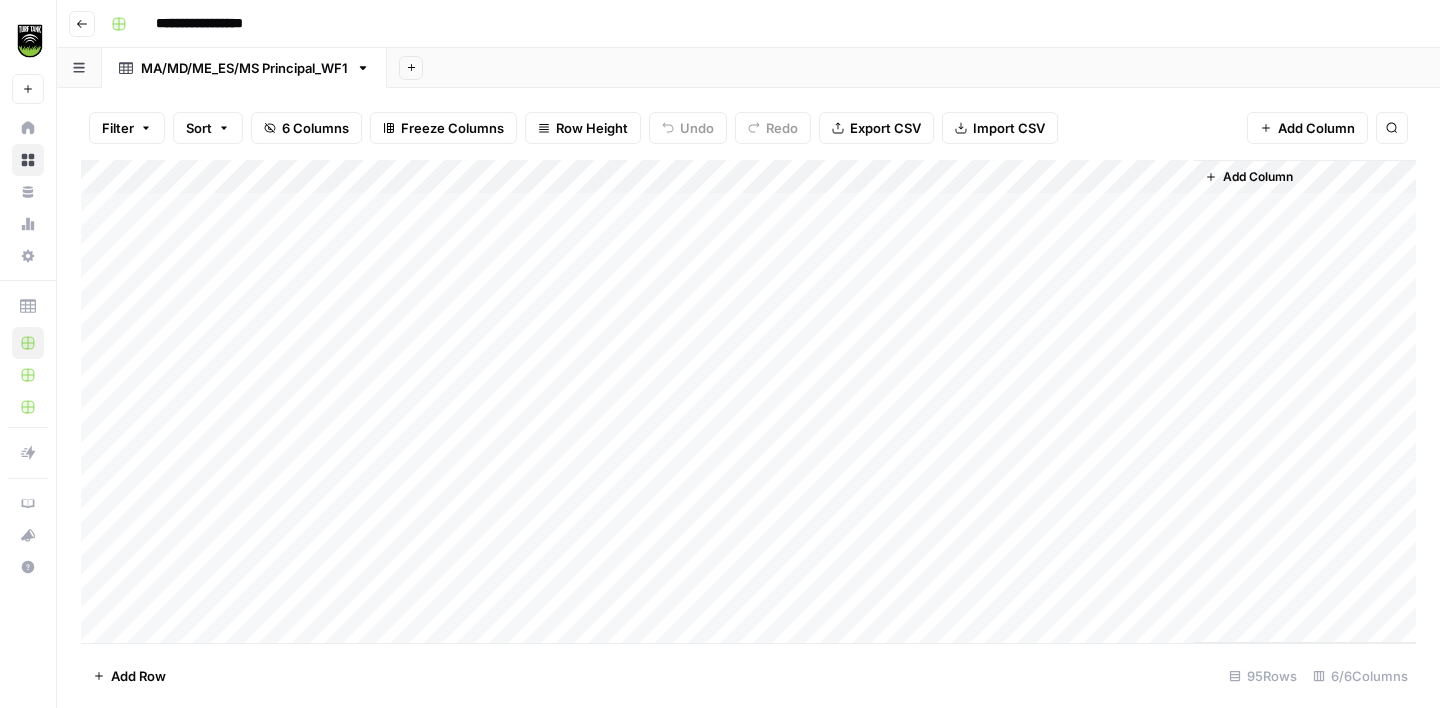 click on "Add Column" at bounding box center [748, 401] 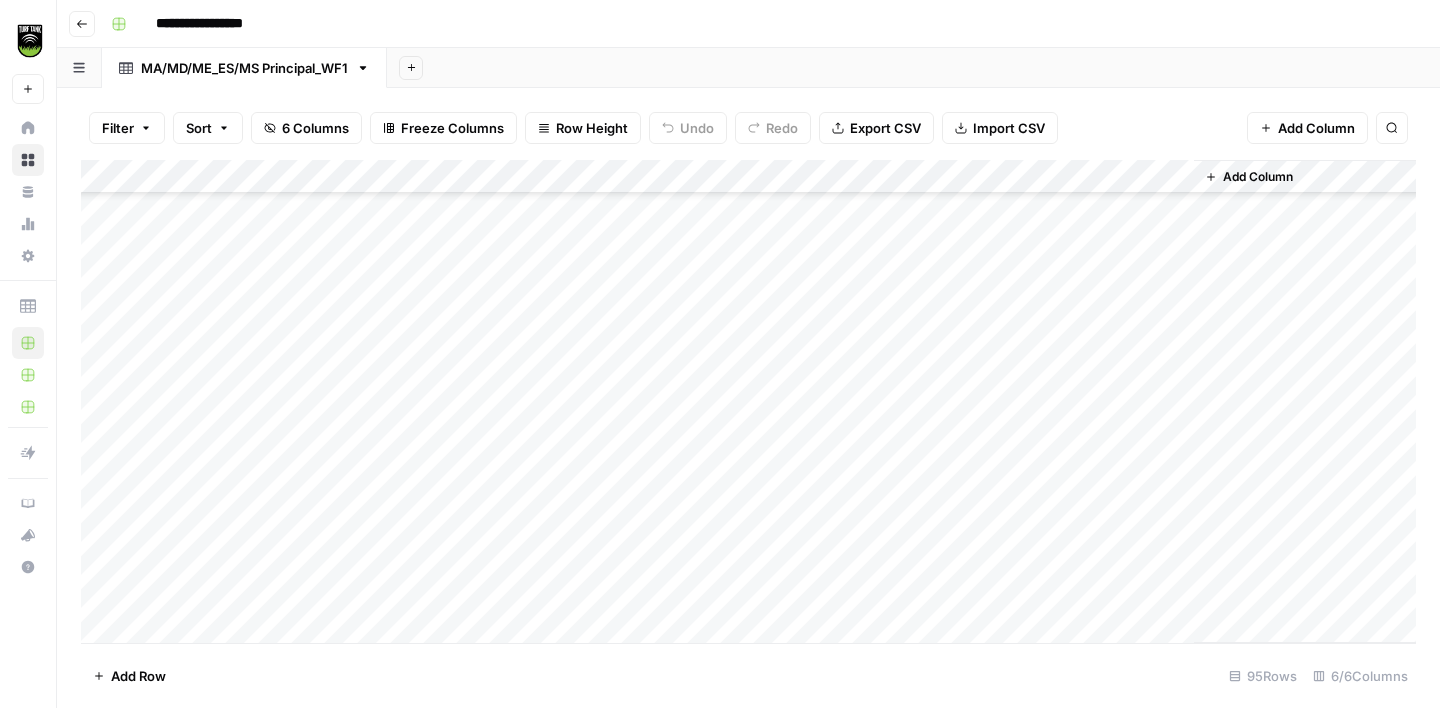 scroll, scrollTop: 0, scrollLeft: 0, axis: both 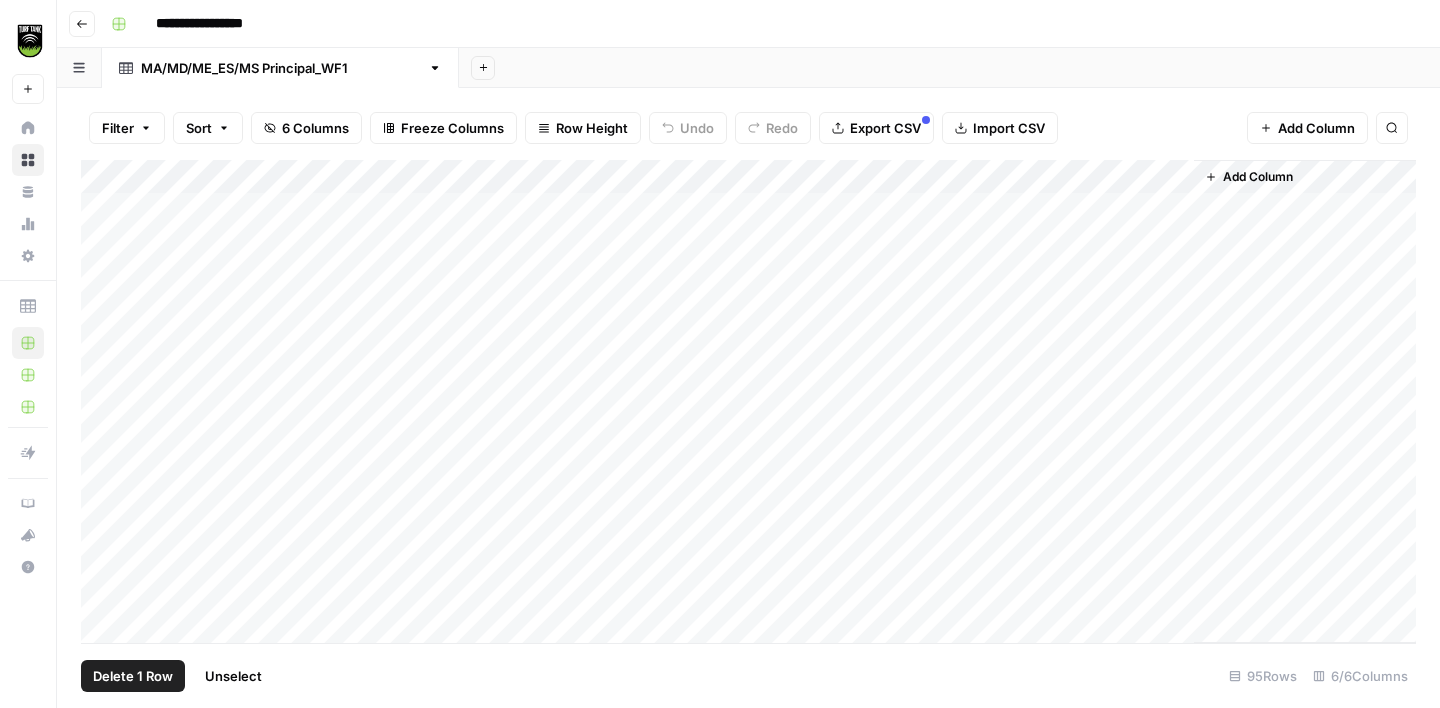 click on "Add Column" at bounding box center [748, 401] 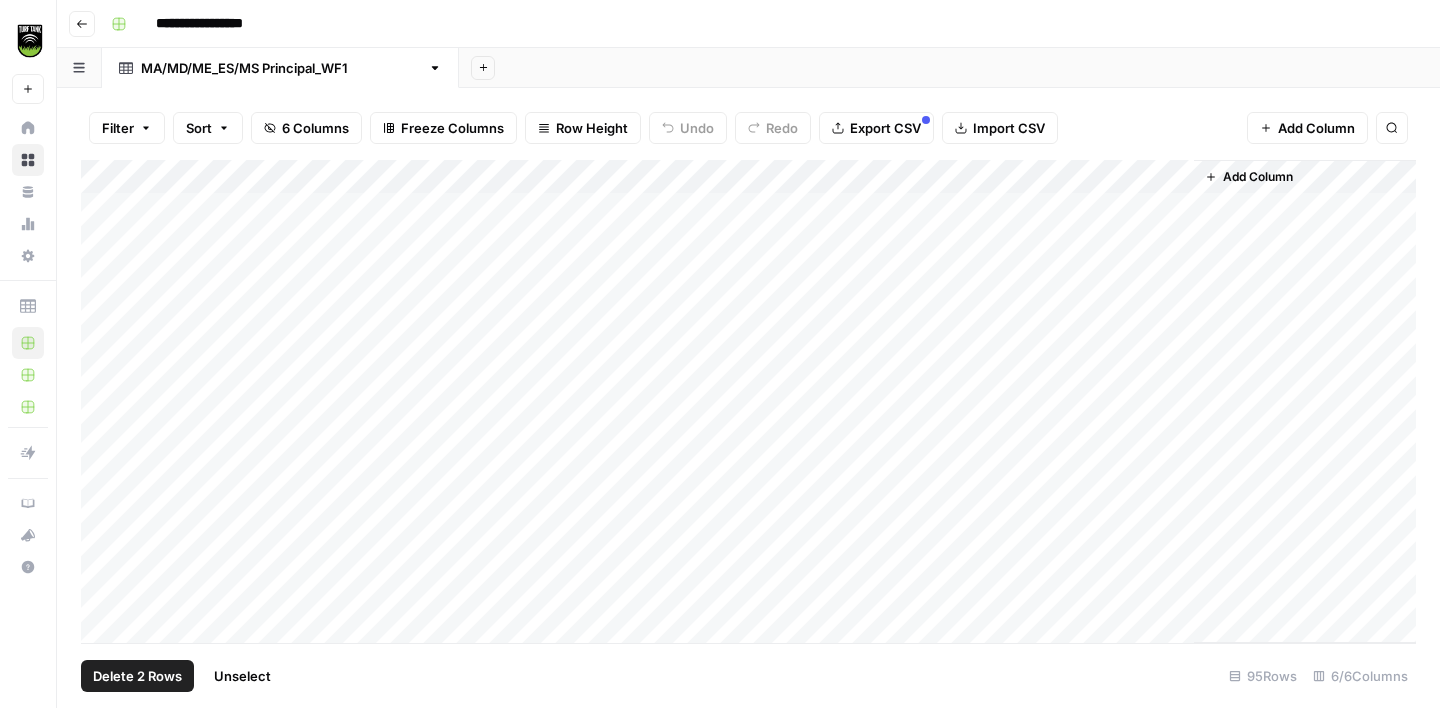 click on "Add Column" at bounding box center (748, 401) 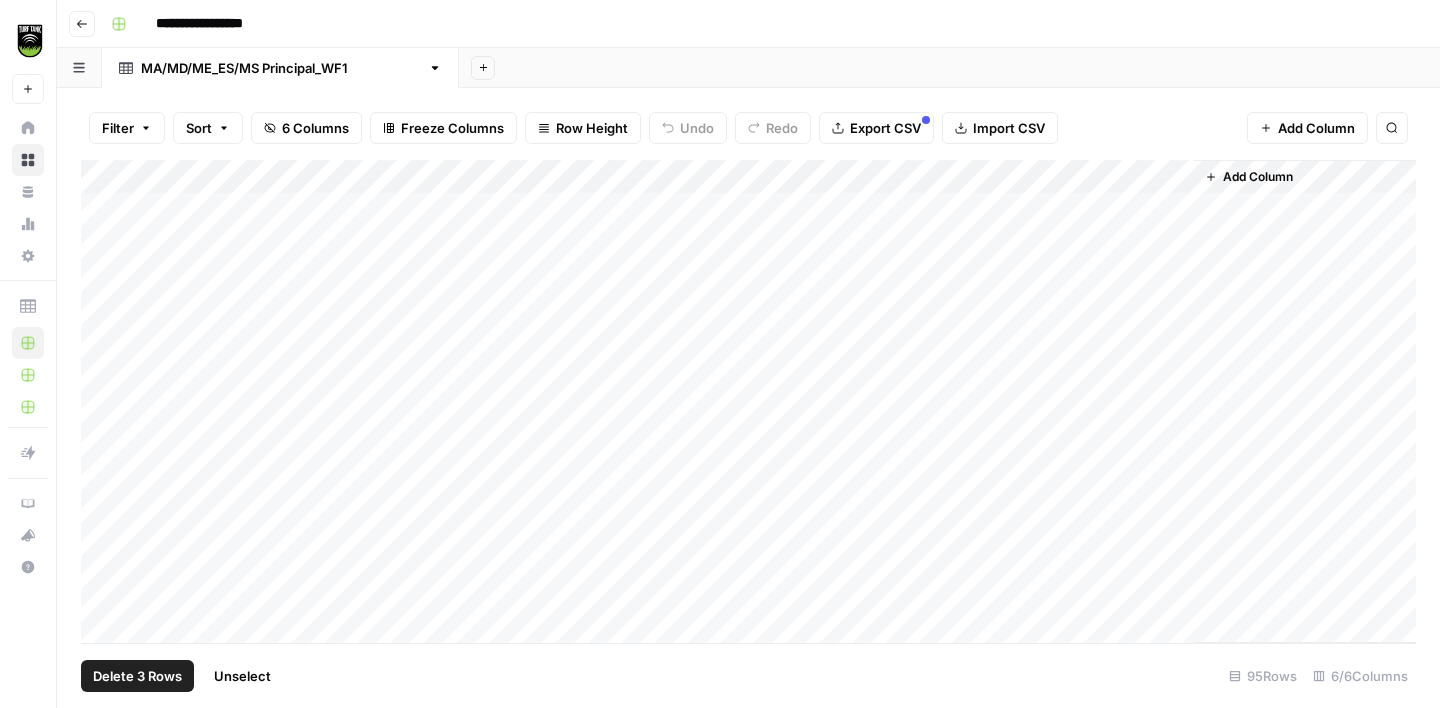 click on "Add Column" at bounding box center (748, 401) 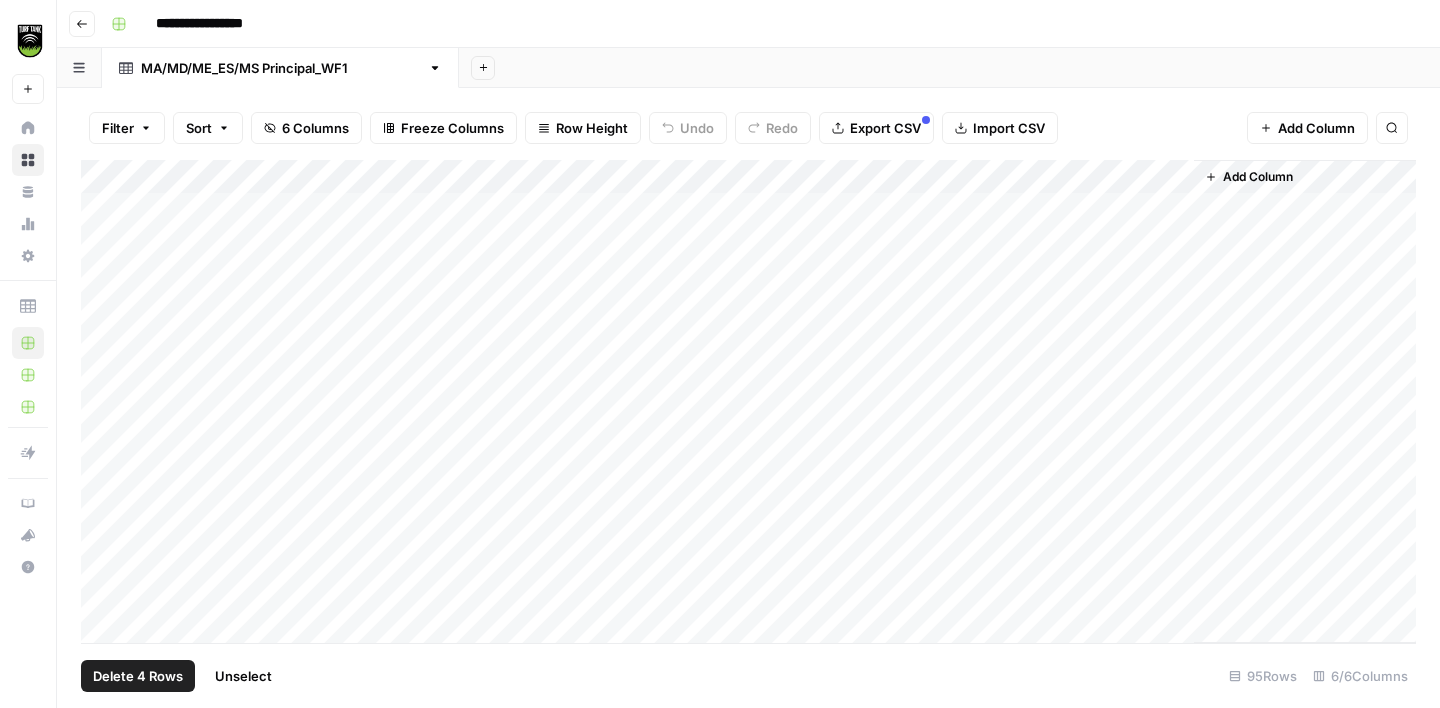 click on "Add Column" at bounding box center (748, 401) 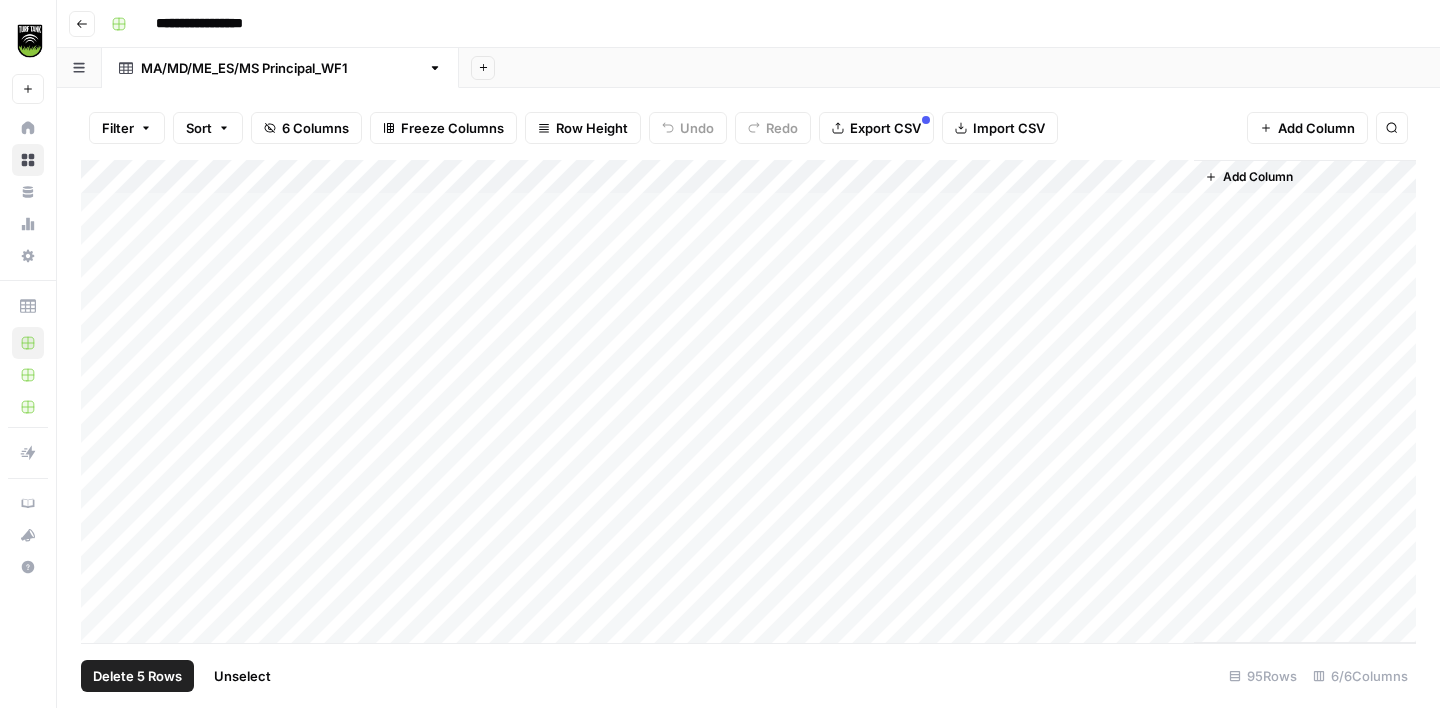 click on "Delete 5 Rows" at bounding box center (137, 676) 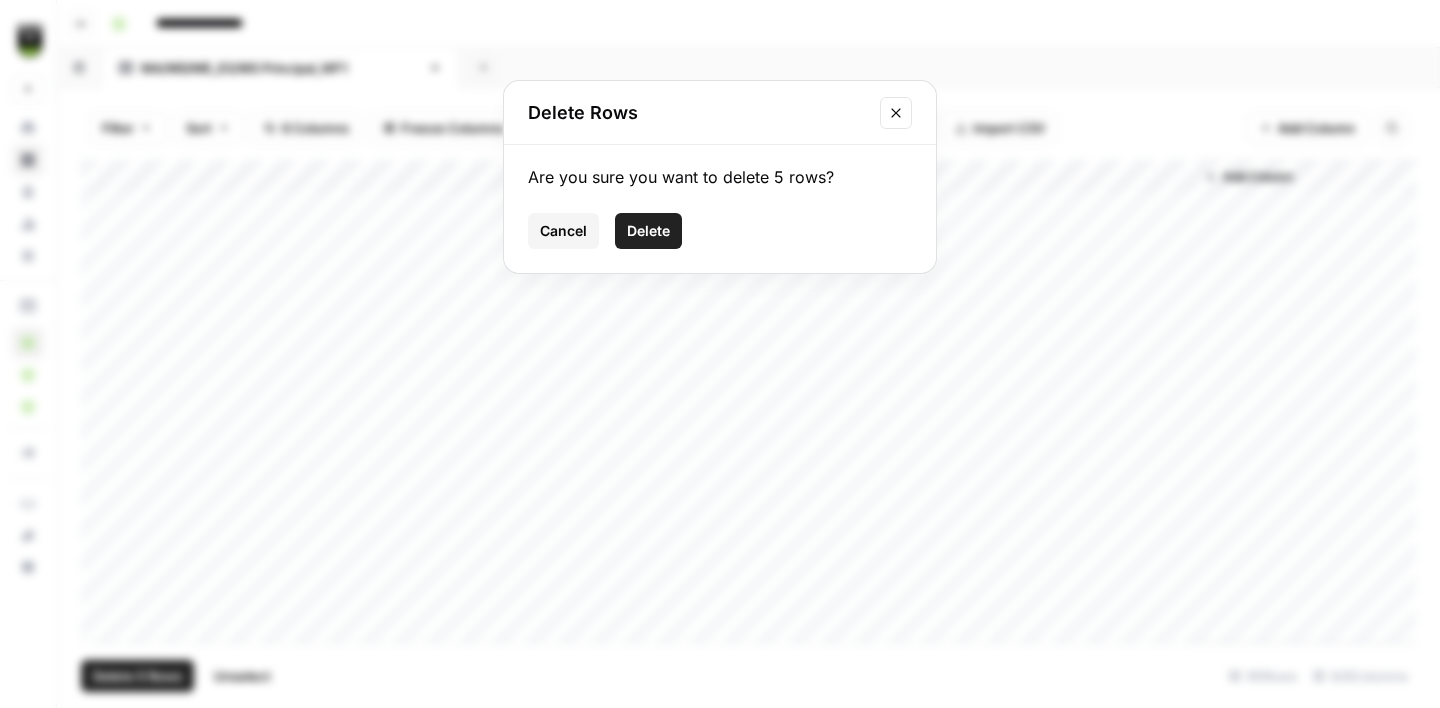 click on "Delete" at bounding box center [648, 231] 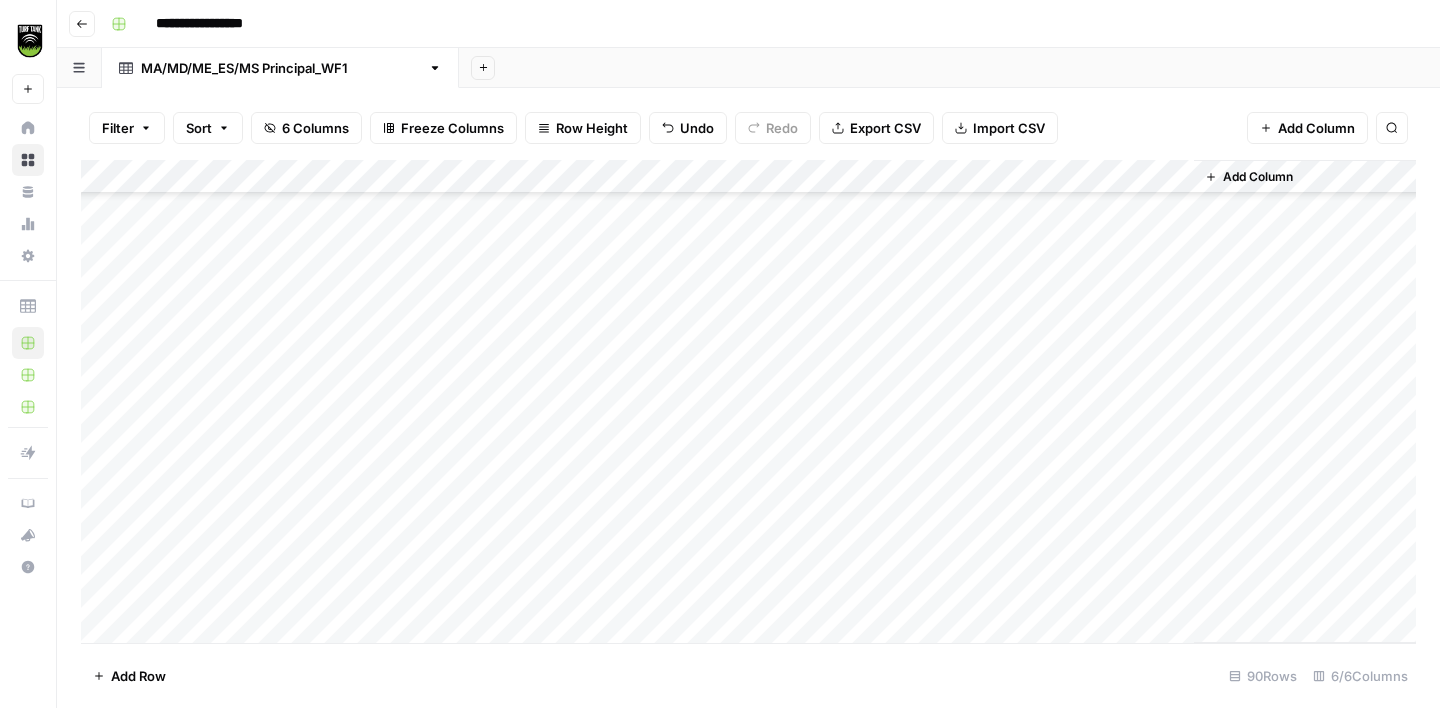 scroll, scrollTop: 0, scrollLeft: 0, axis: both 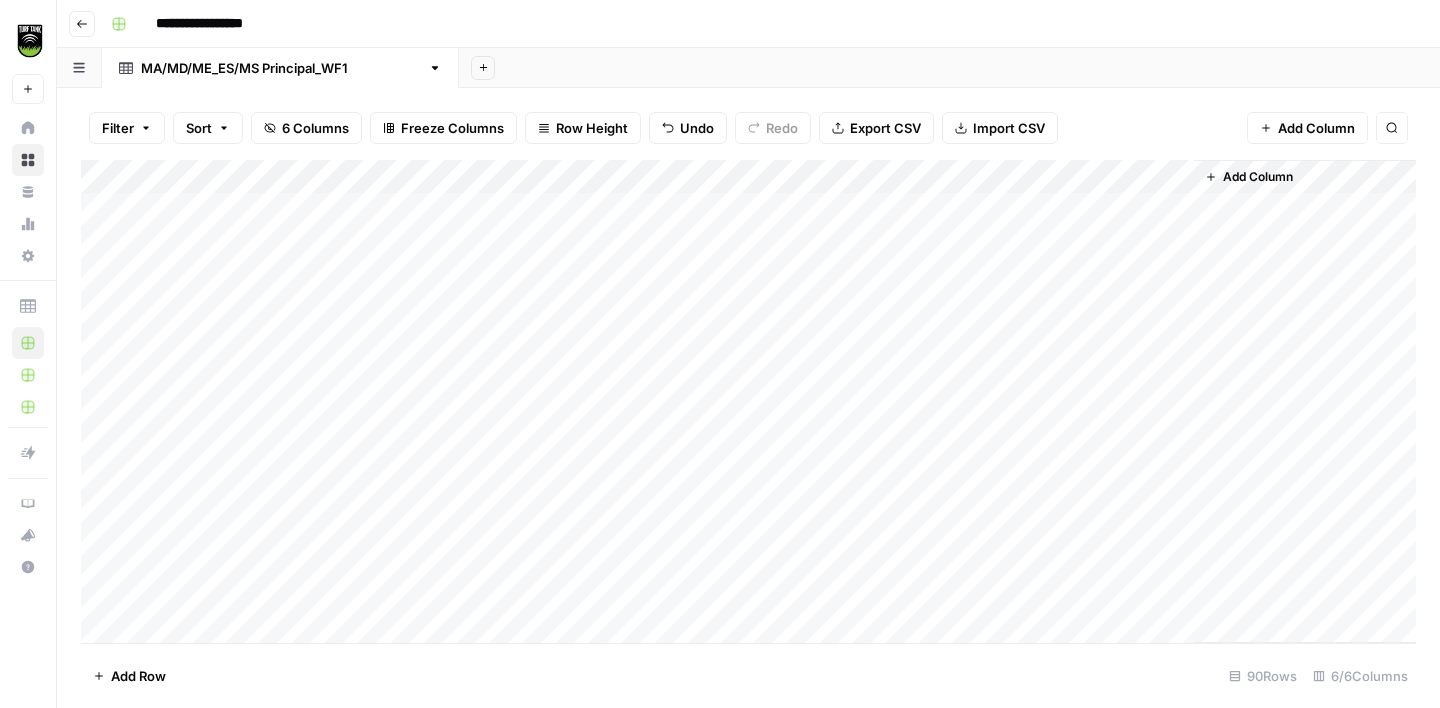 click on "Add Column" at bounding box center [748, 401] 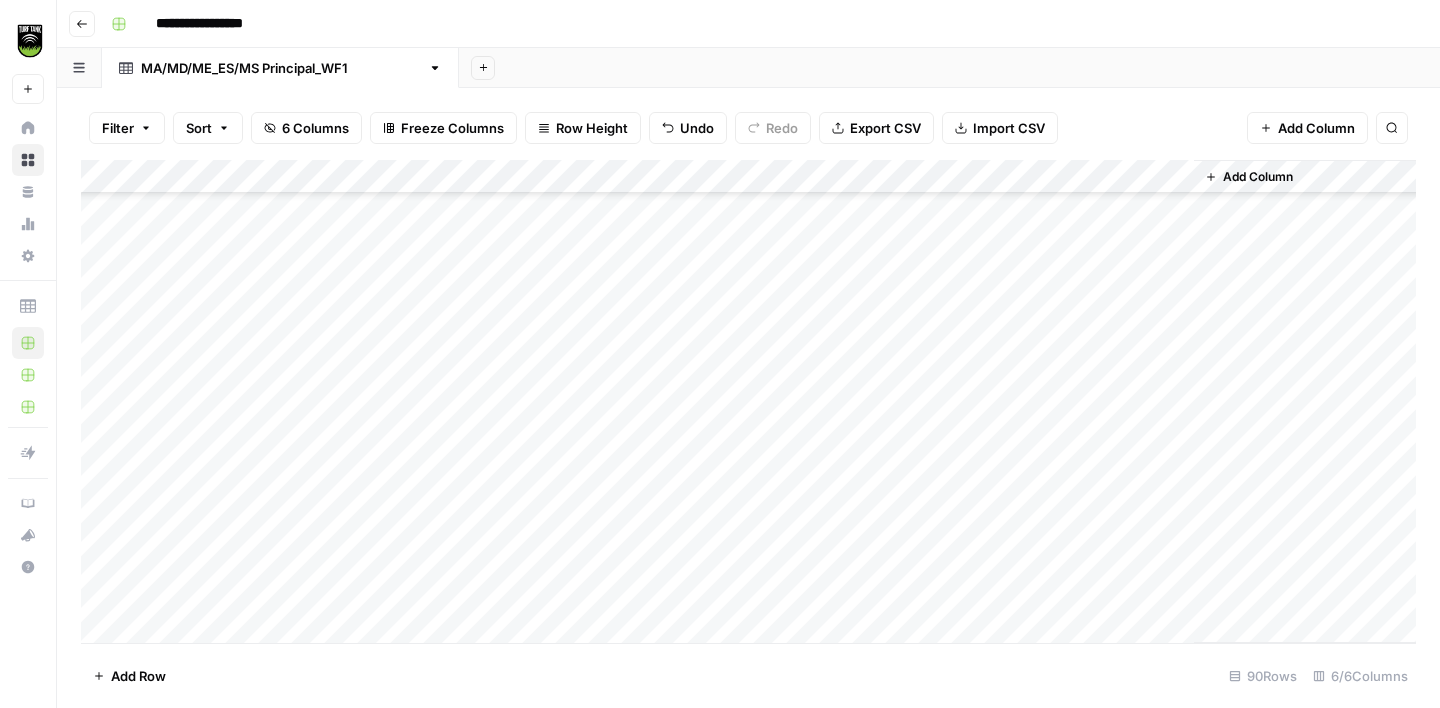 scroll, scrollTop: 698, scrollLeft: 0, axis: vertical 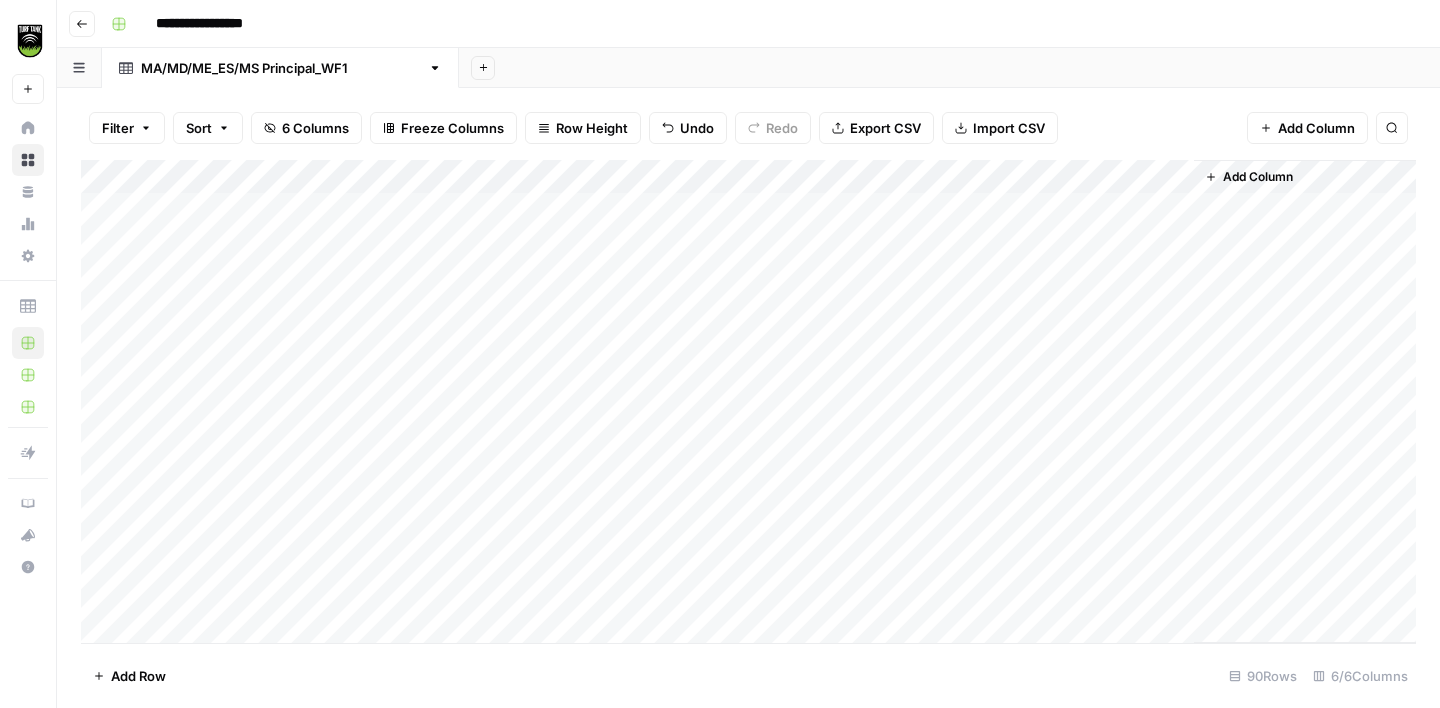 click on "Add Column" at bounding box center [1249, 177] 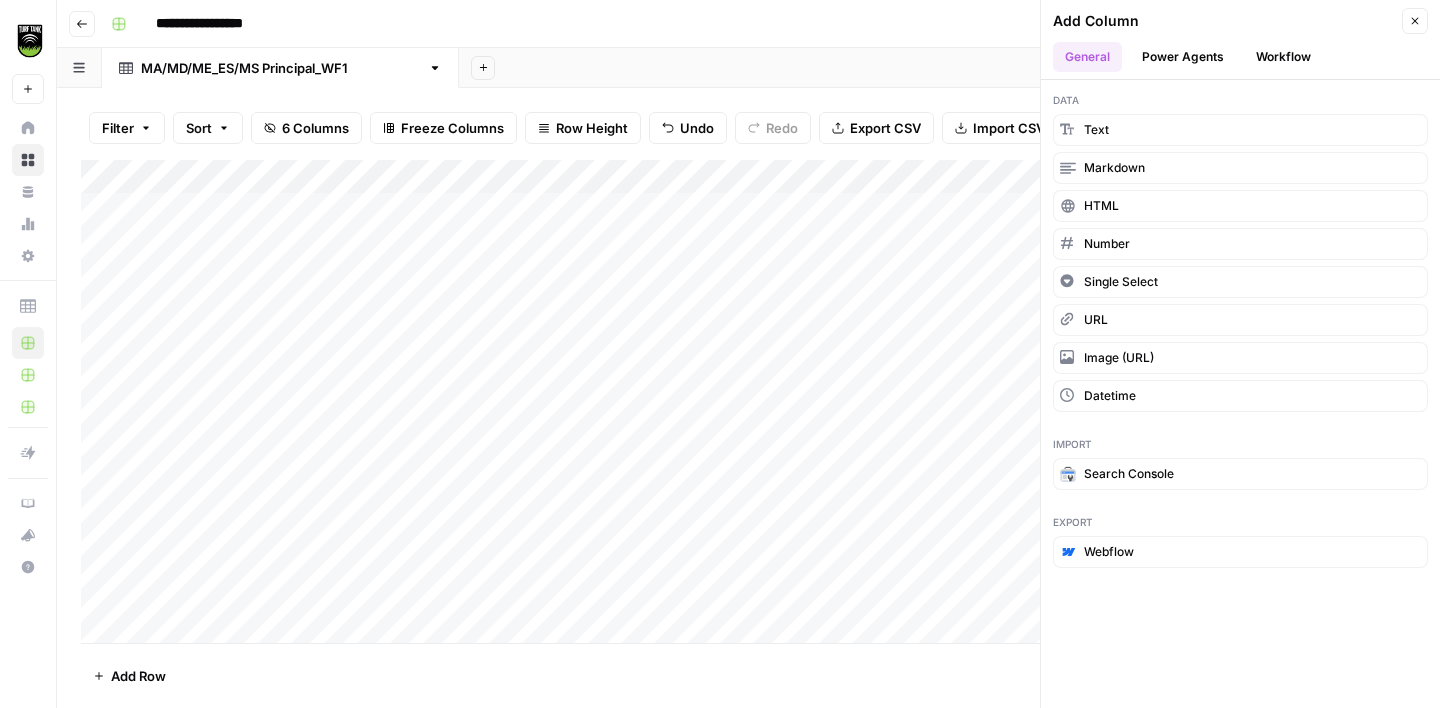 click on "Workflow" at bounding box center (1283, 57) 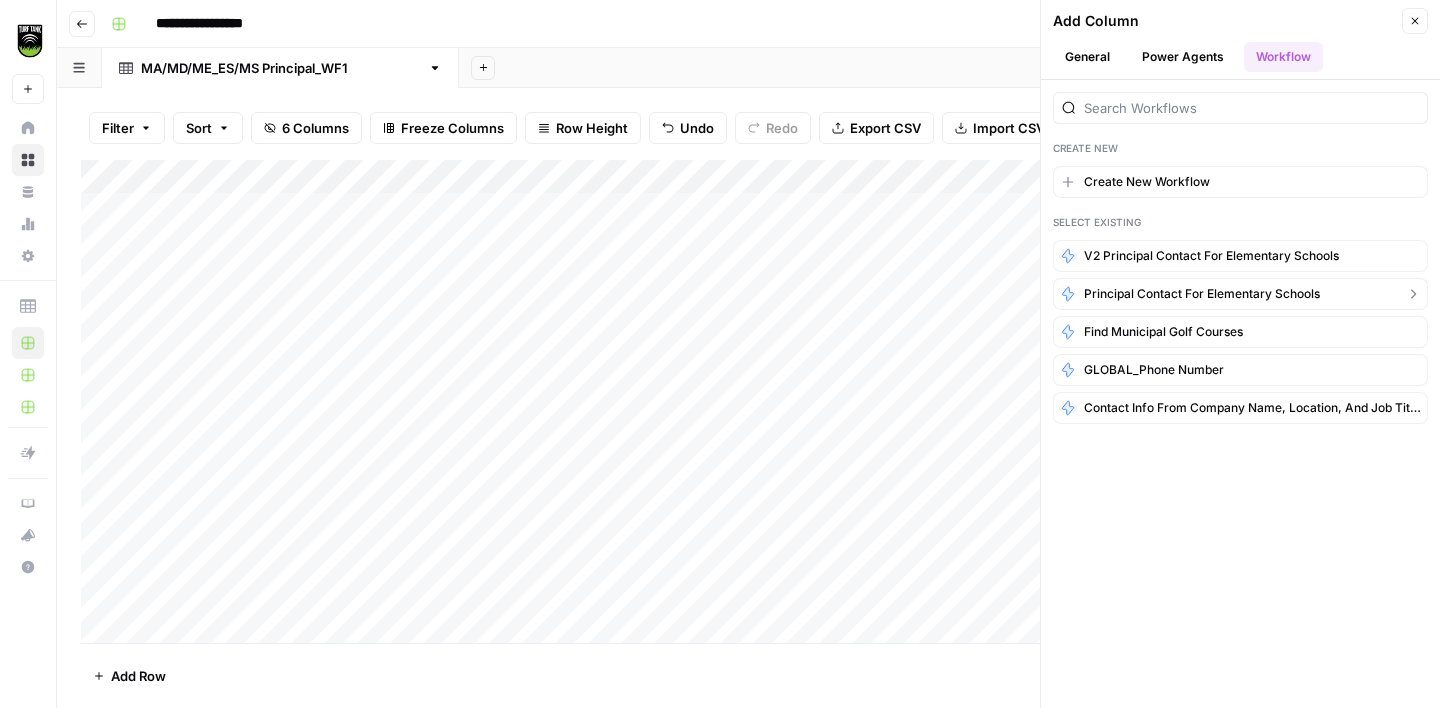 click on "Principal Contact for Elementary Schools" at bounding box center (1202, 294) 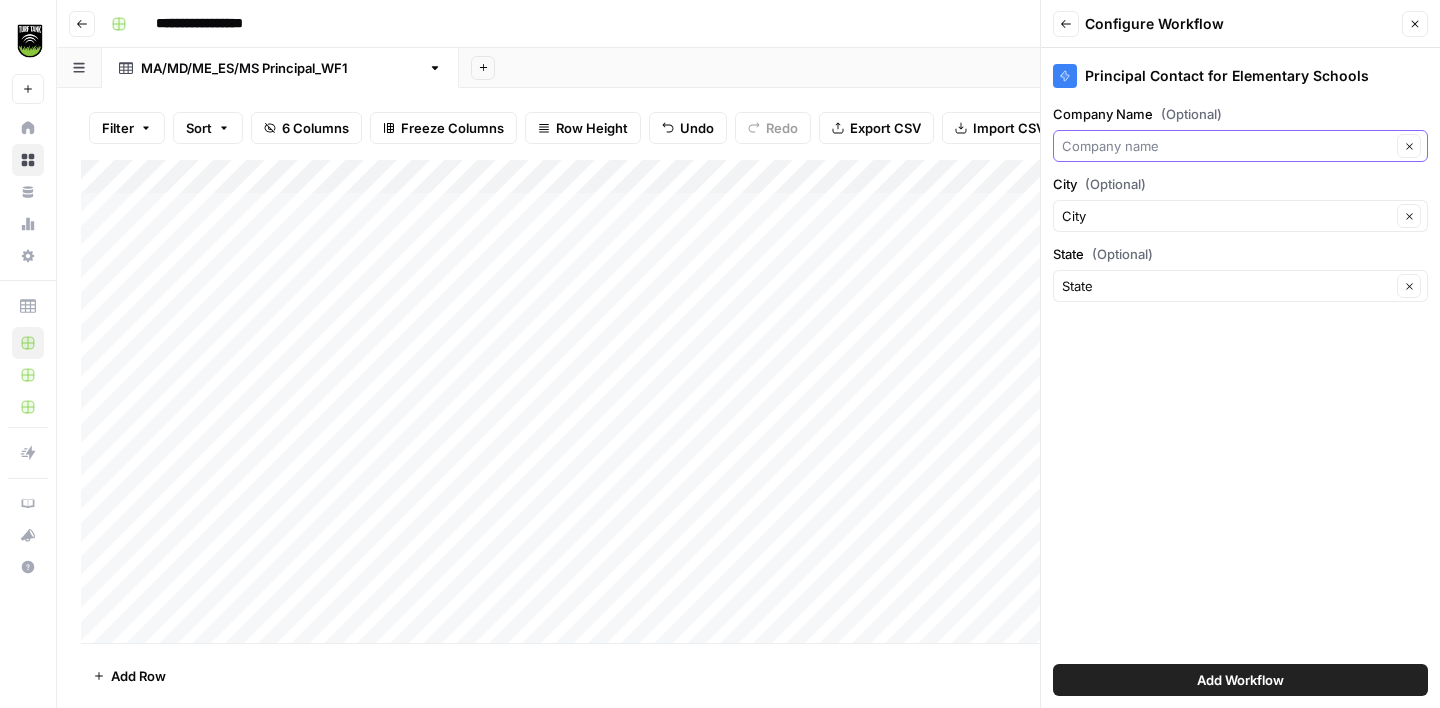 click on "Company Name   (Optional)" at bounding box center (1226, 146) 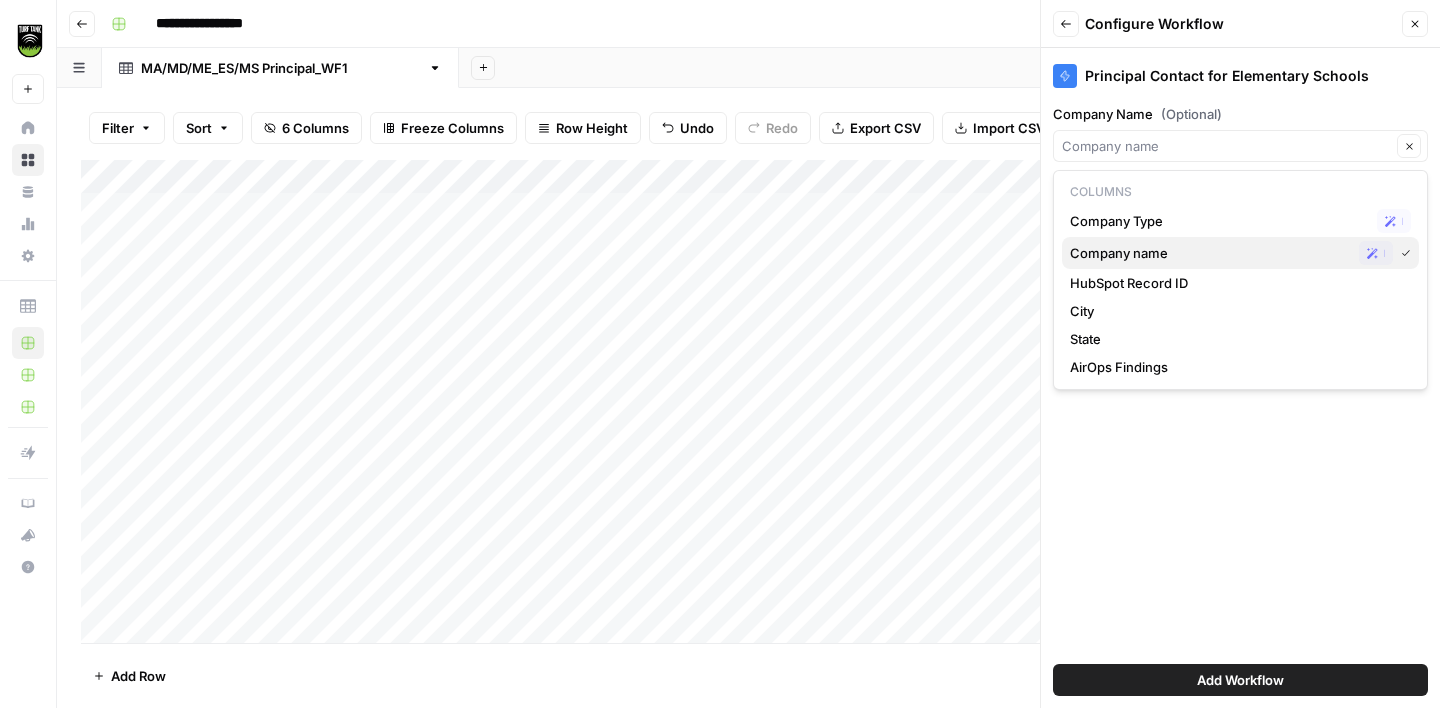 click on "Company name" at bounding box center (1210, 253) 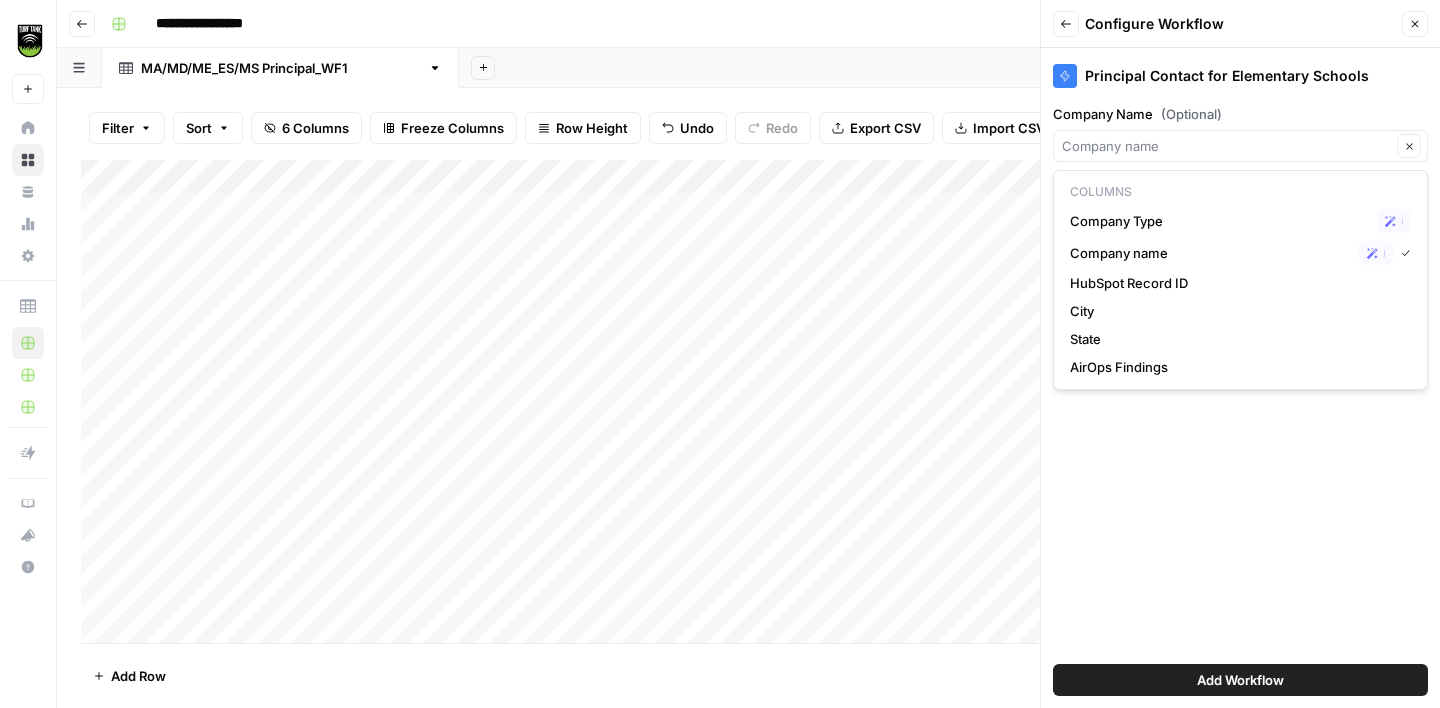 type on "Company name" 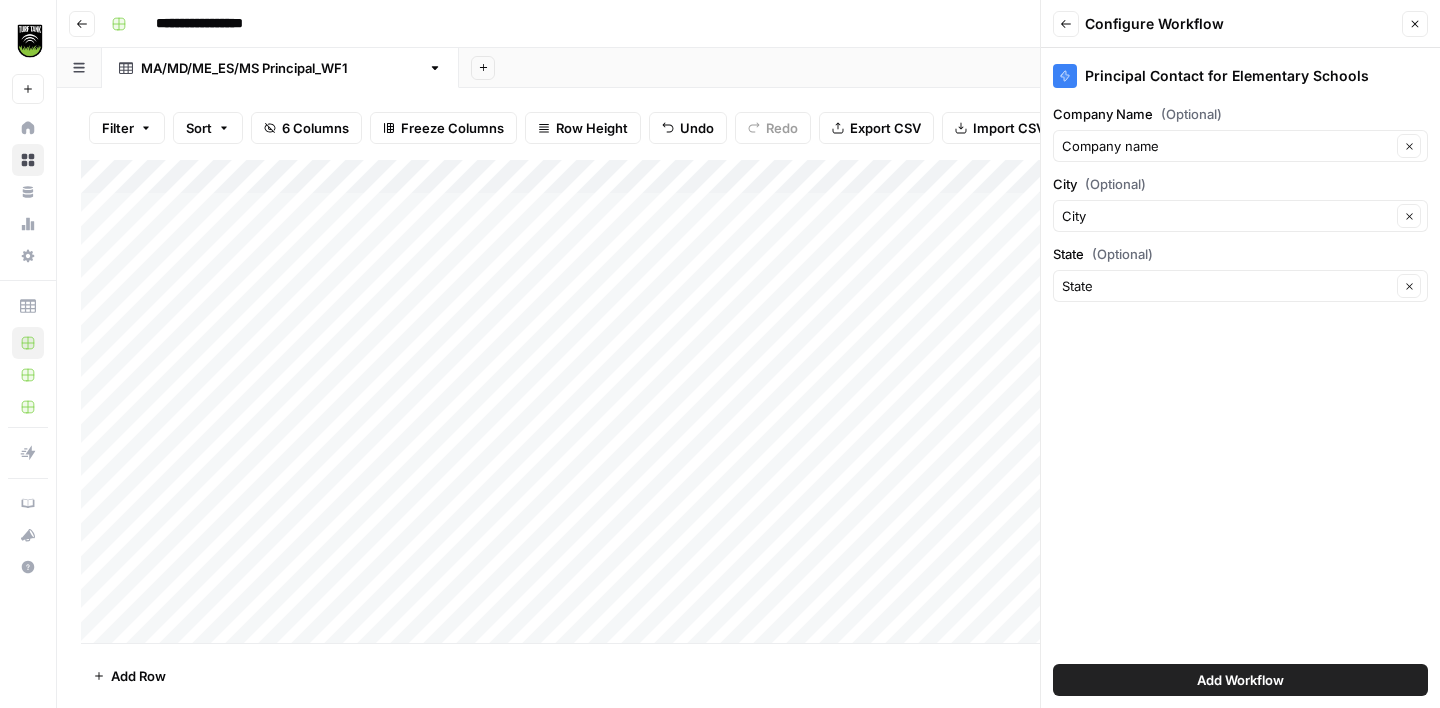 click on "Add Workflow" at bounding box center [1240, 680] 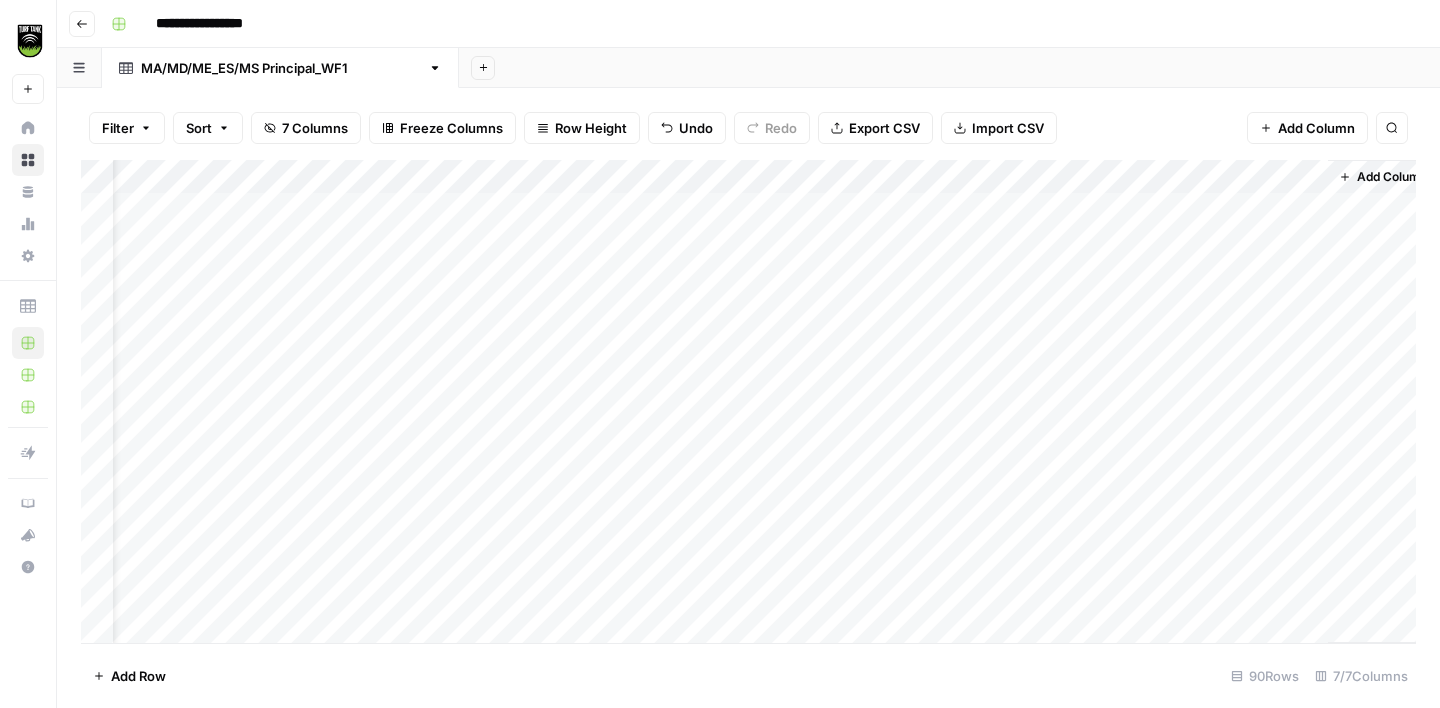 scroll, scrollTop: 0, scrollLeft: 69, axis: horizontal 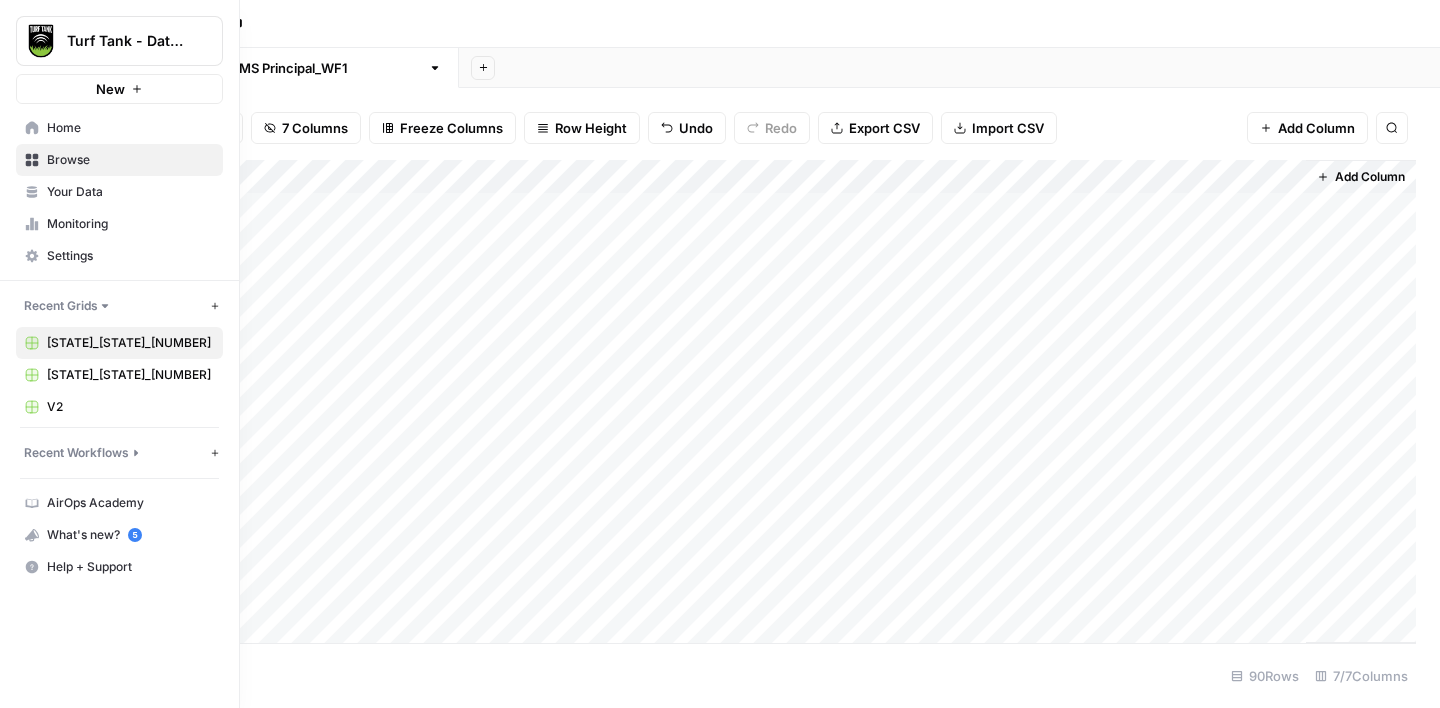 click on "Monitoring" at bounding box center [119, 224] 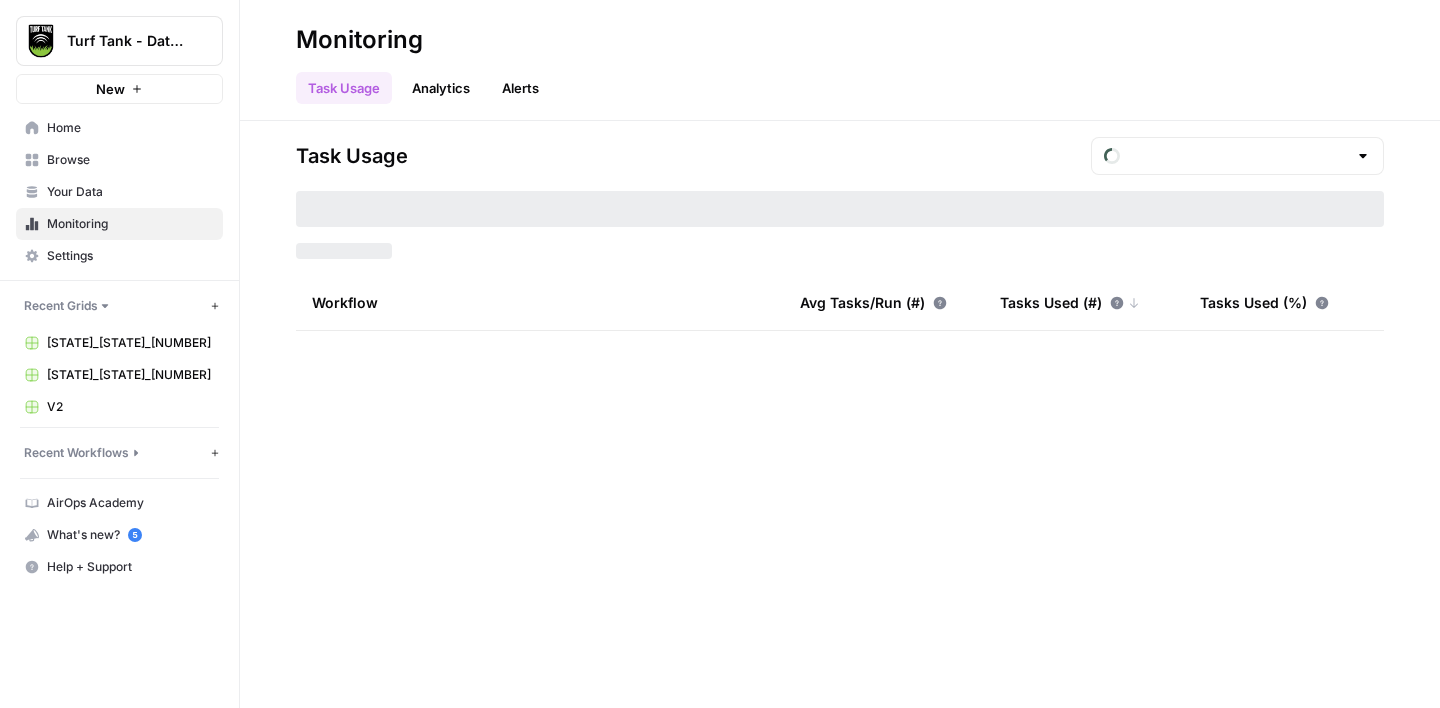 type on "July Tasks" 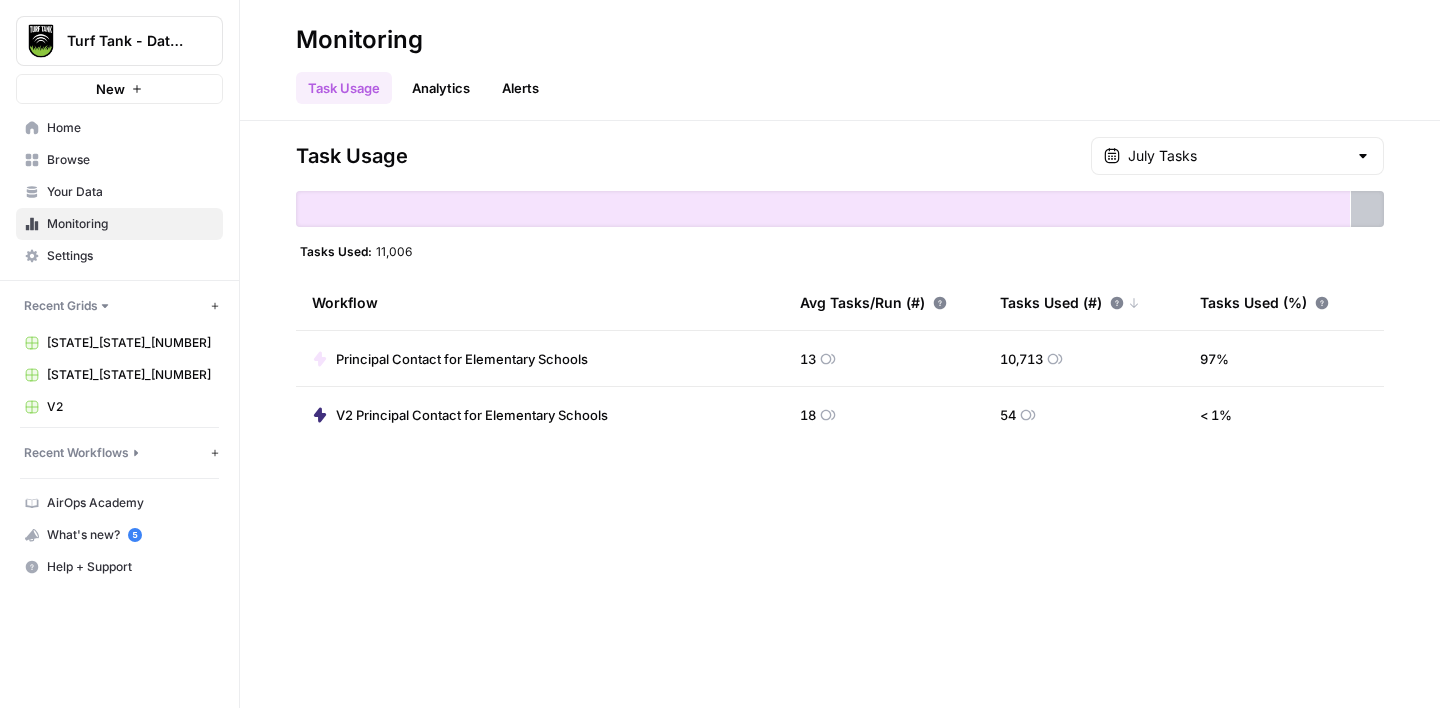 click on "[STATE]_[STATE]_[NUMBER]" at bounding box center (130, 343) 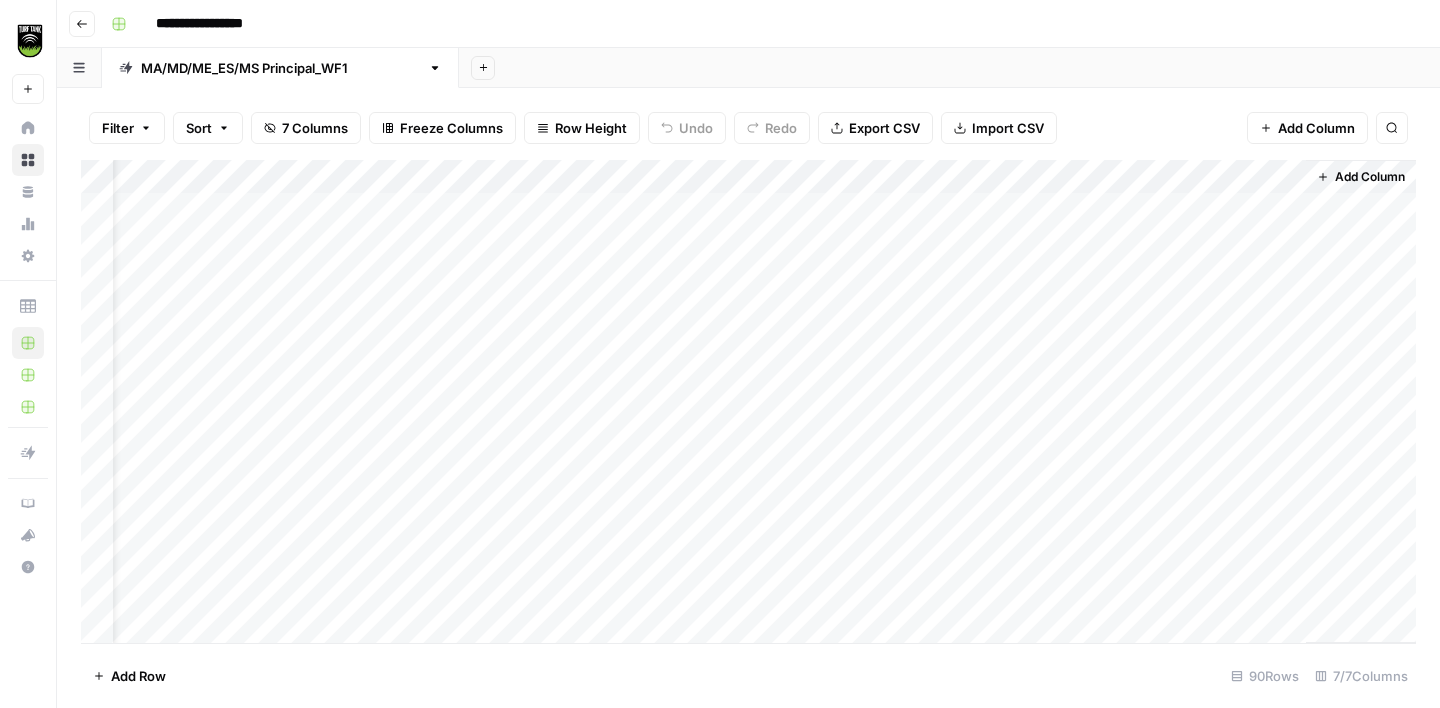 scroll, scrollTop: 0, scrollLeft: 69, axis: horizontal 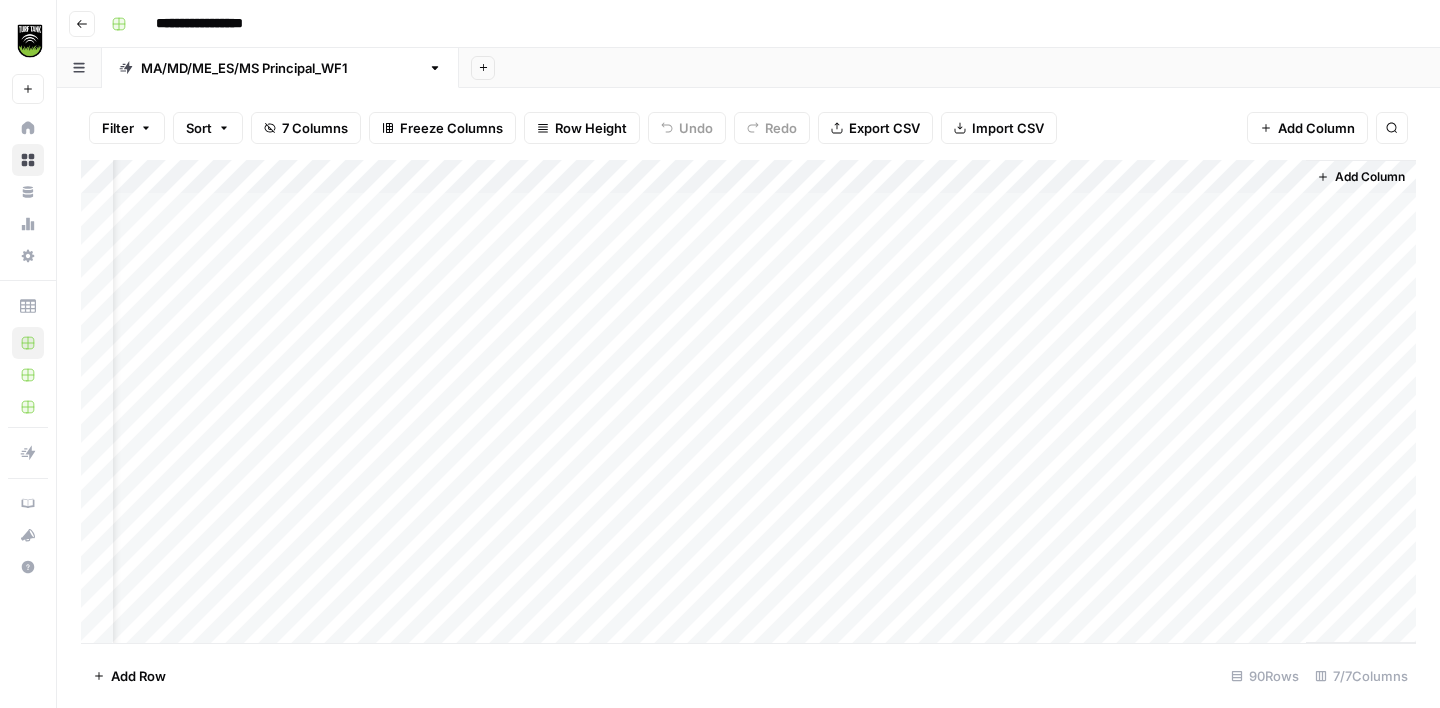 click on "Add Column" at bounding box center (748, 401) 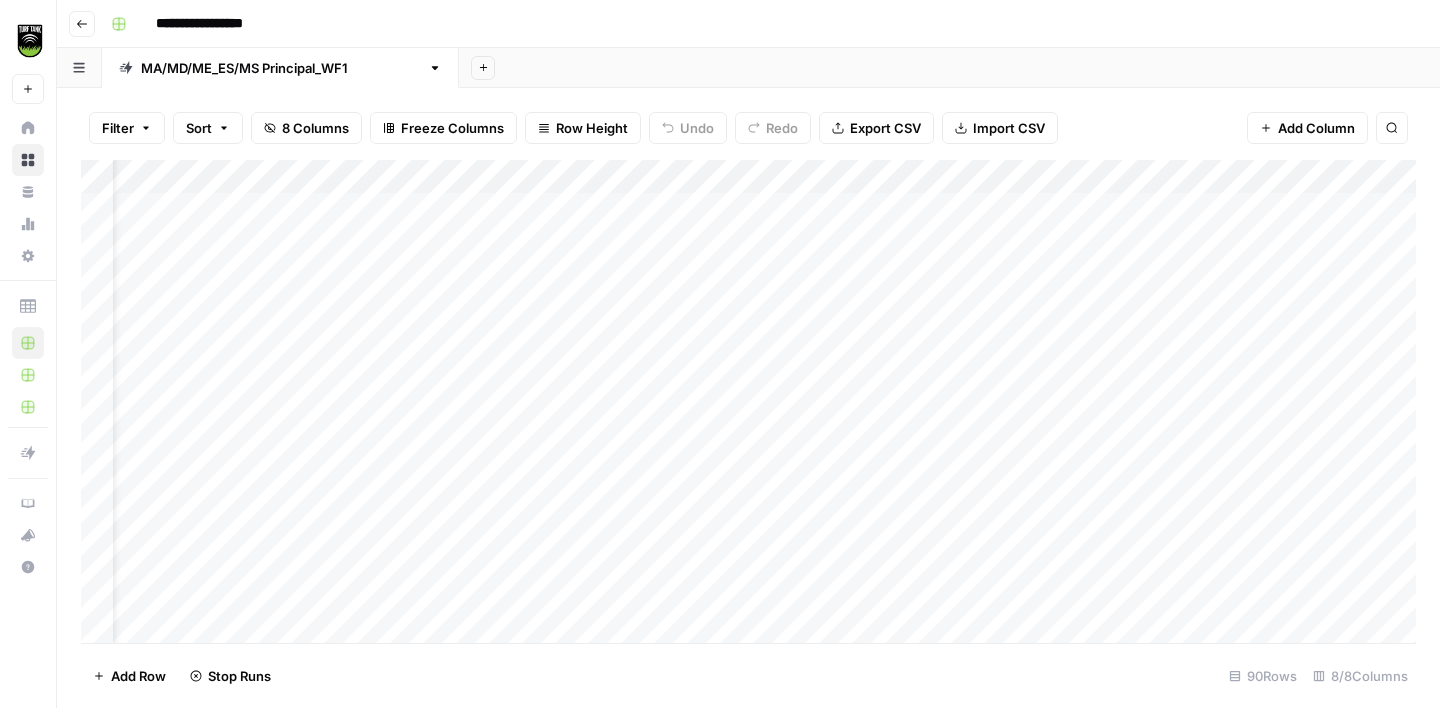 click on "Add Column" at bounding box center (748, 401) 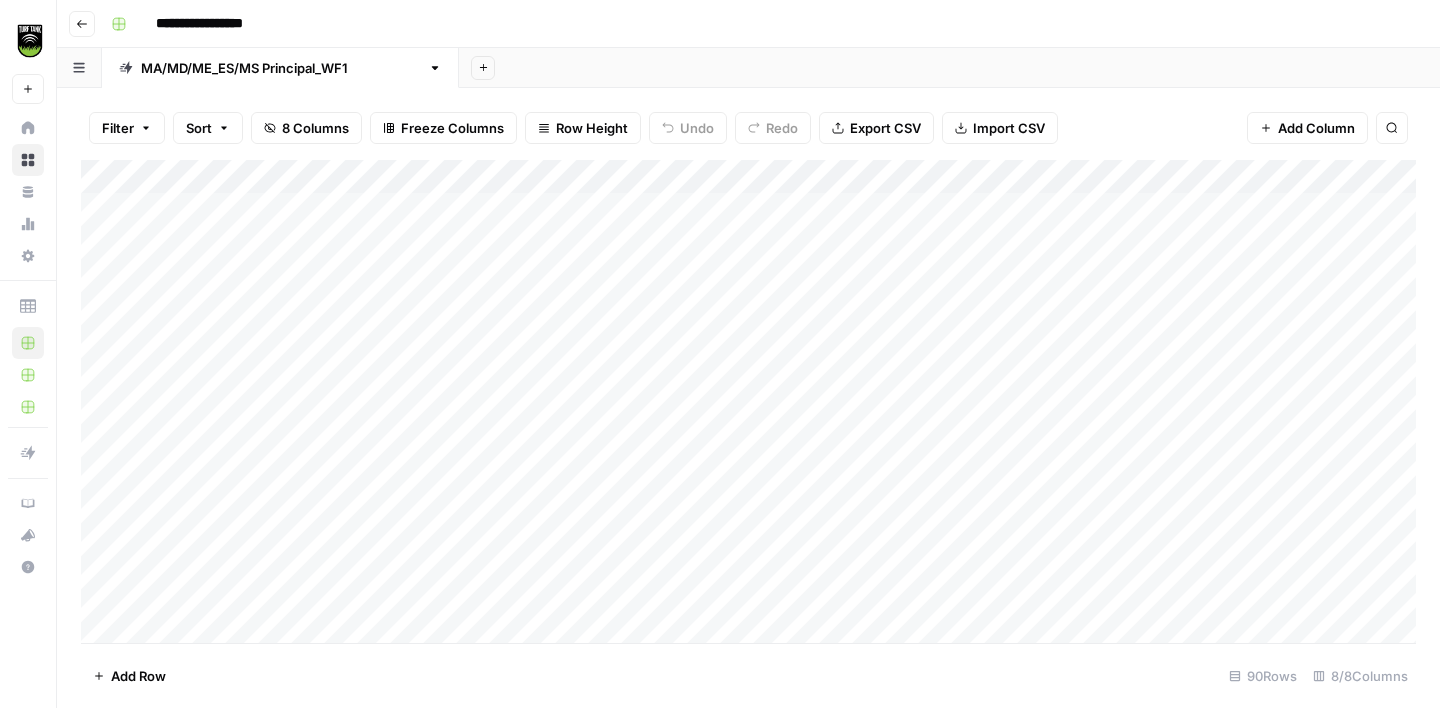 scroll, scrollTop: 0, scrollLeft: 0, axis: both 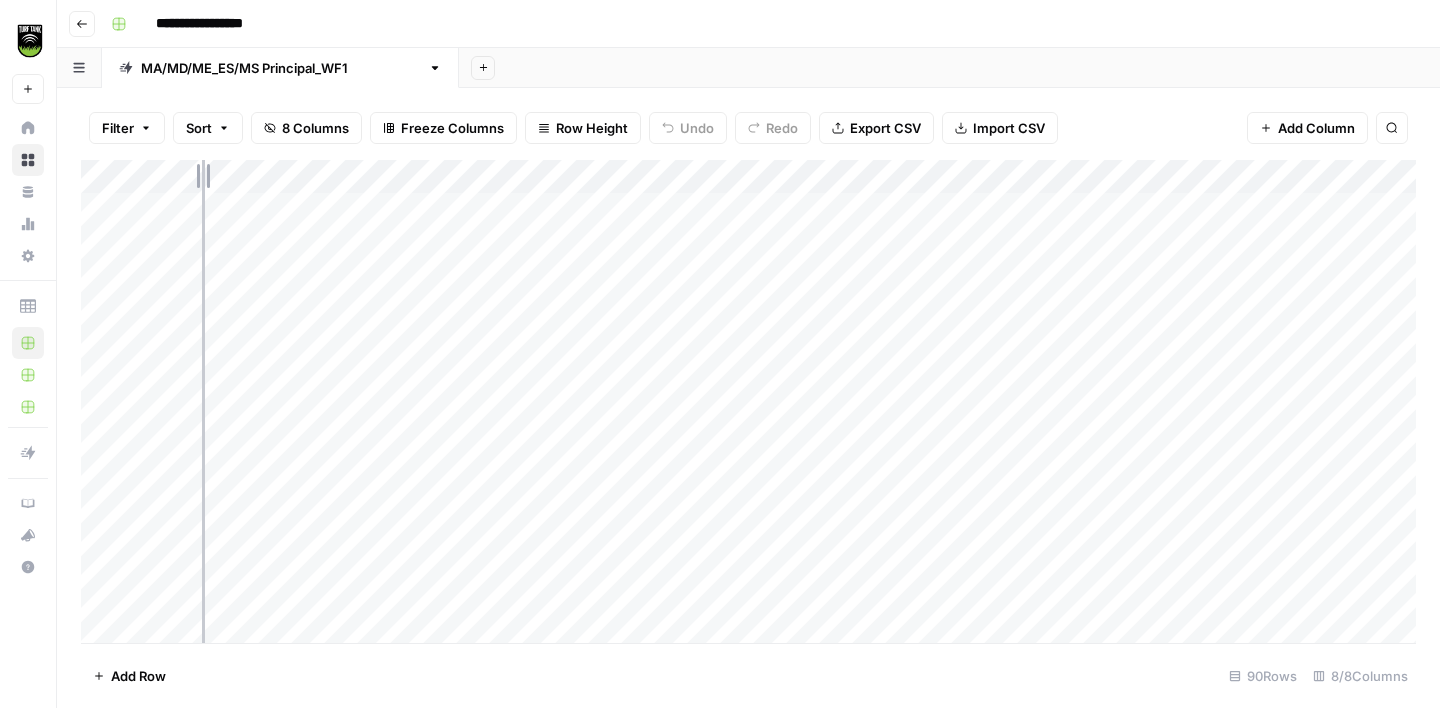 drag, startPoint x: 290, startPoint y: 177, endPoint x: 190, endPoint y: 182, distance: 100.12492 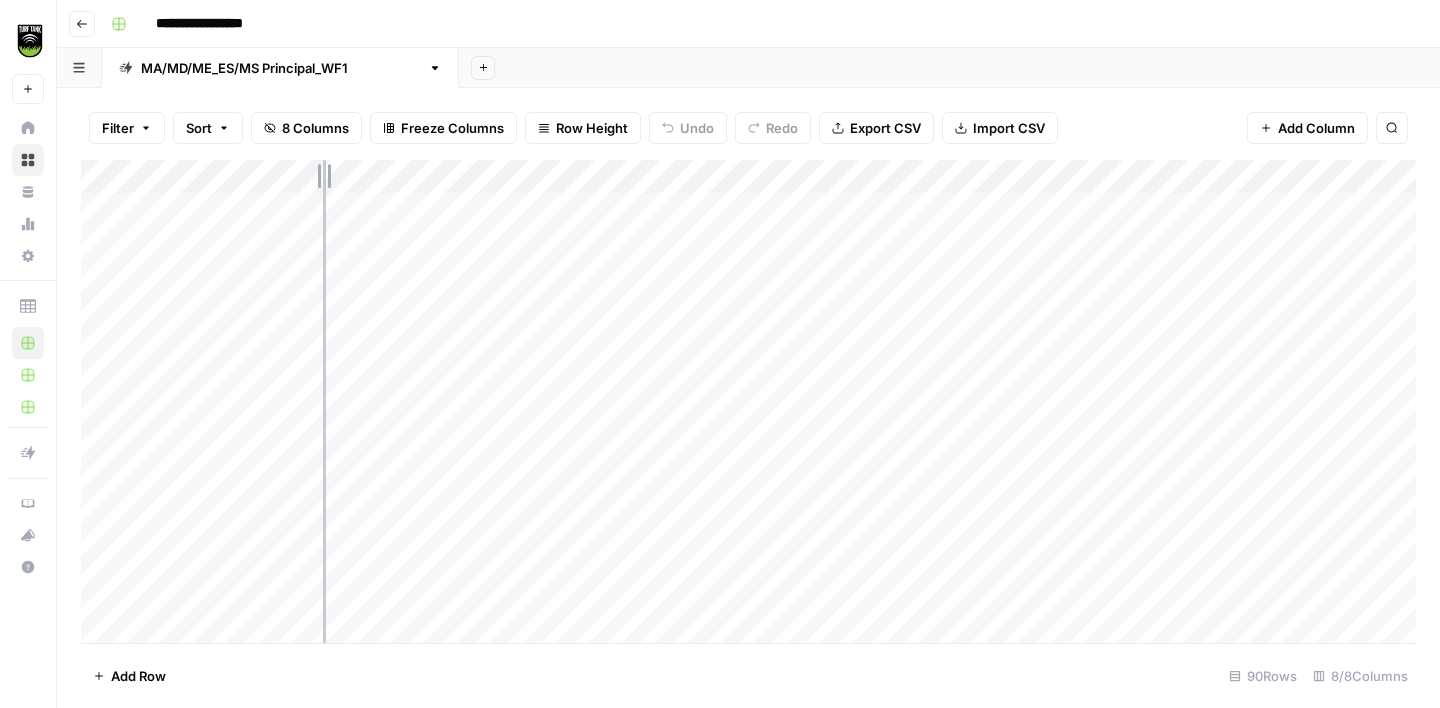 drag, startPoint x: 396, startPoint y: 175, endPoint x: 319, endPoint y: 177, distance: 77.02597 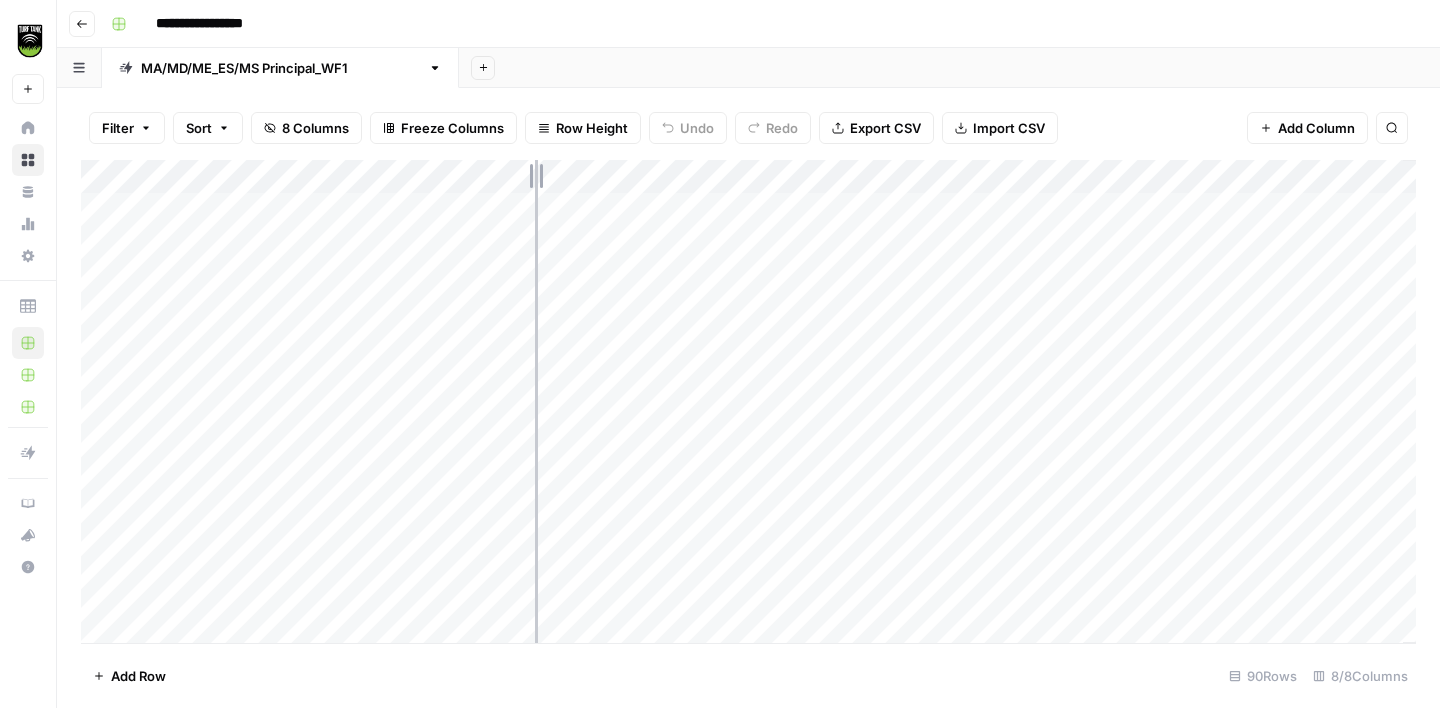 drag, startPoint x: 502, startPoint y: 175, endPoint x: 550, endPoint y: 176, distance: 48.010414 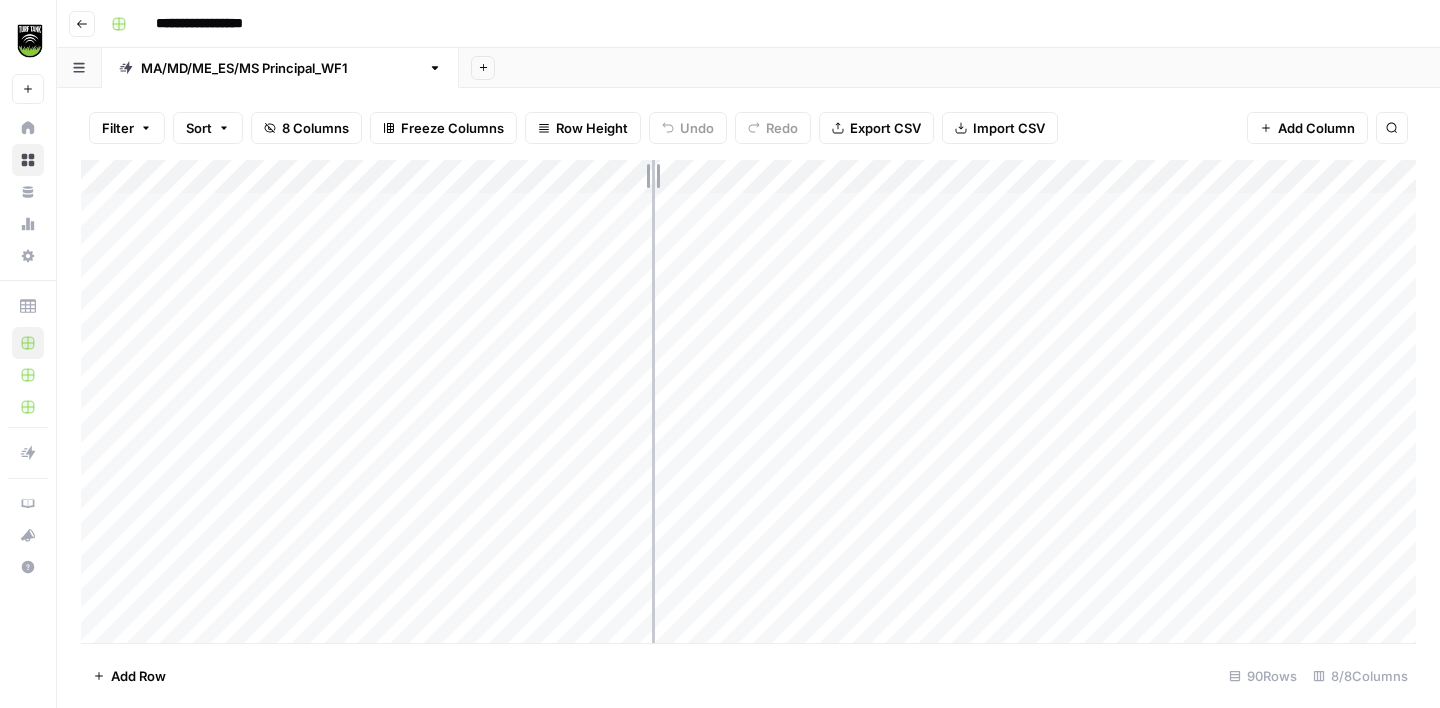 drag, startPoint x: 728, startPoint y: 178, endPoint x: 652, endPoint y: 179, distance: 76.00658 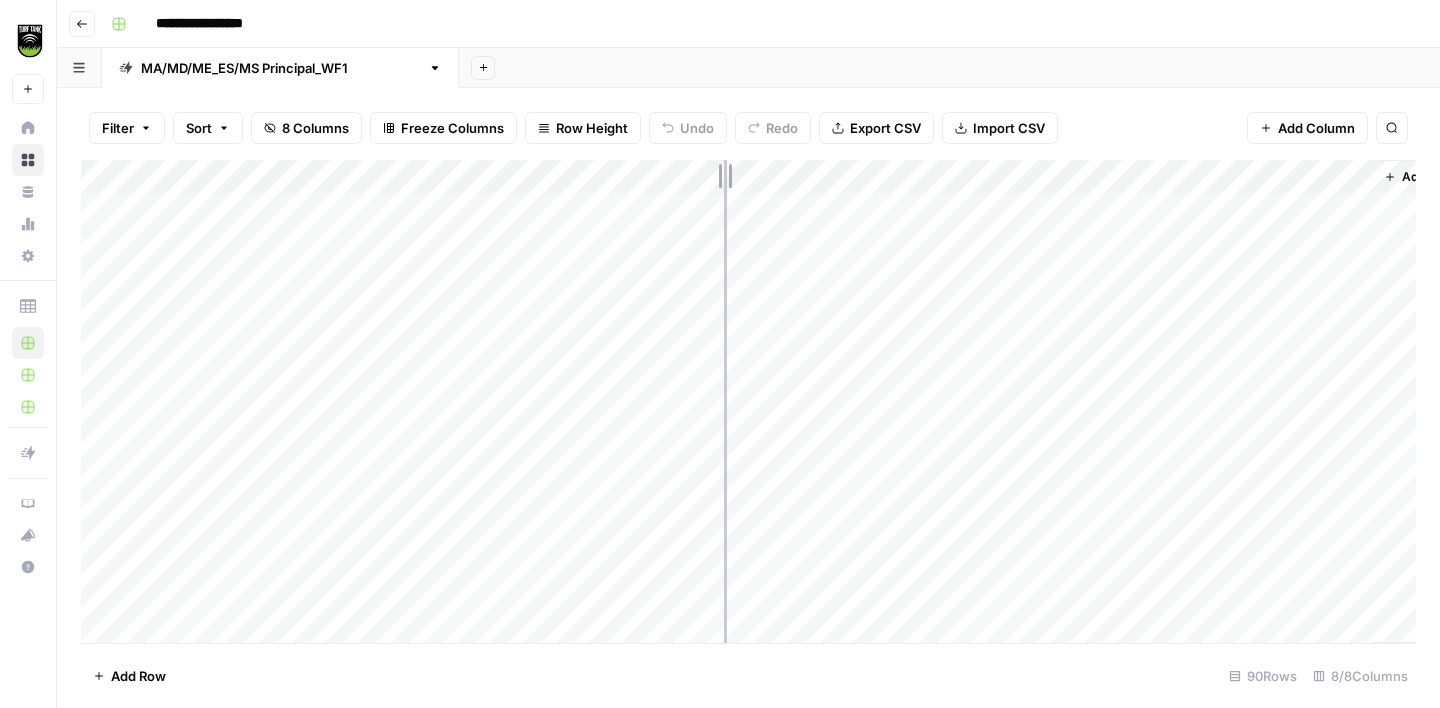 drag, startPoint x: 835, startPoint y: 177, endPoint x: 720, endPoint y: 178, distance: 115.00435 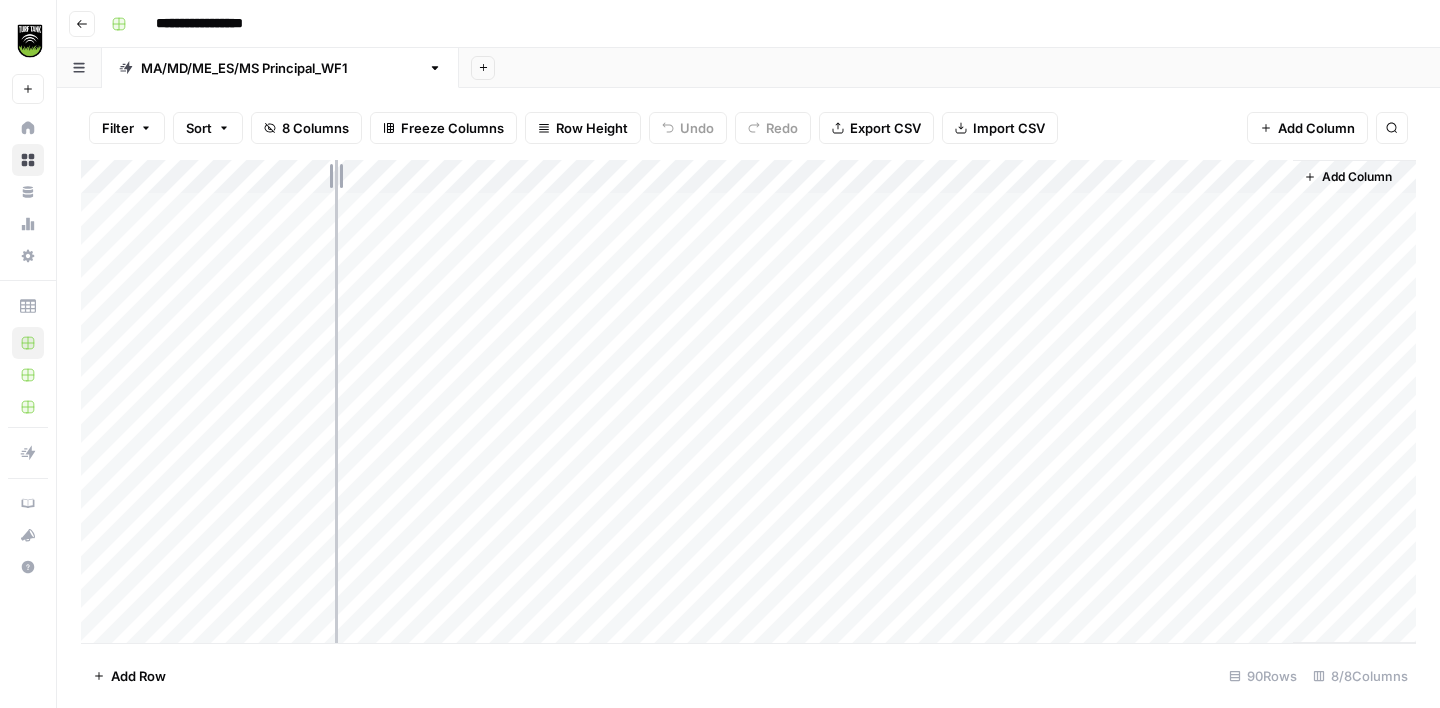 drag, startPoint x: 323, startPoint y: 170, endPoint x: 335, endPoint y: 170, distance: 12 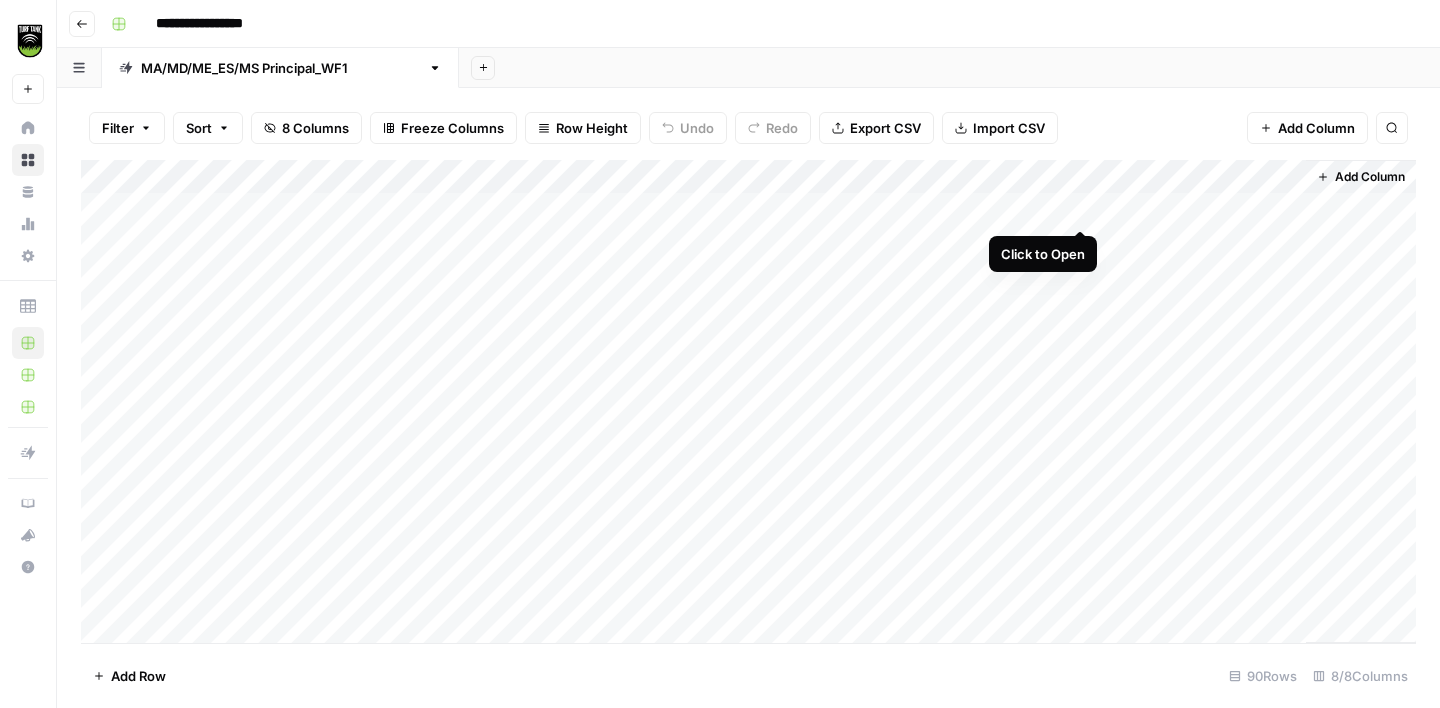 click on "Add Column" at bounding box center (748, 401) 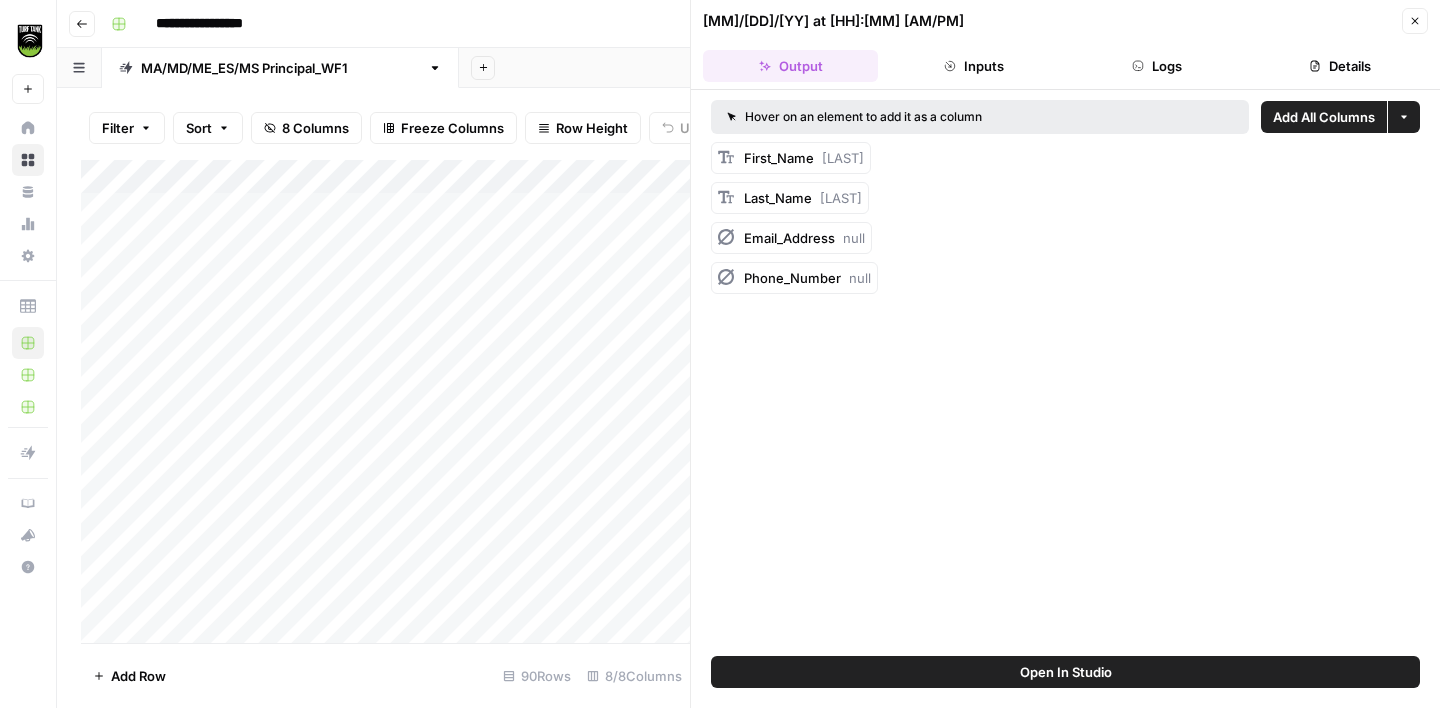 click 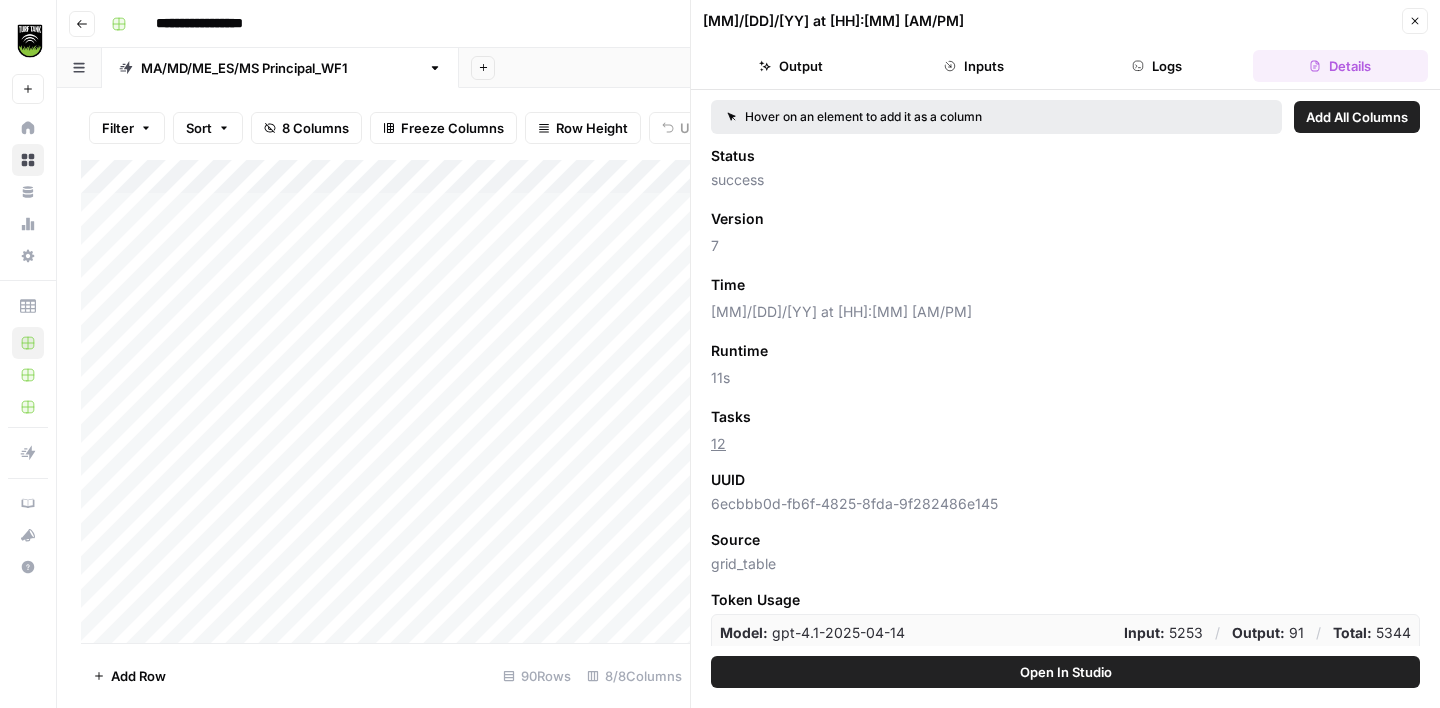 click on "Close" at bounding box center [1415, 21] 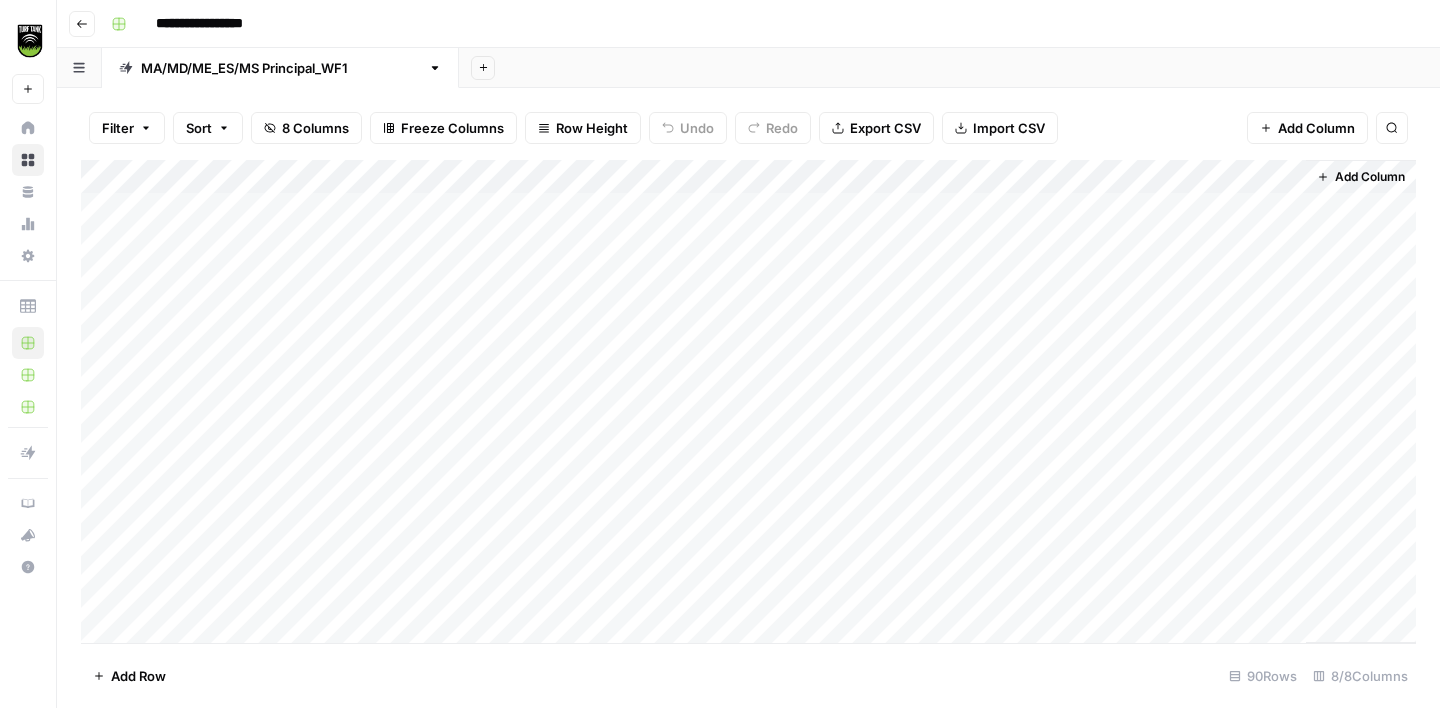 click on "Add Column" at bounding box center (748, 401) 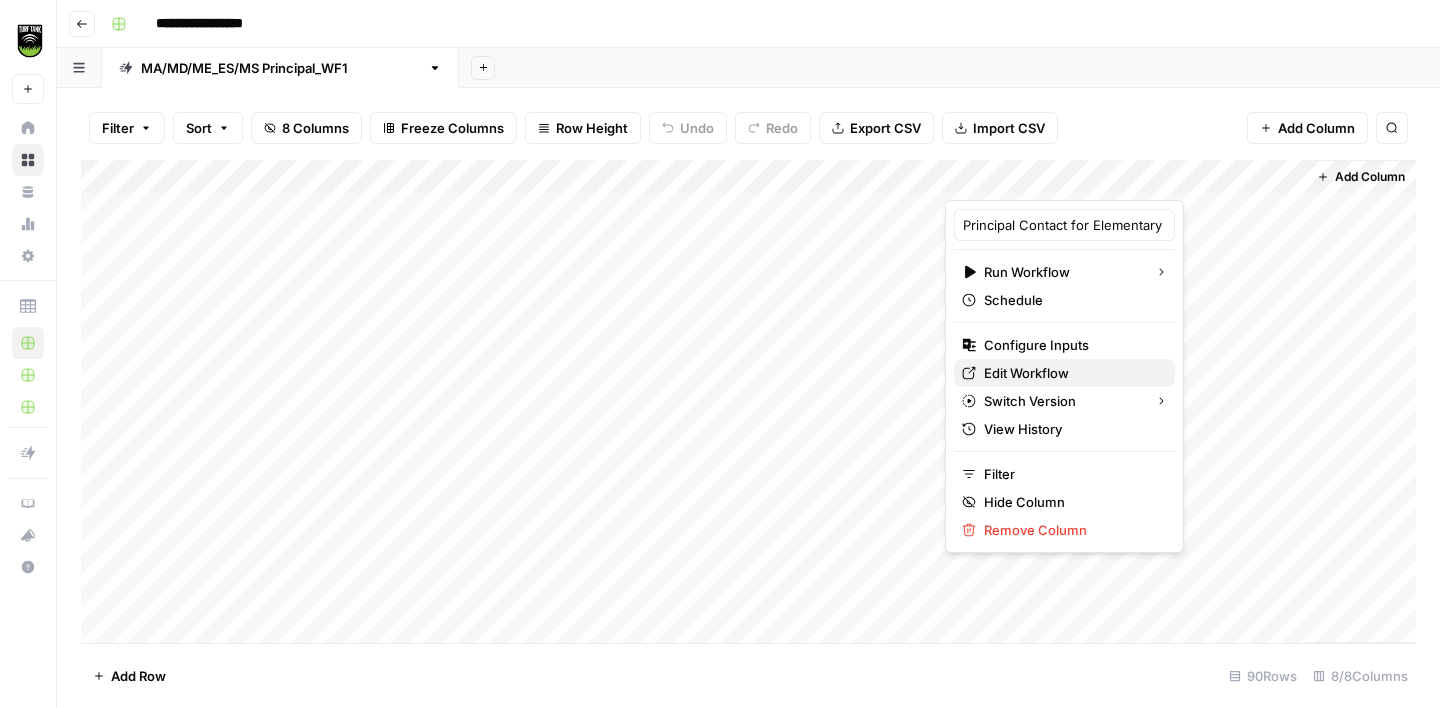 click on "Edit Workflow" at bounding box center (1071, 373) 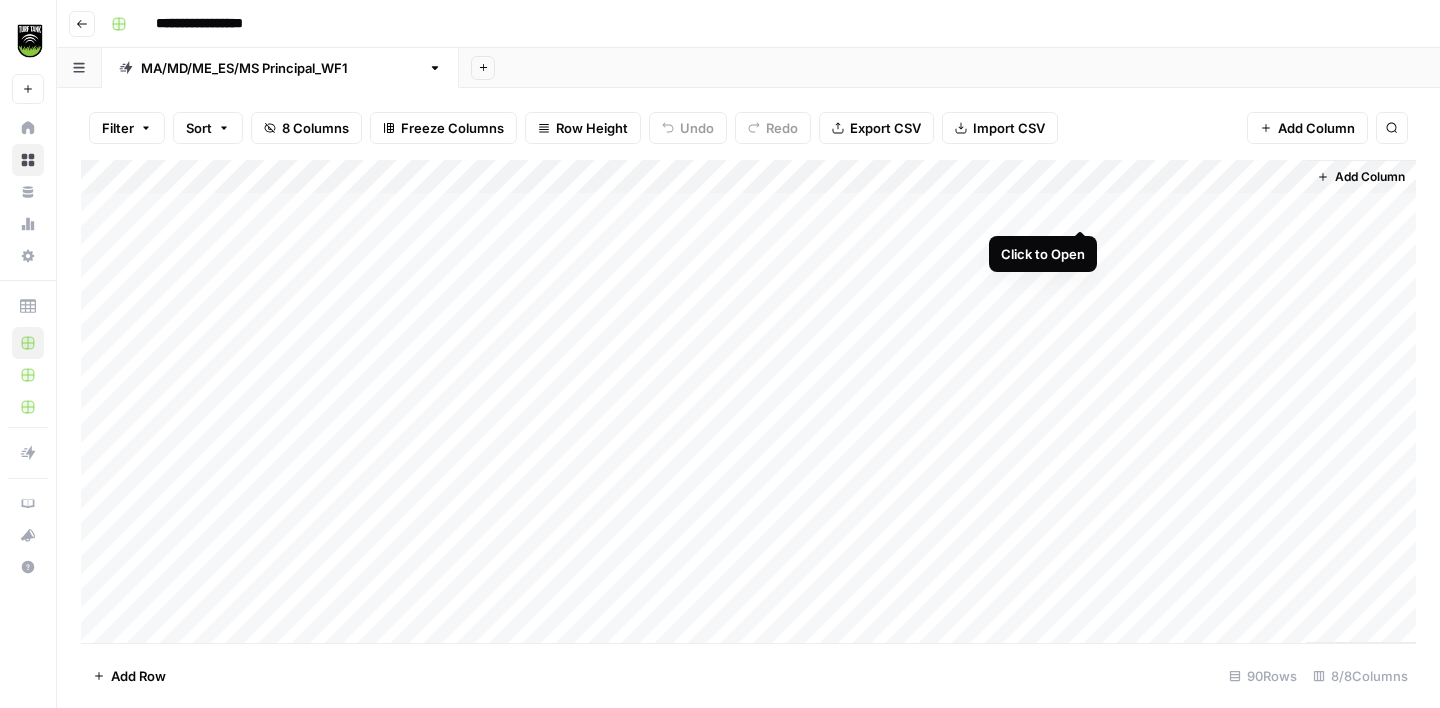 click on "Add Column" at bounding box center (748, 401) 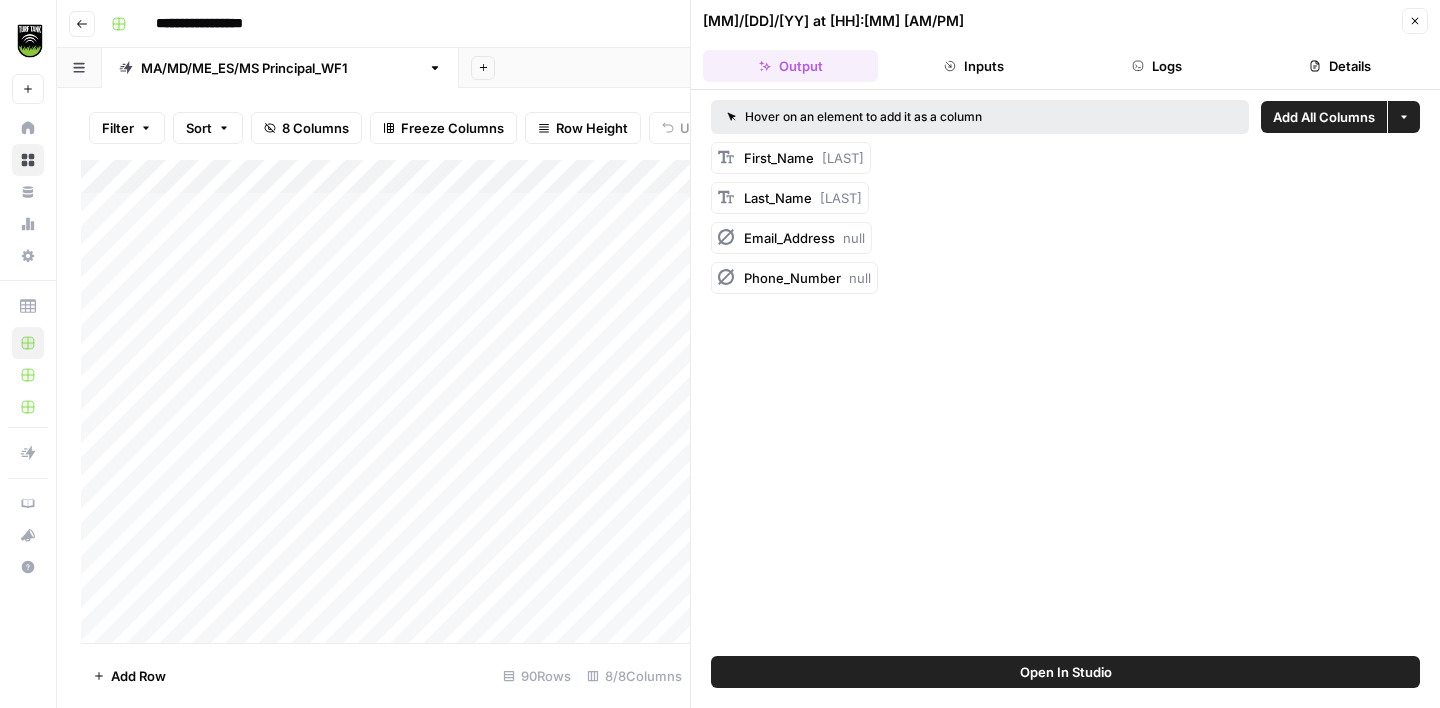 click on "Add All Columns" at bounding box center [1324, 117] 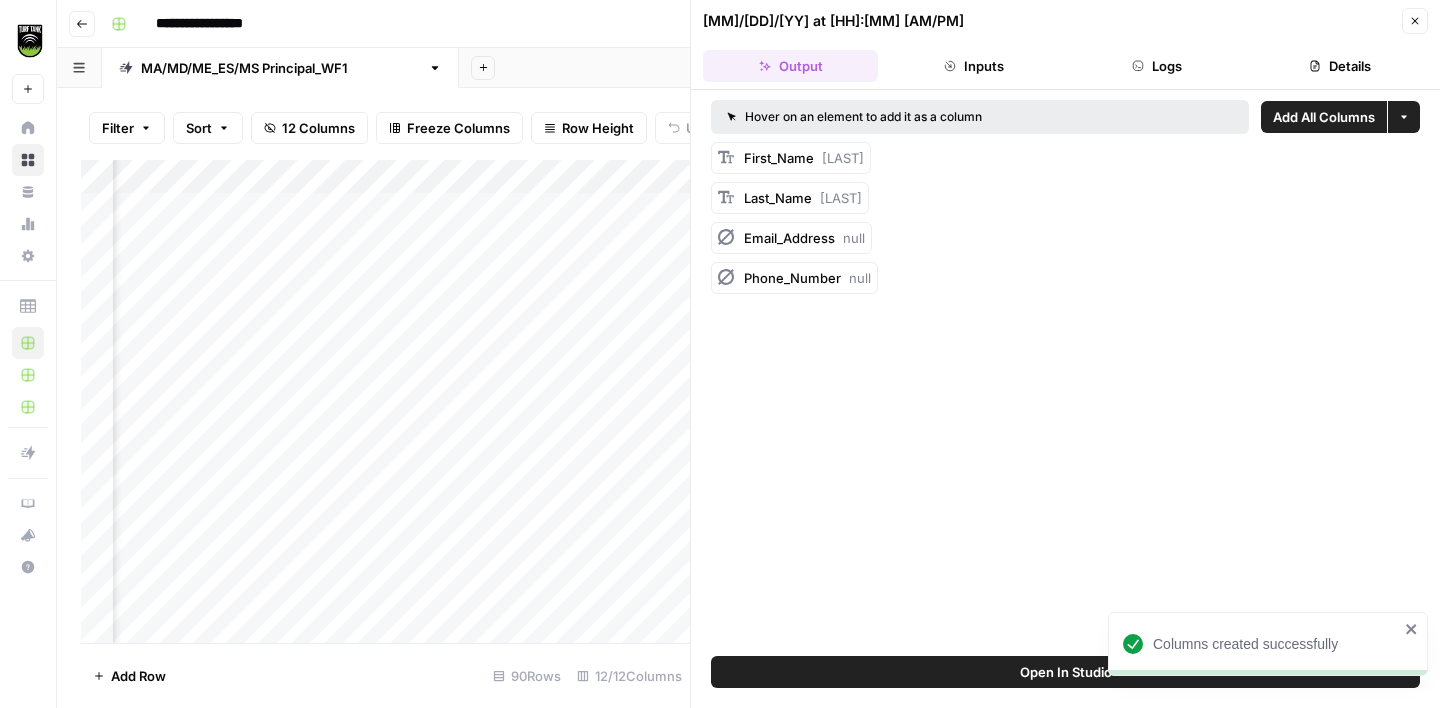 scroll, scrollTop: 0, scrollLeft: 766, axis: horizontal 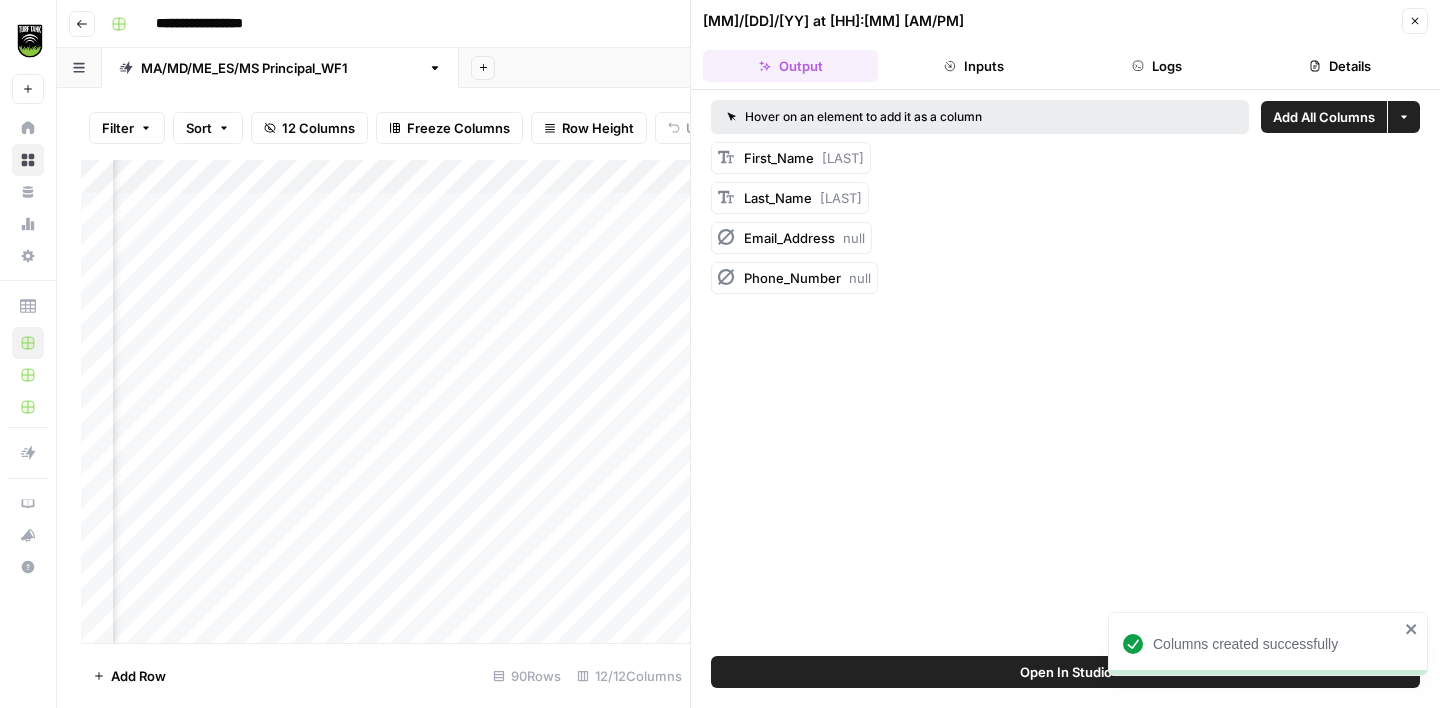 click on "Details" at bounding box center (1340, 66) 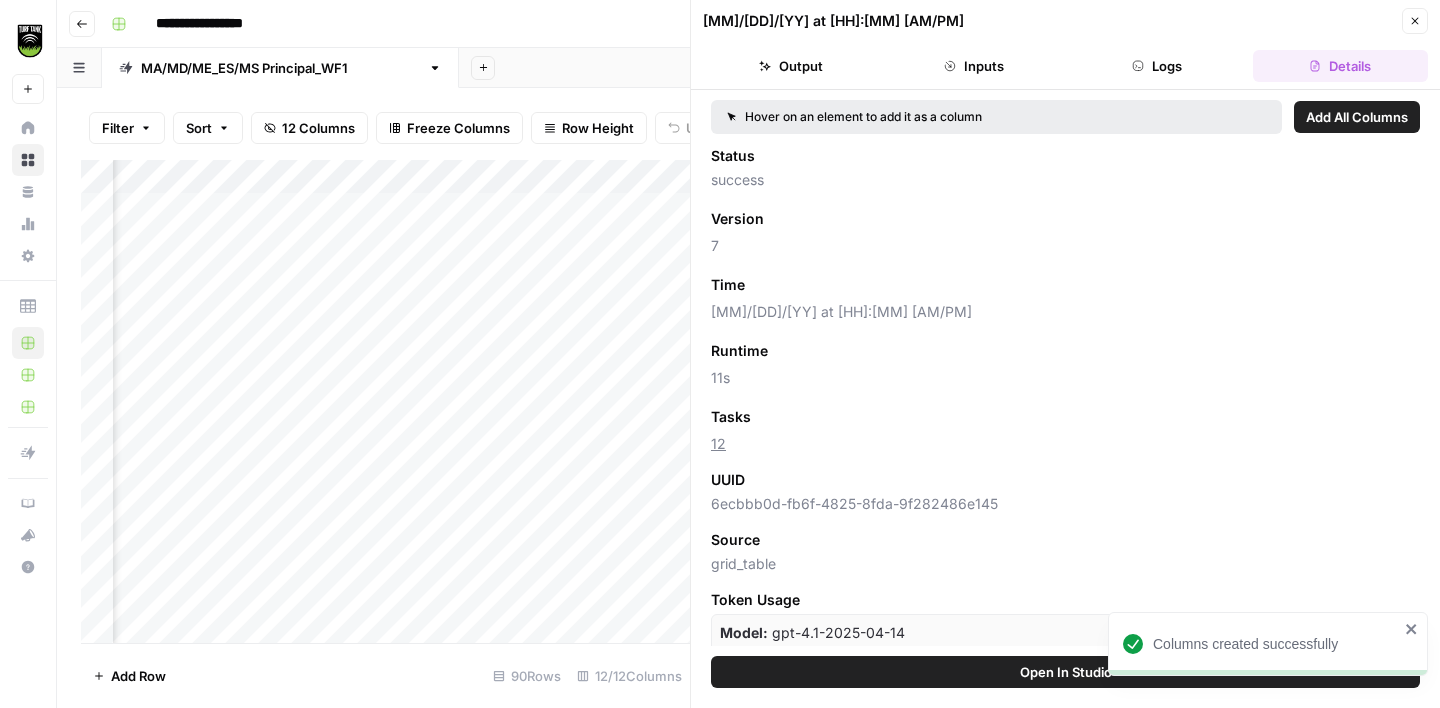 click on "Add as Column" at bounding box center [810, 417] 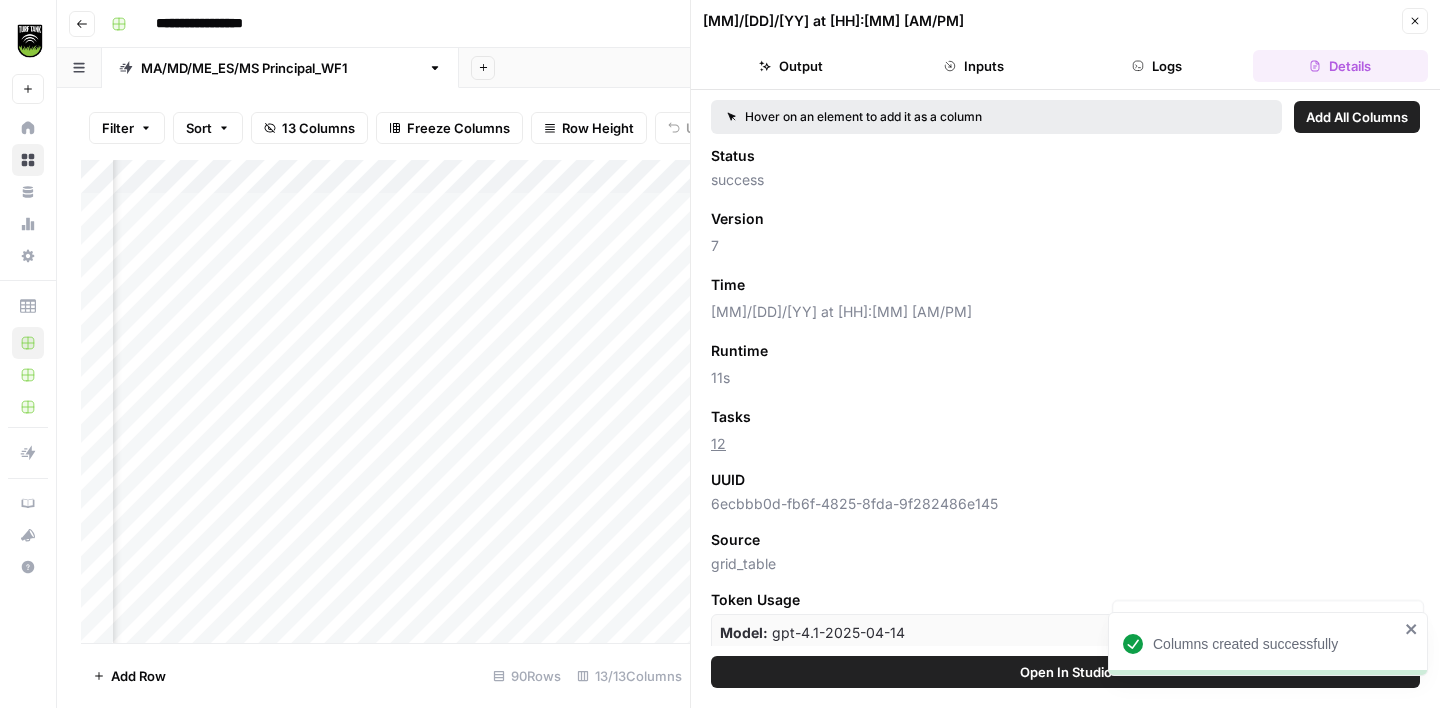 click on "Close" at bounding box center (1415, 21) 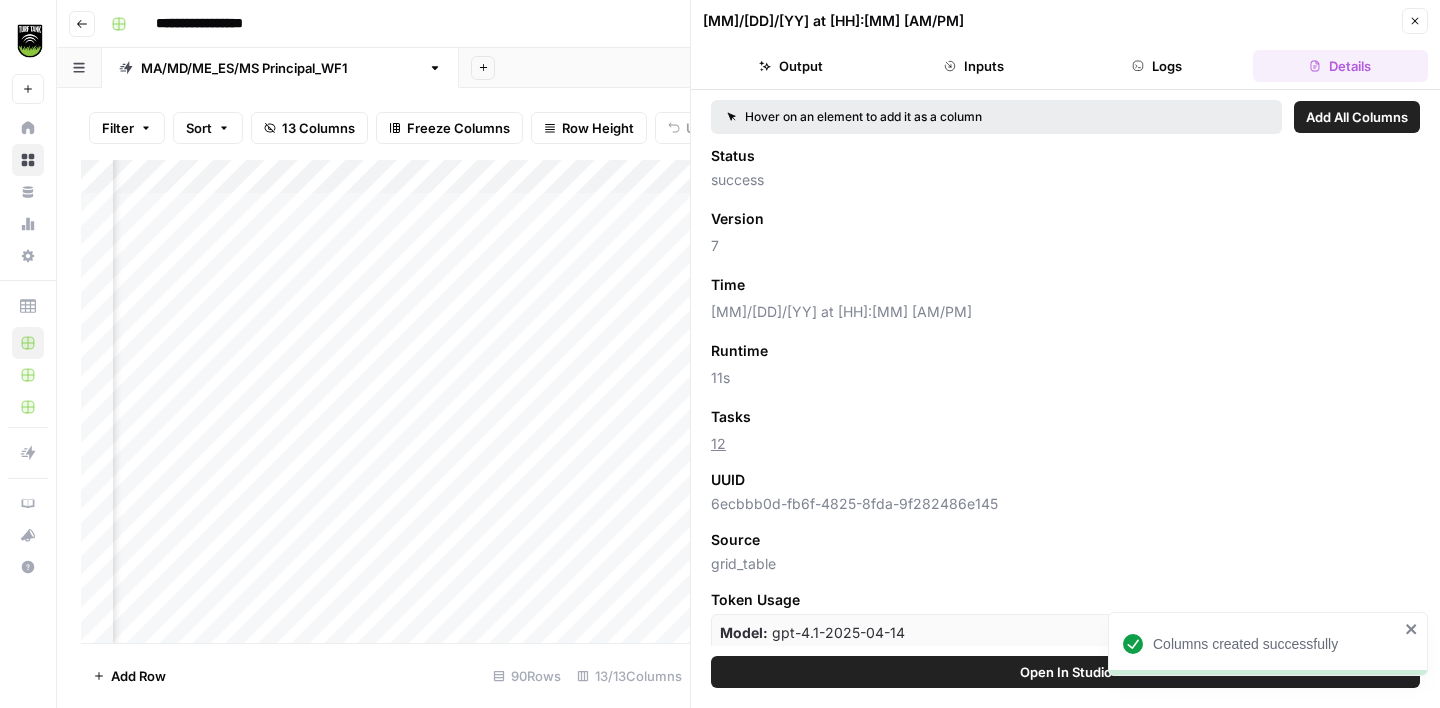 click on "Close" at bounding box center [1415, 21] 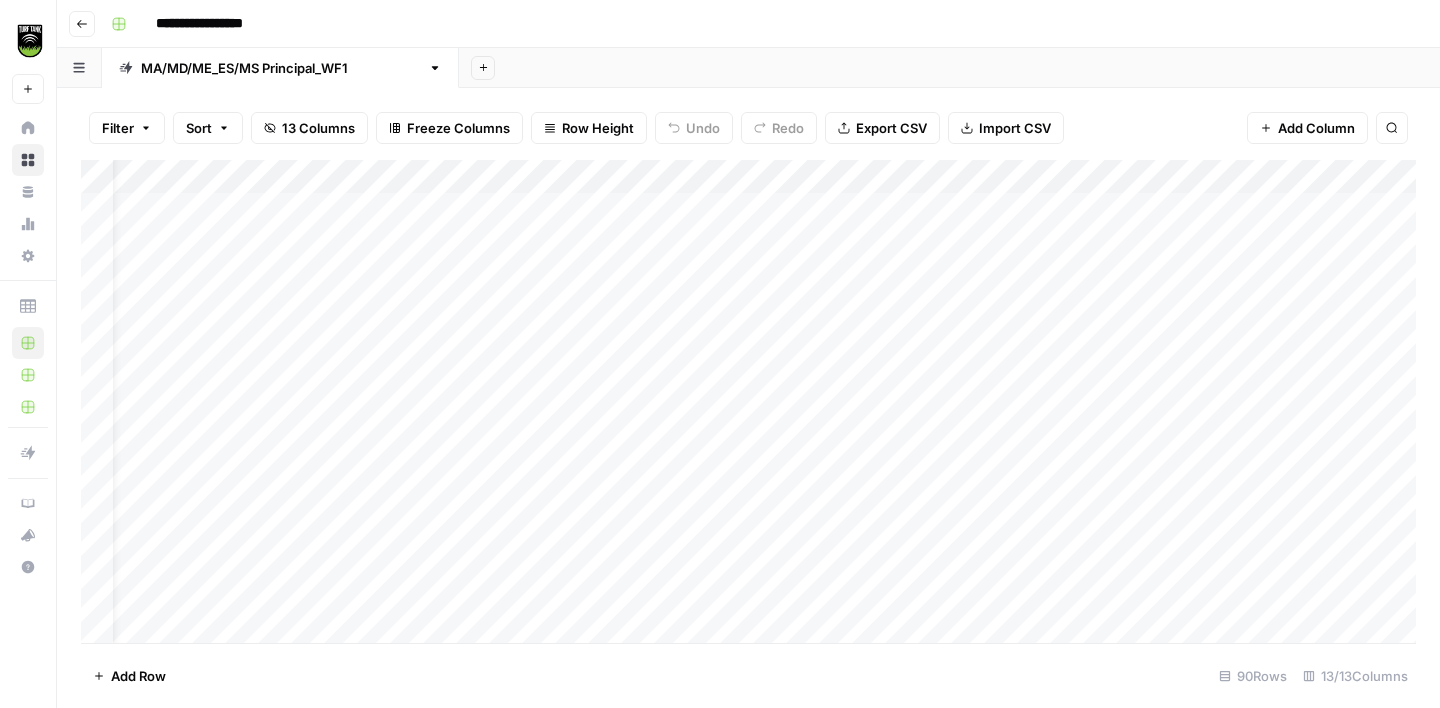 scroll, scrollTop: 0, scrollLeft: 49, axis: horizontal 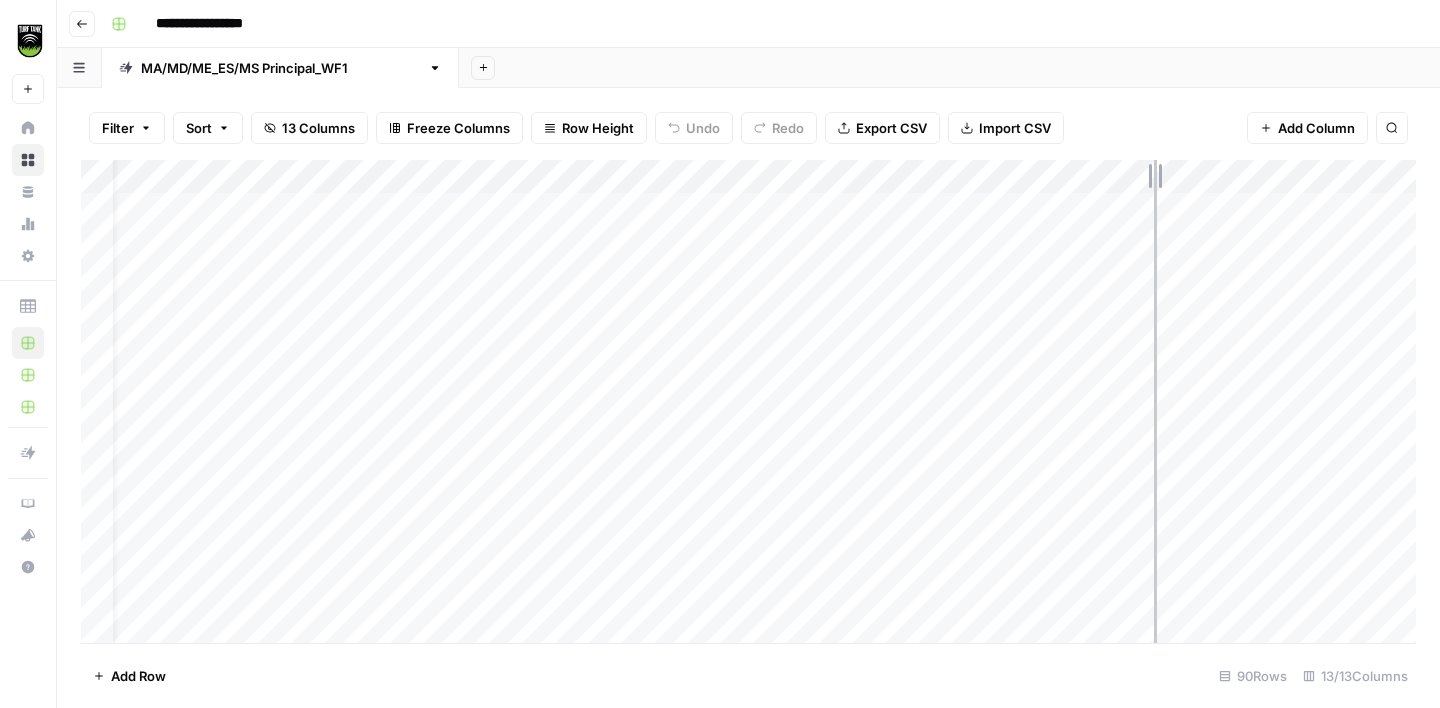 drag, startPoint x: 1255, startPoint y: 175, endPoint x: 1154, endPoint y: 175, distance: 101 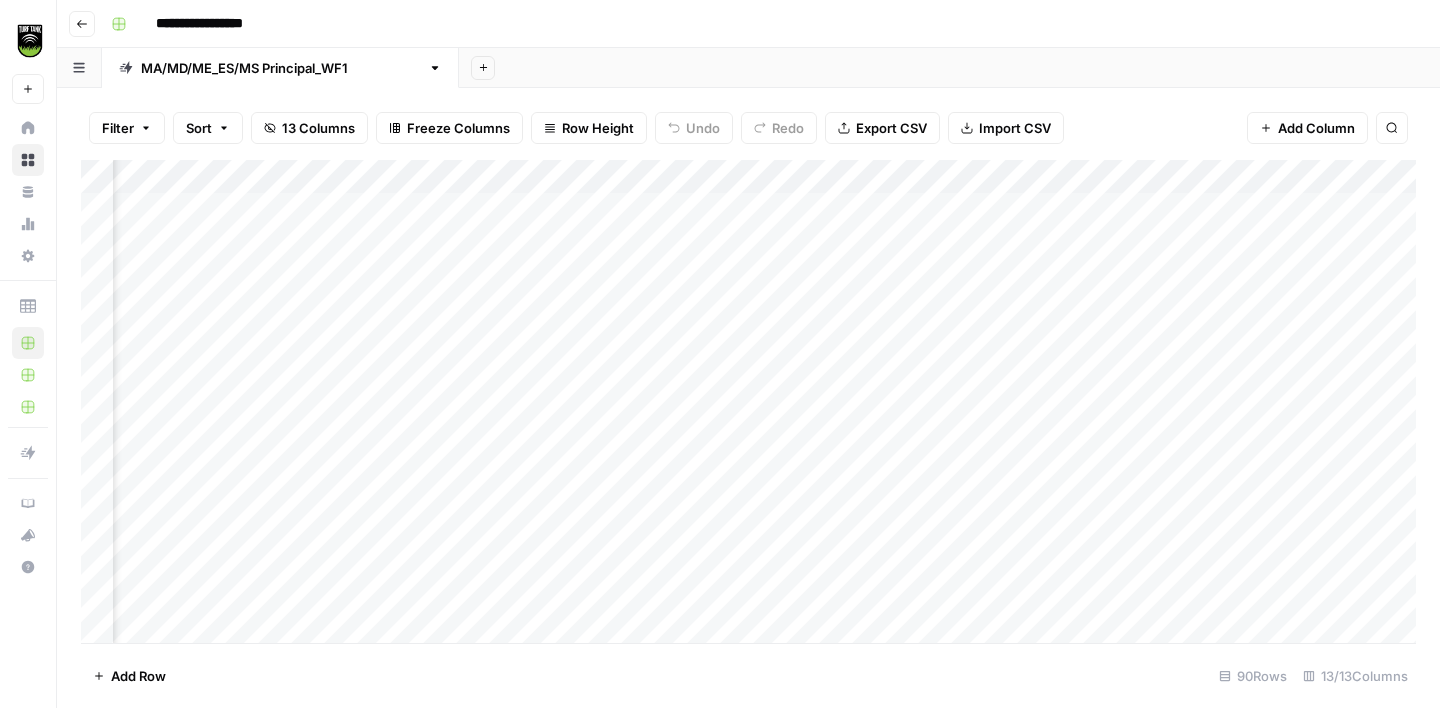 scroll, scrollTop: 0, scrollLeft: 438, axis: horizontal 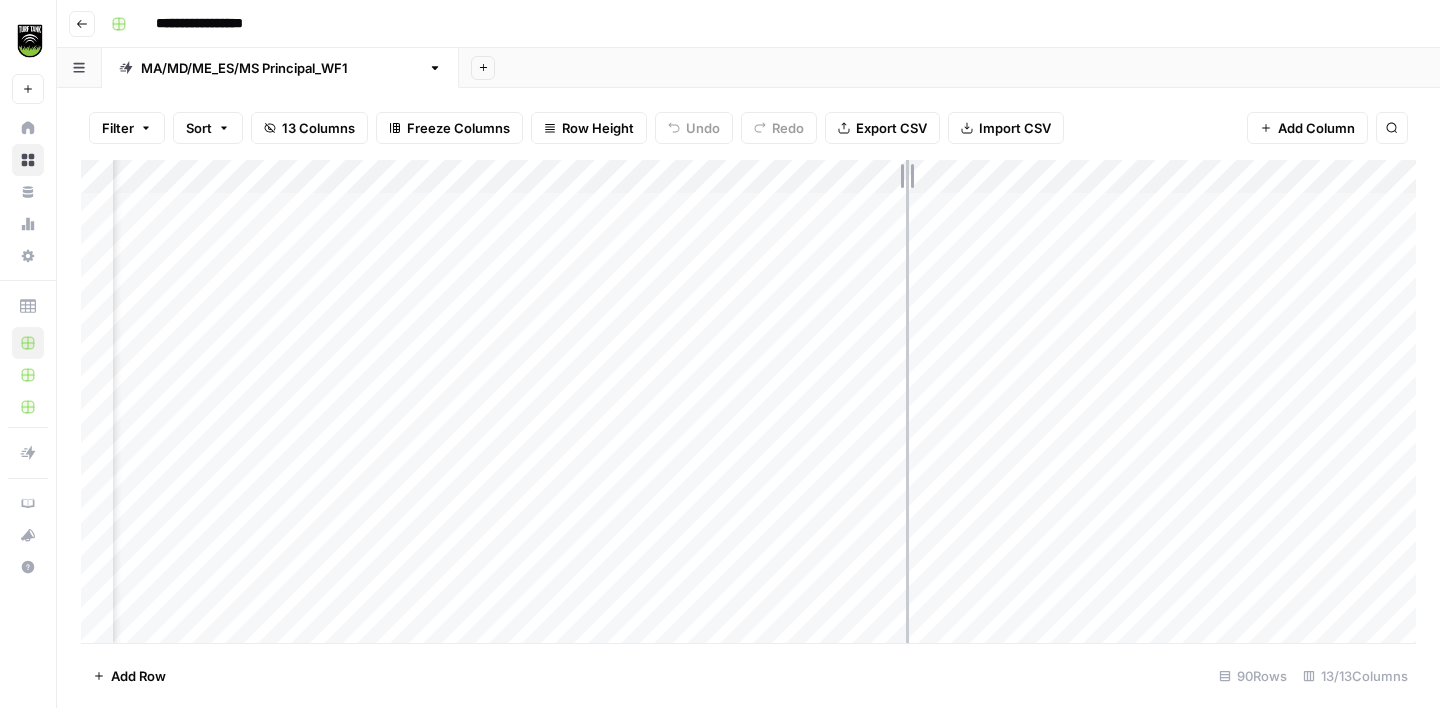 drag, startPoint x: 967, startPoint y: 177, endPoint x: 906, endPoint y: 176, distance: 61.008198 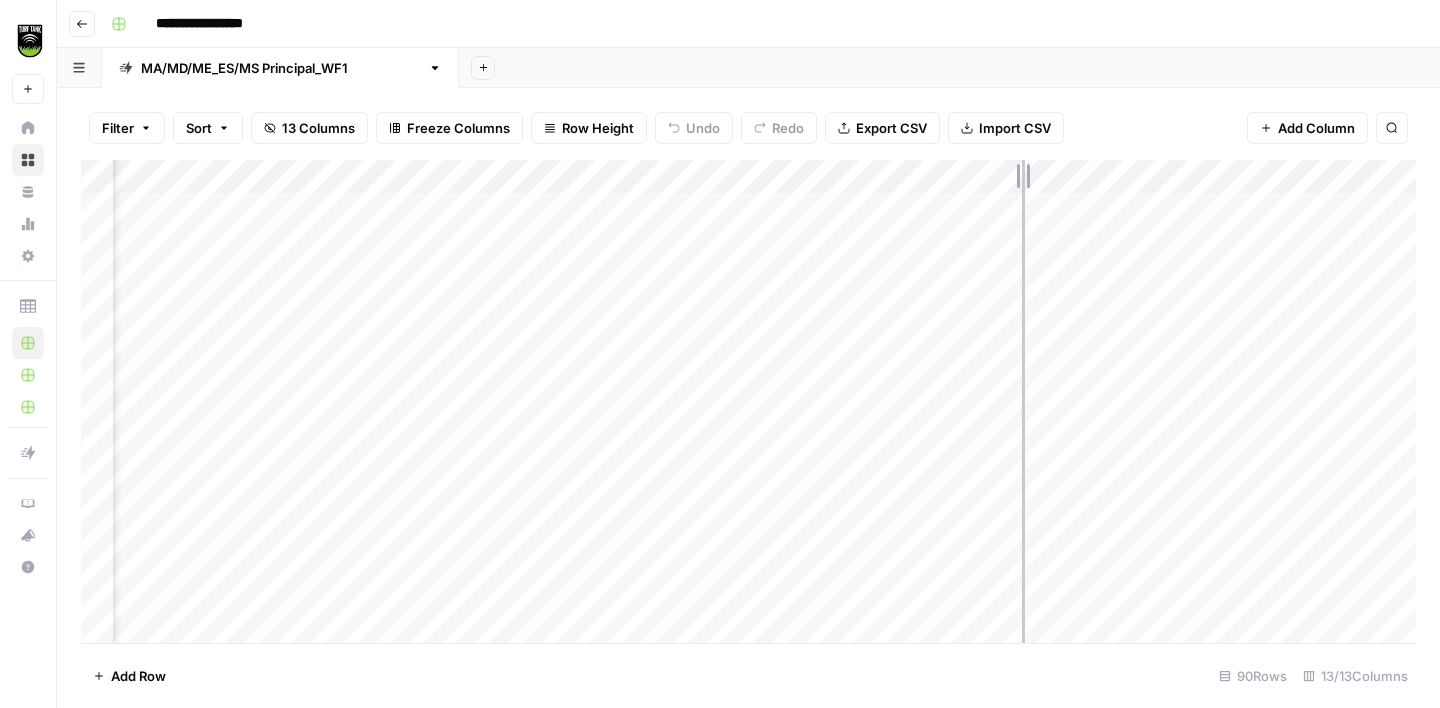 drag, startPoint x: 1085, startPoint y: 176, endPoint x: 1022, endPoint y: 175, distance: 63.007935 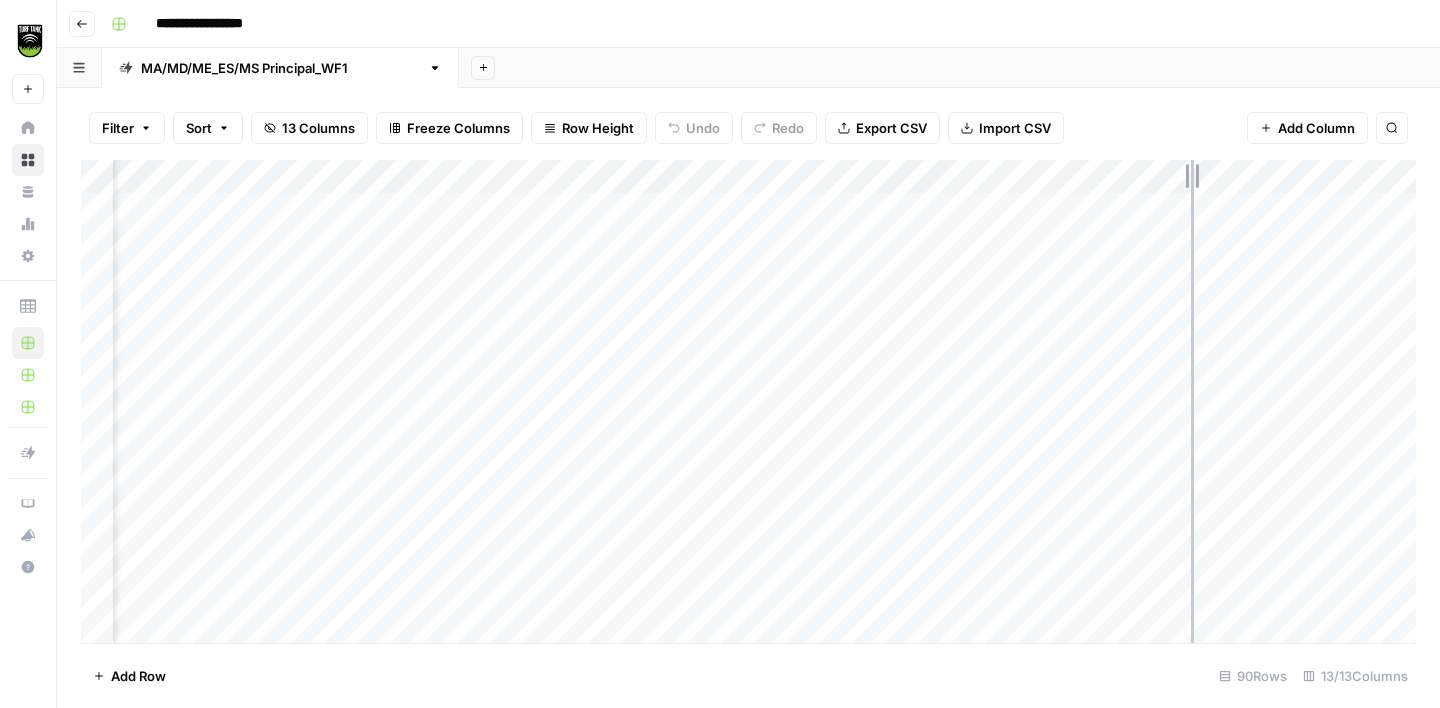 drag, startPoint x: 1201, startPoint y: 176, endPoint x: 1184, endPoint y: 176, distance: 17 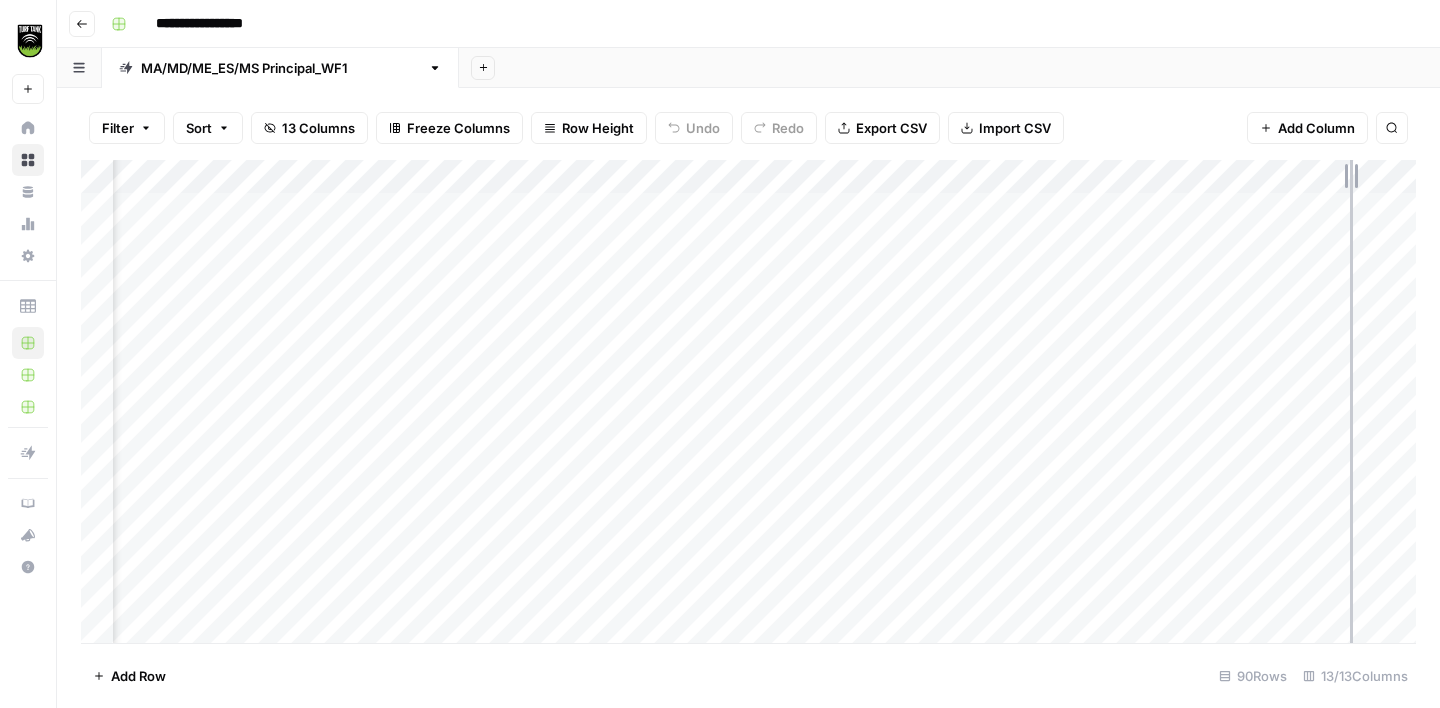 drag, startPoint x: 1362, startPoint y: 174, endPoint x: 1349, endPoint y: 172, distance: 13.152946 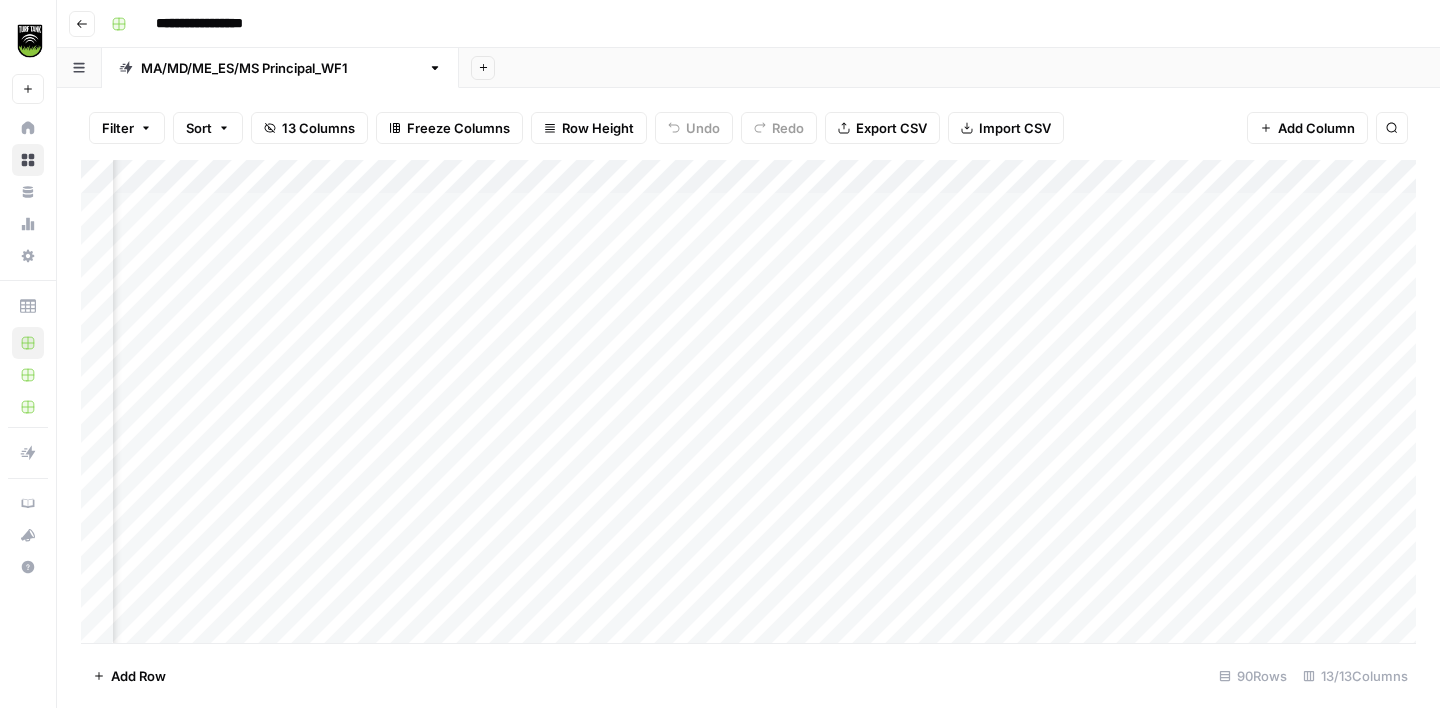 scroll, scrollTop: 0, scrollLeft: 296, axis: horizontal 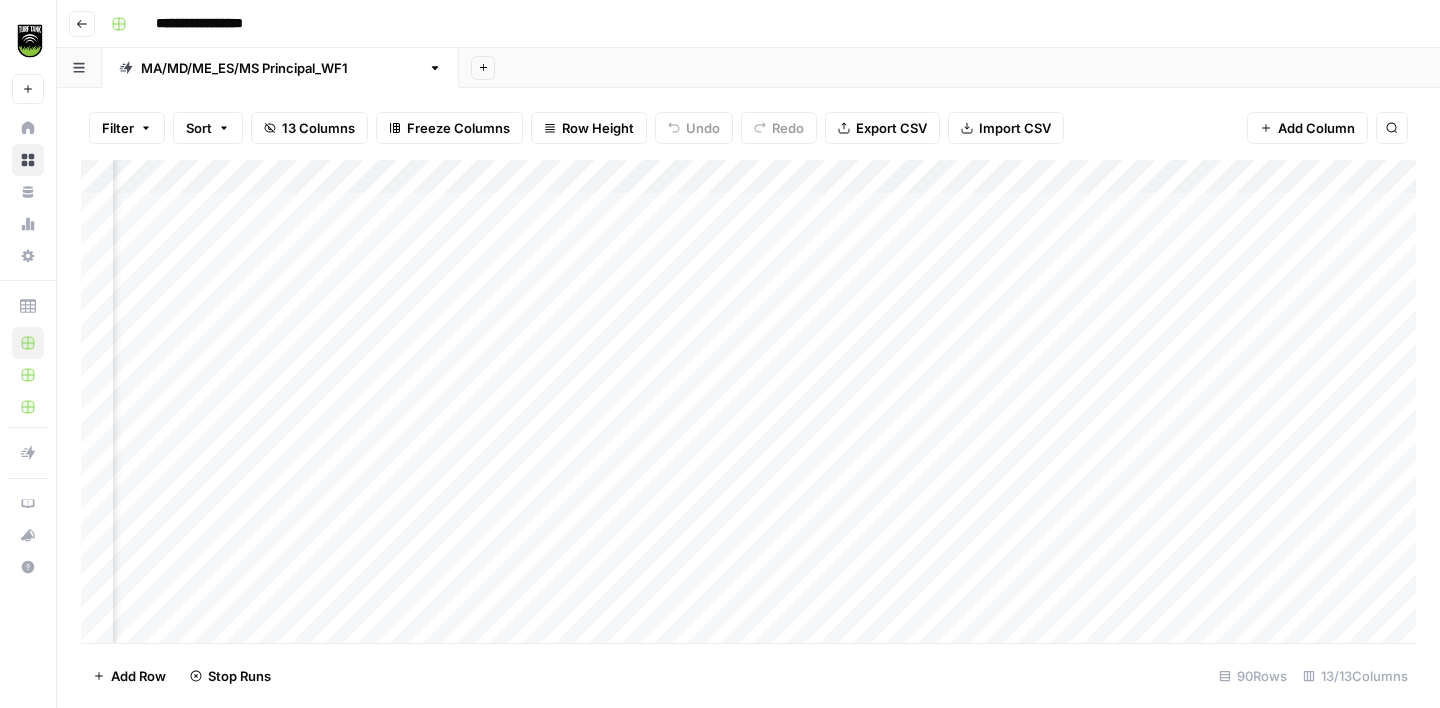 click on "Add Column" at bounding box center (748, 401) 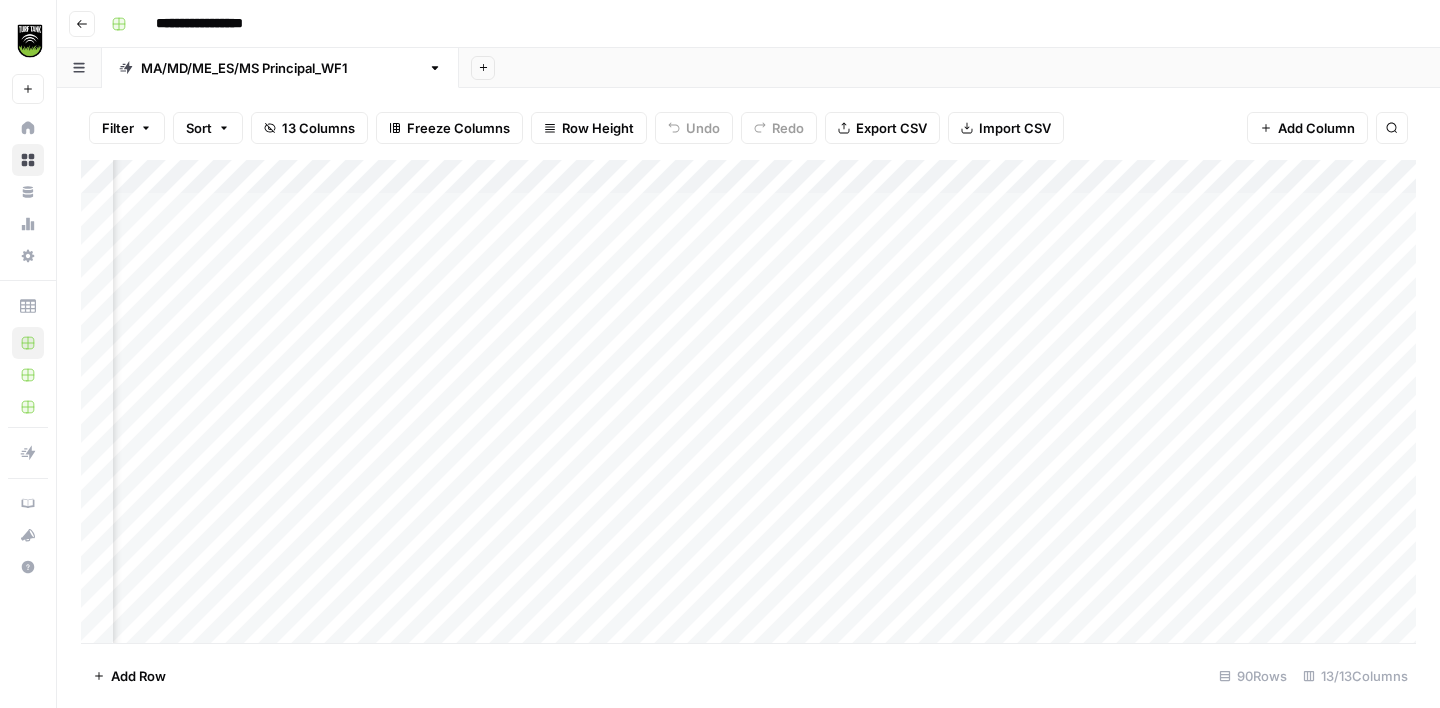 click on "Add Column" at bounding box center (748, 401) 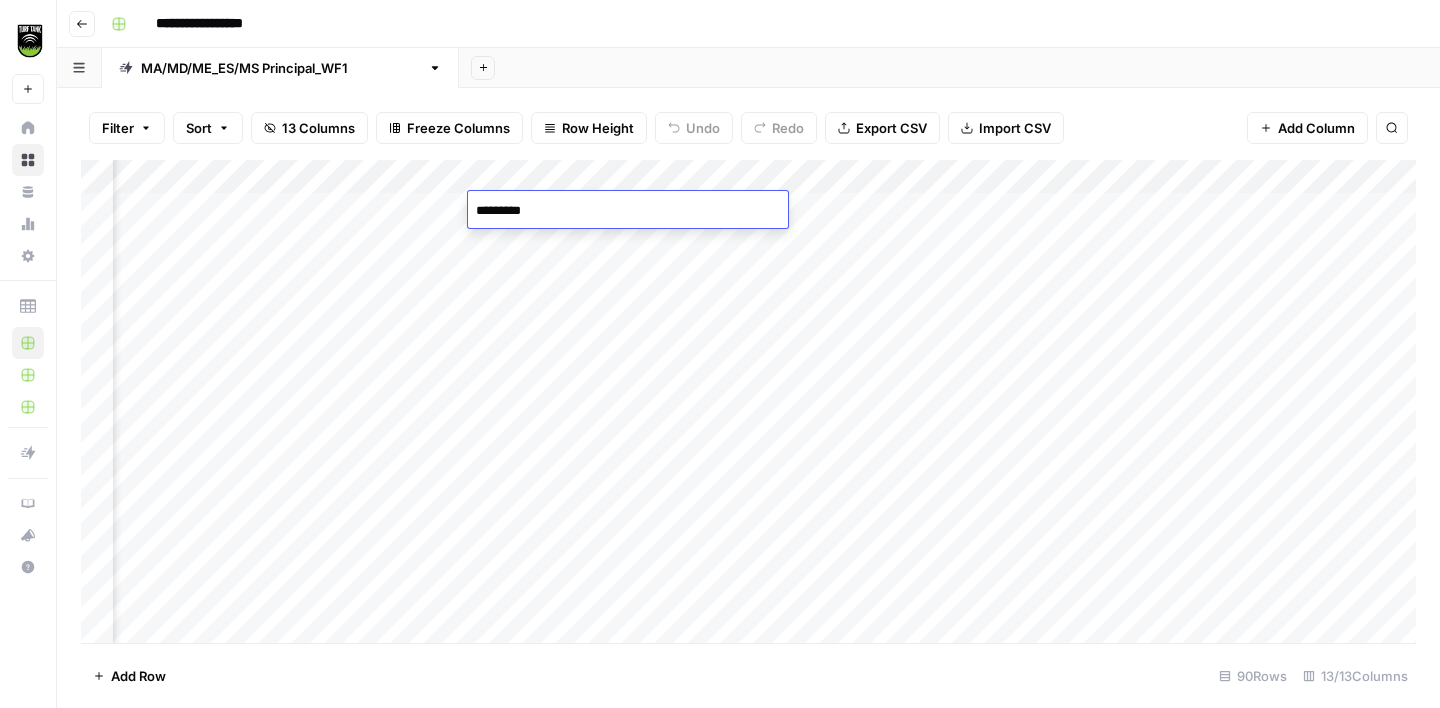 type on "**********" 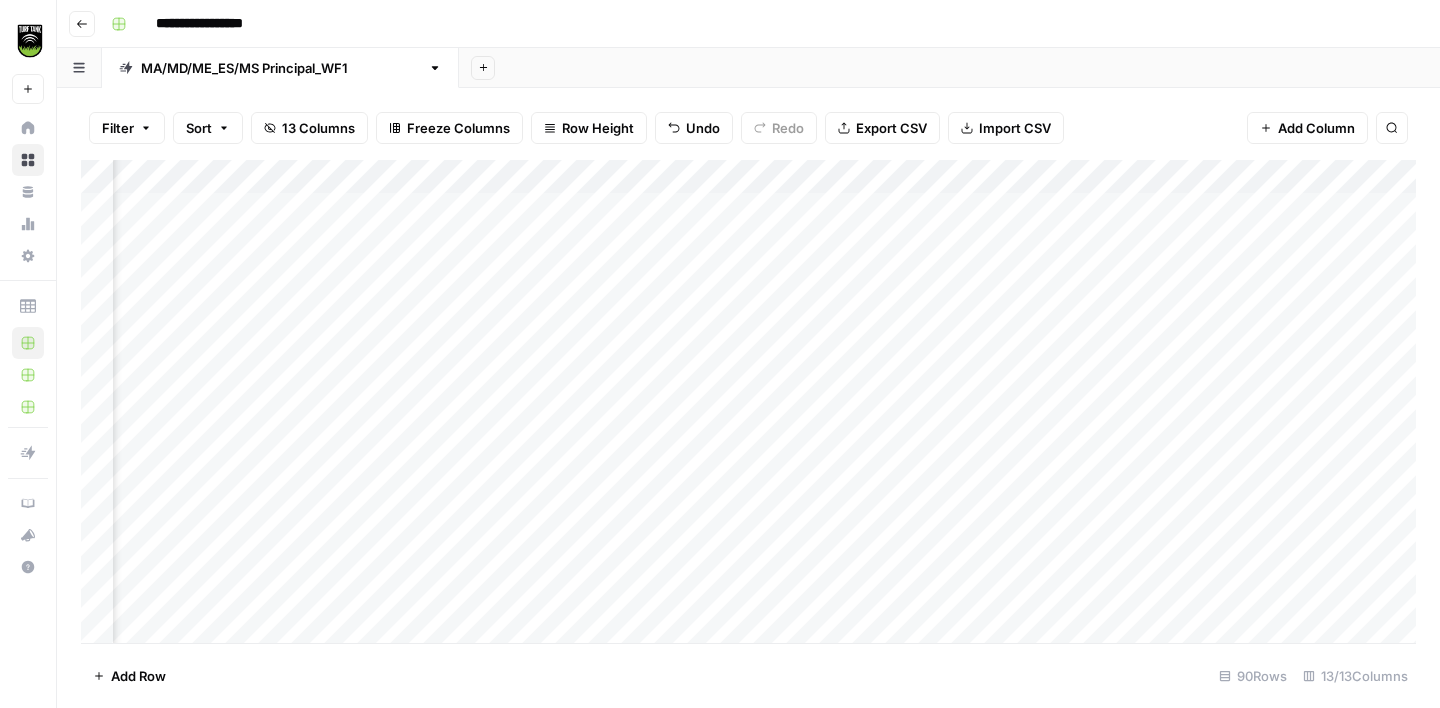 click on "Add Column" at bounding box center (748, 401) 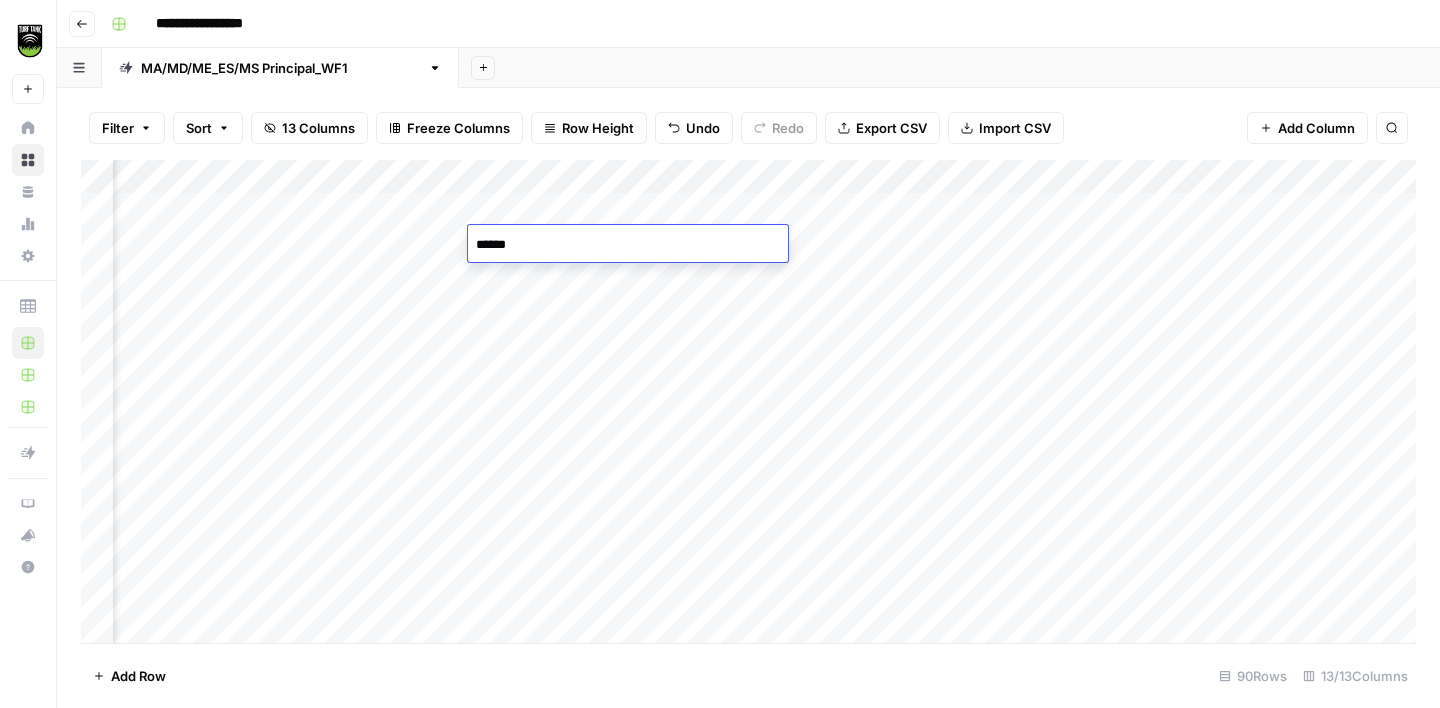 type on "*******" 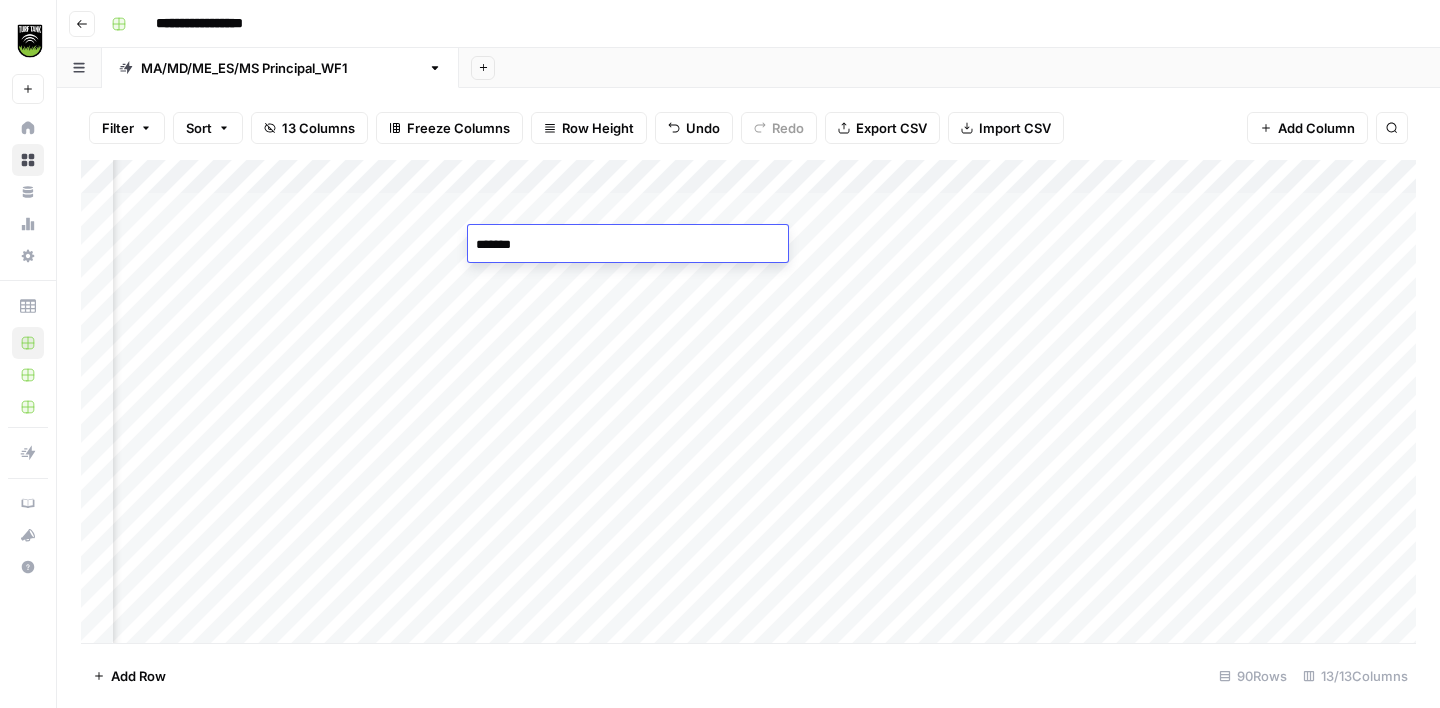 click on "Add Column" at bounding box center (748, 401) 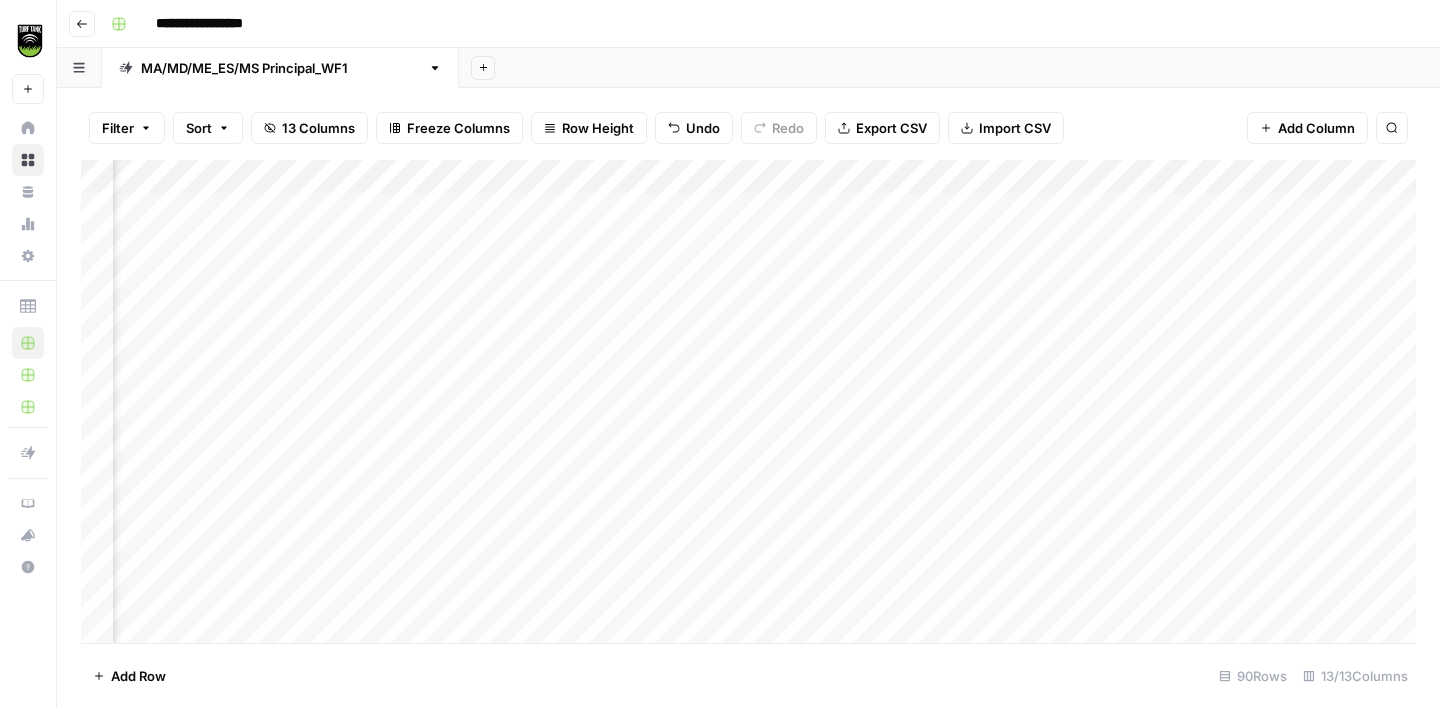 click on "Add Column" at bounding box center (748, 401) 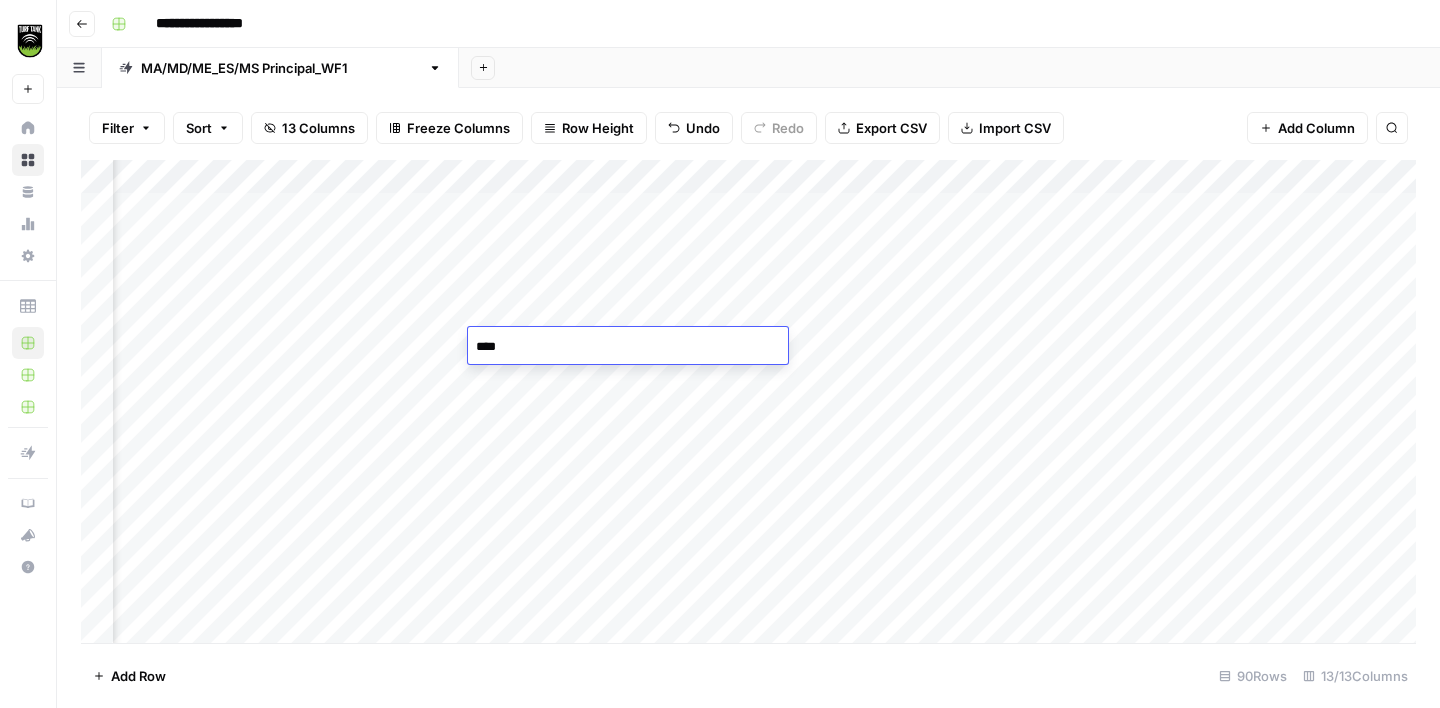 type on "*****" 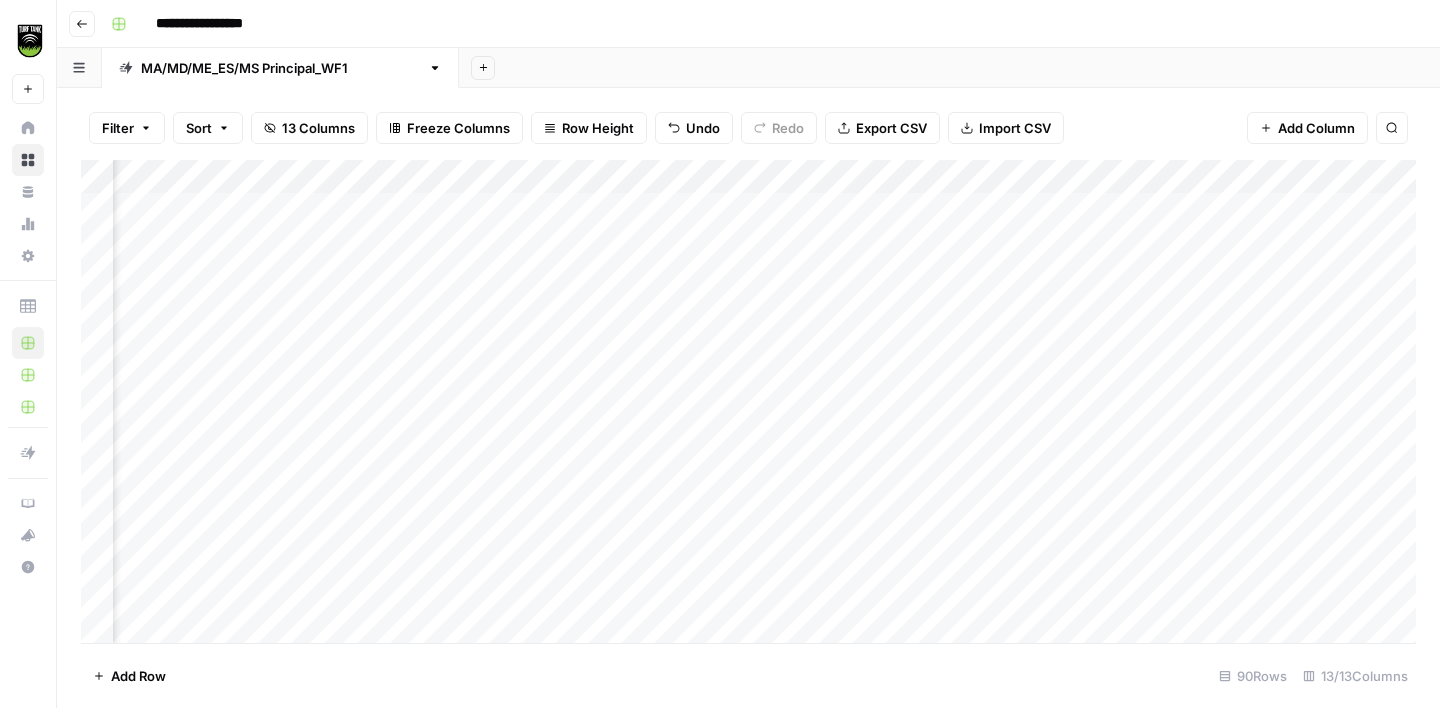click on "Add Column" at bounding box center (748, 401) 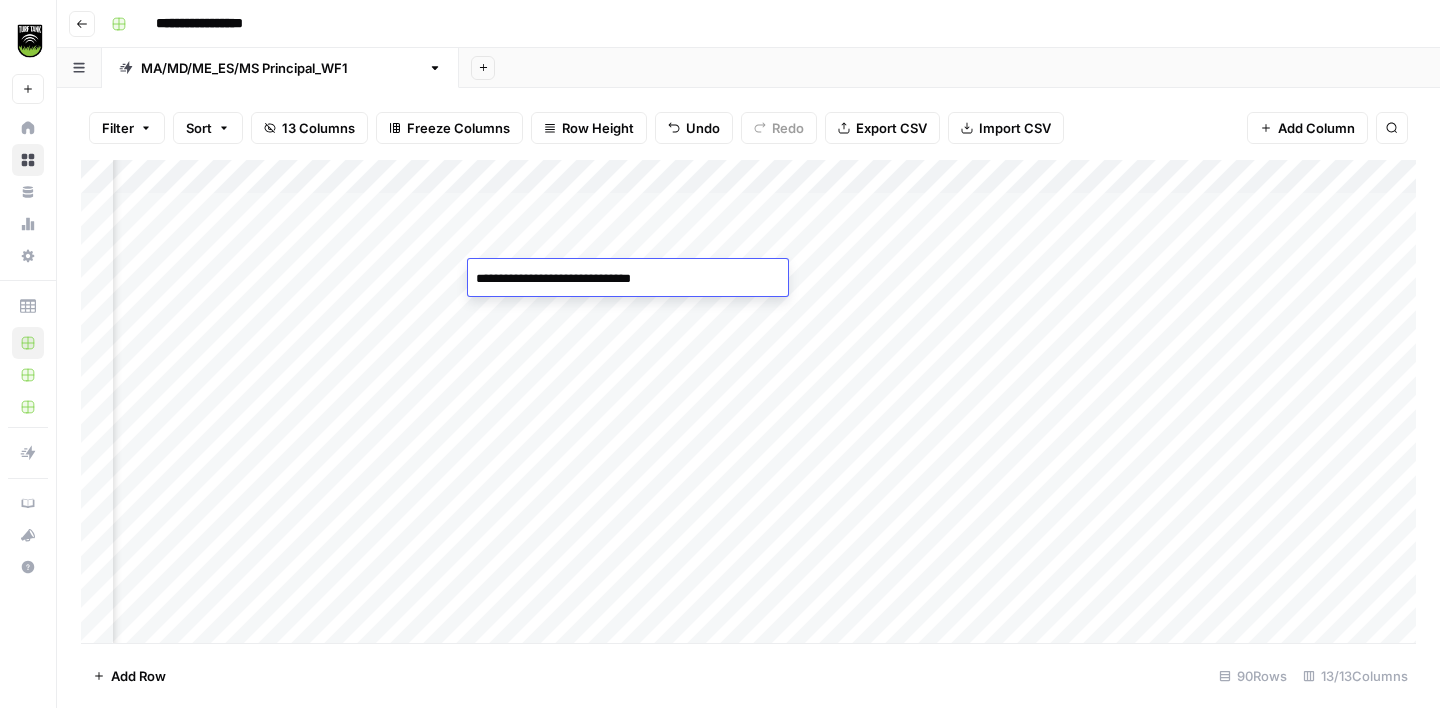 type on "**********" 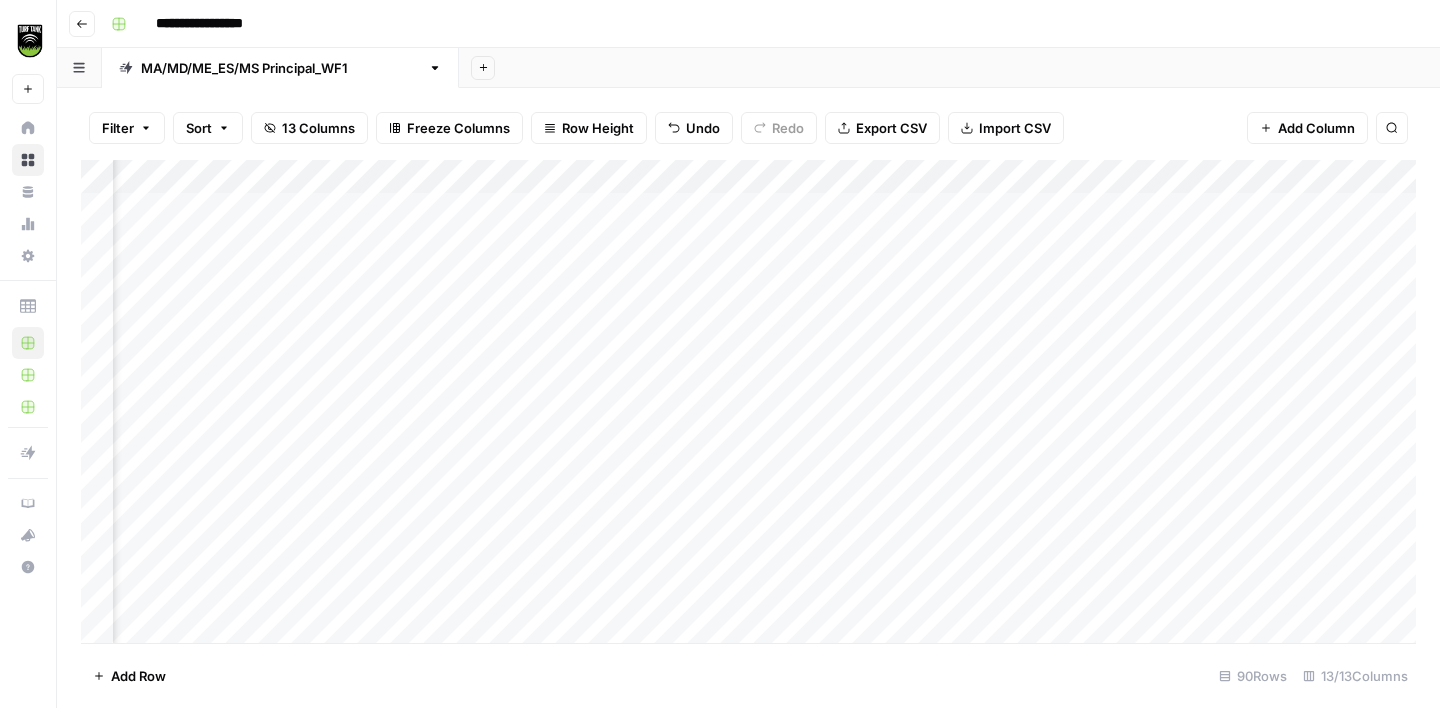 click on "Add Column" at bounding box center (748, 401) 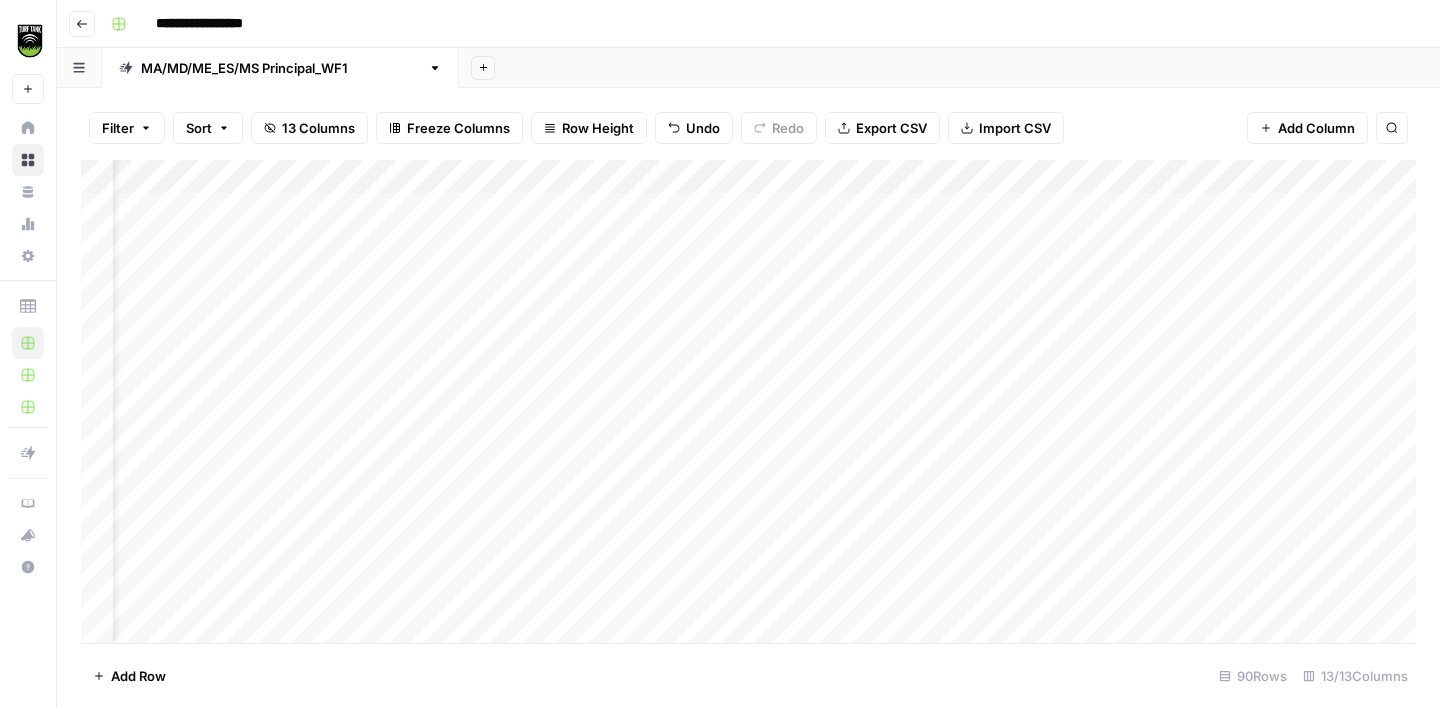scroll, scrollTop: 0, scrollLeft: 0, axis: both 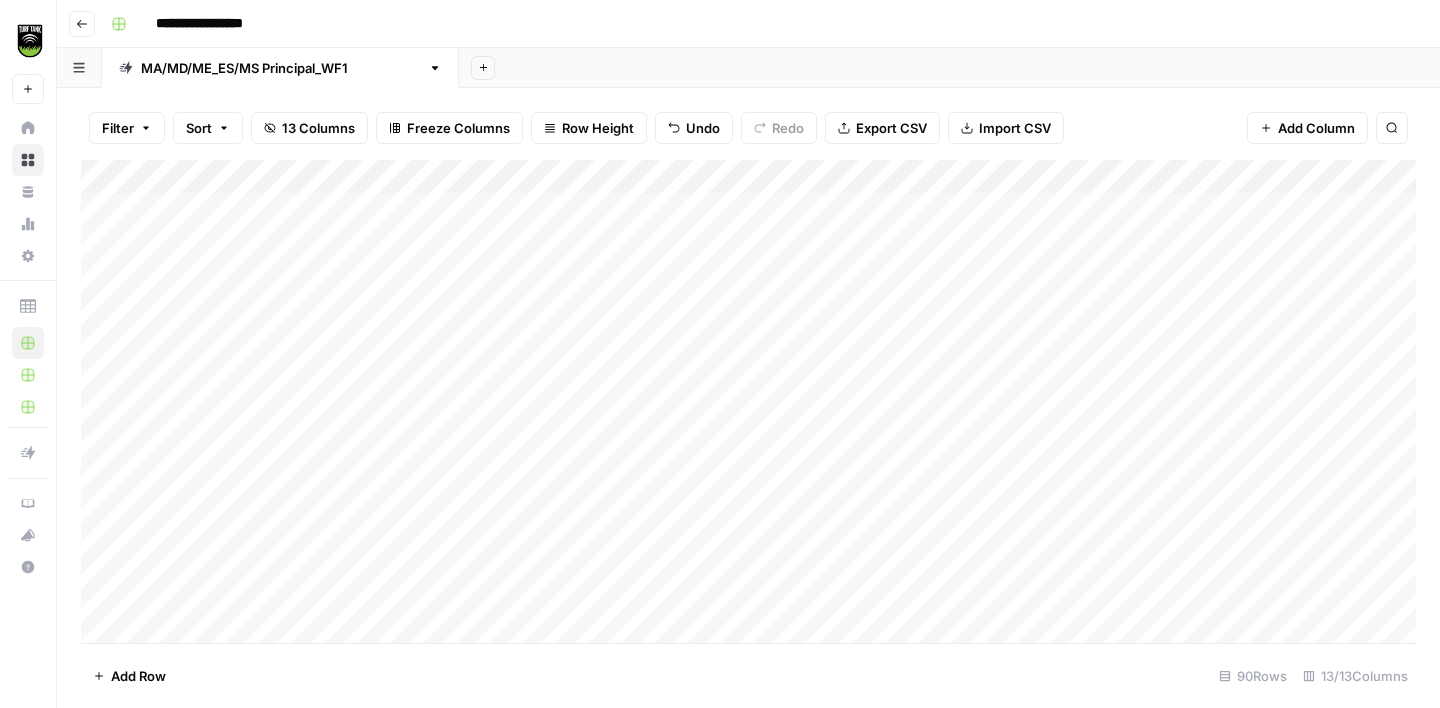 click on "Add Column" at bounding box center (748, 401) 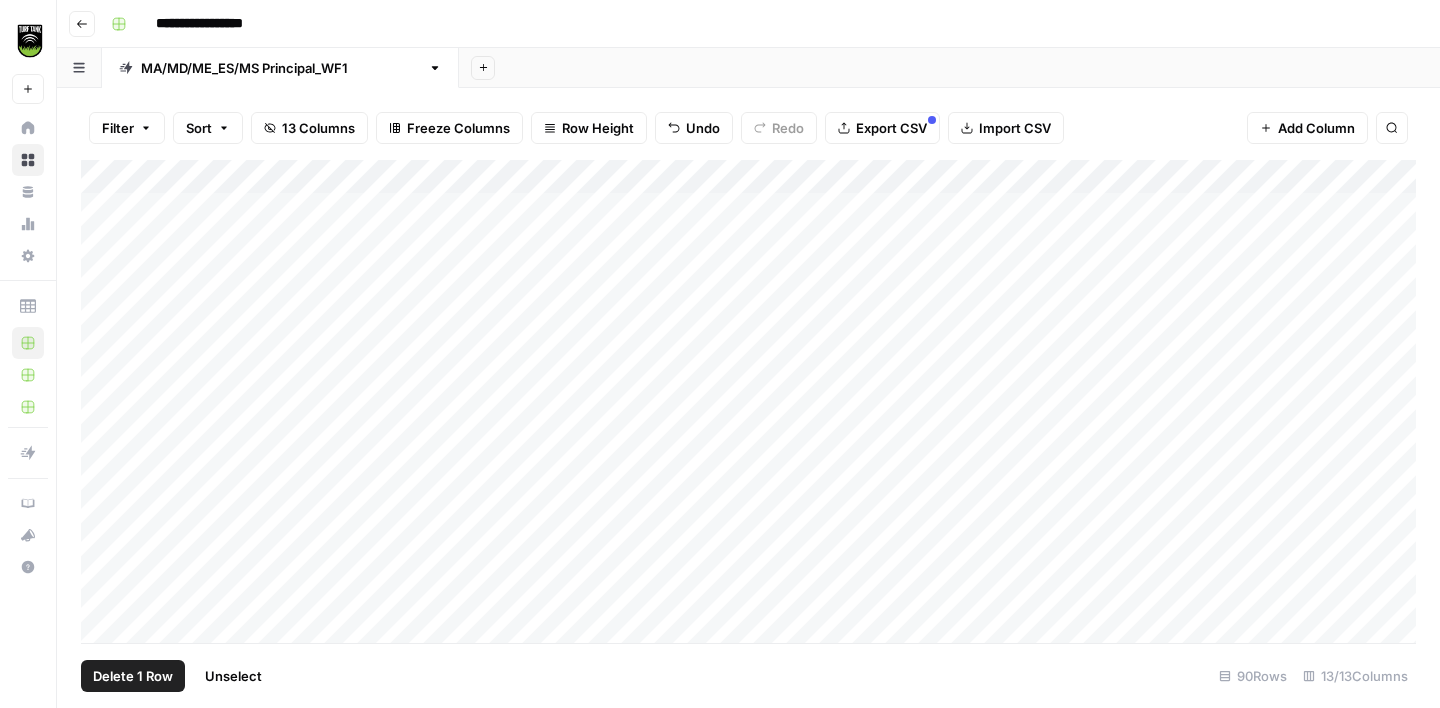 click on "Delete 1 Row" at bounding box center [133, 676] 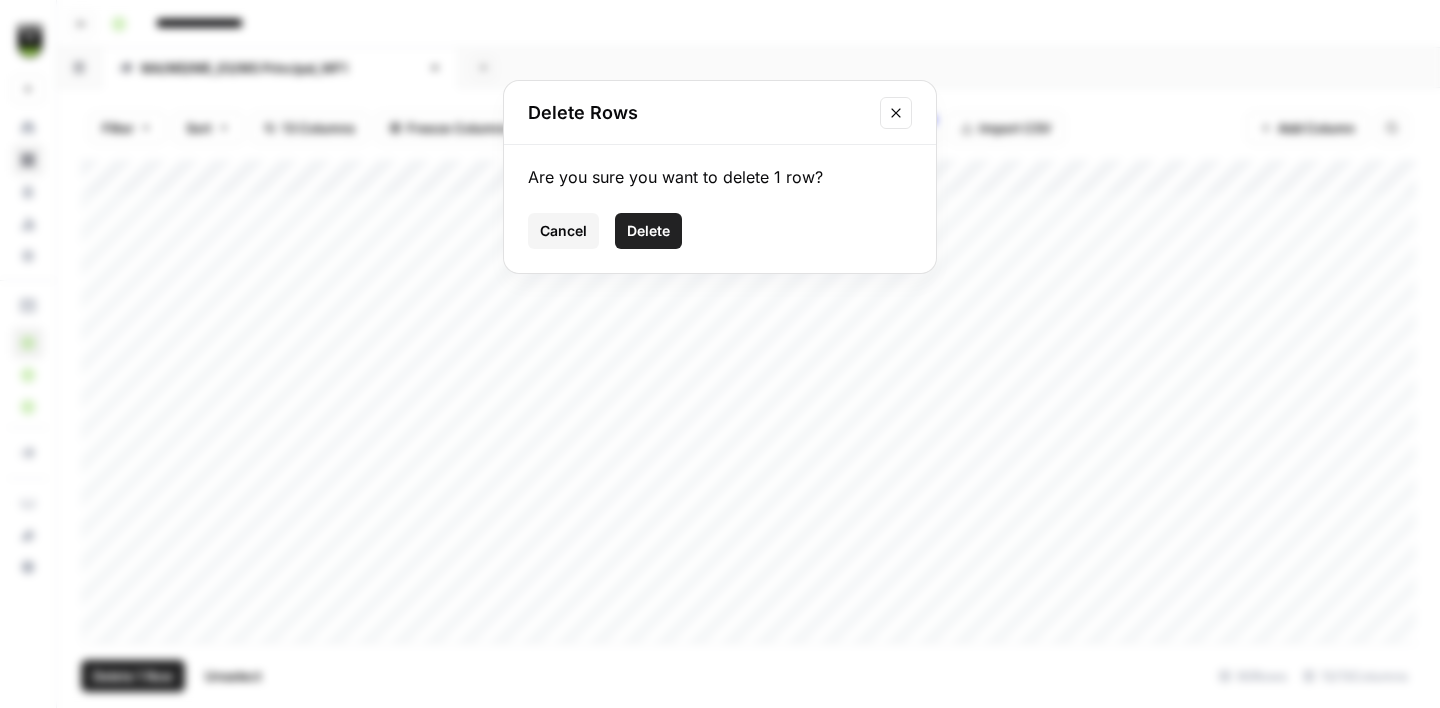 click on "Delete" at bounding box center [648, 231] 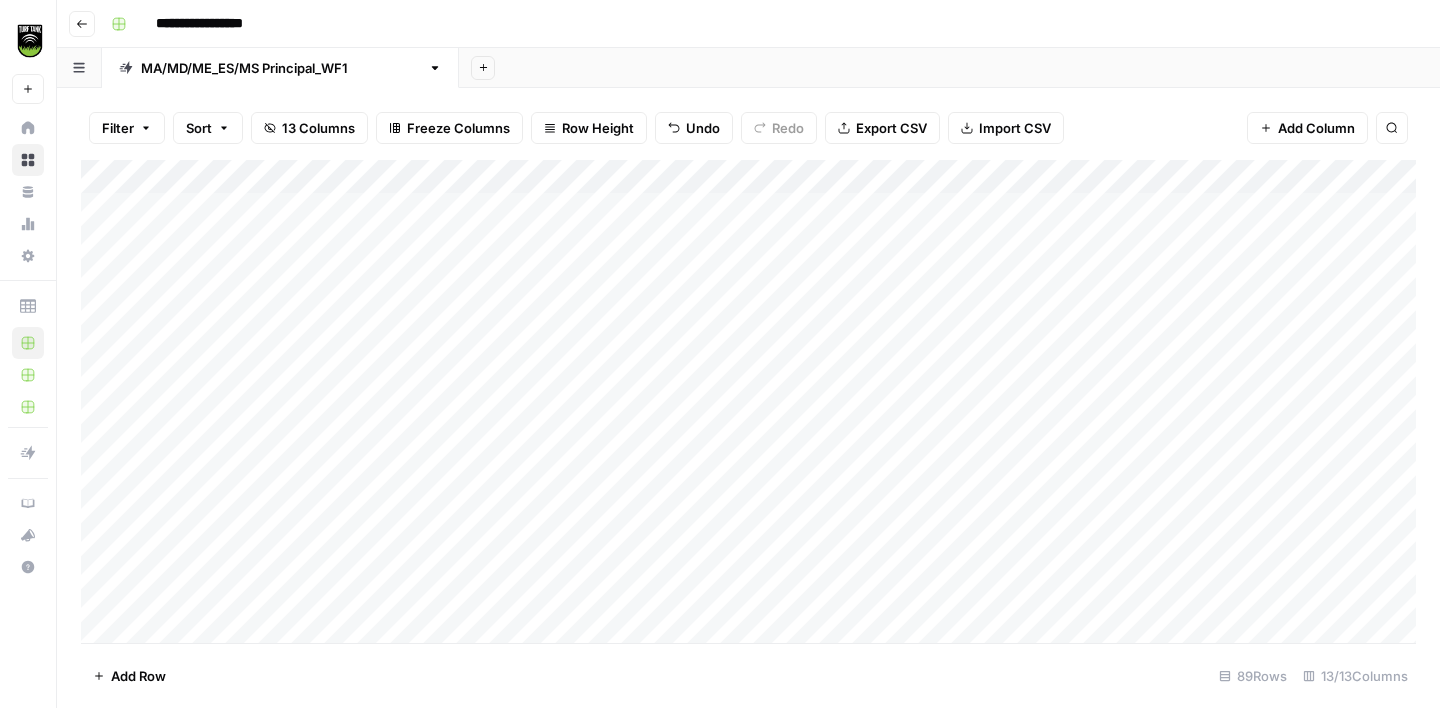 click on "Add Column" at bounding box center (748, 401) 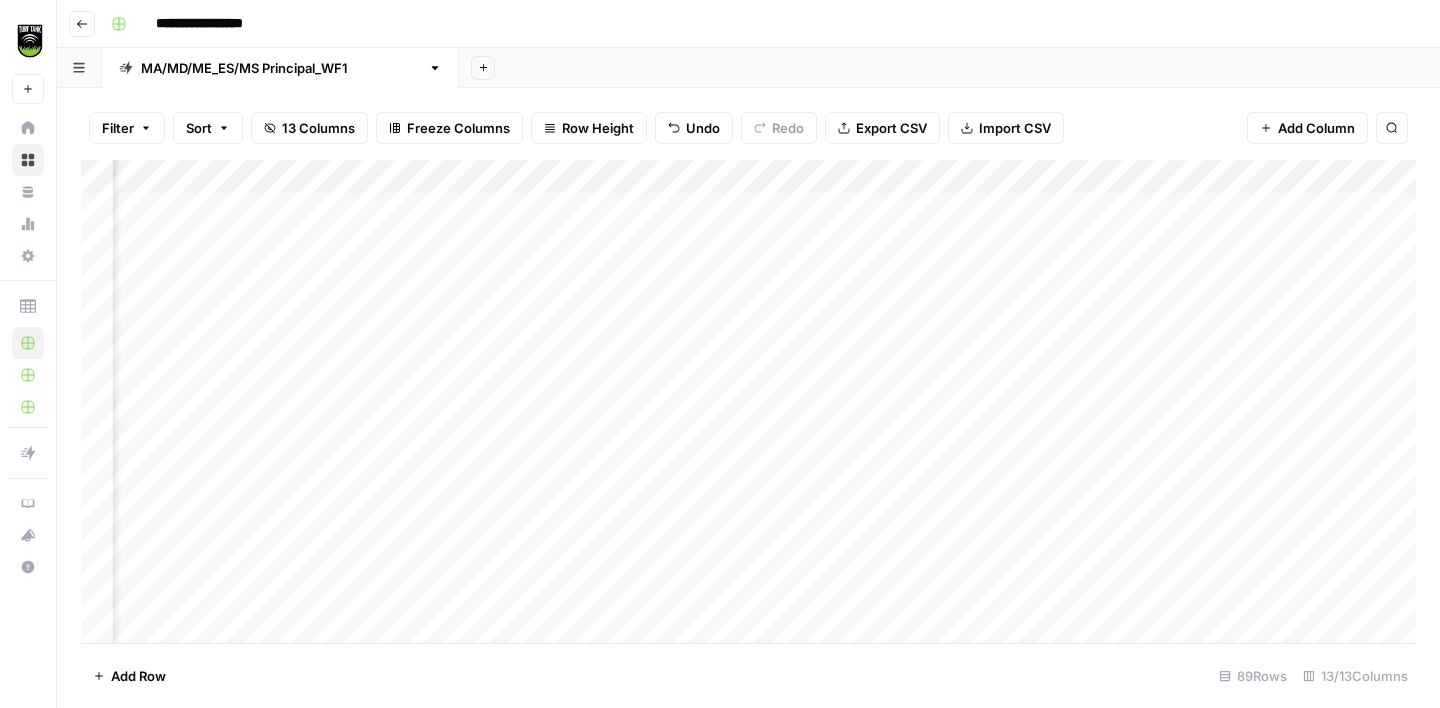 scroll, scrollTop: 0, scrollLeft: 326, axis: horizontal 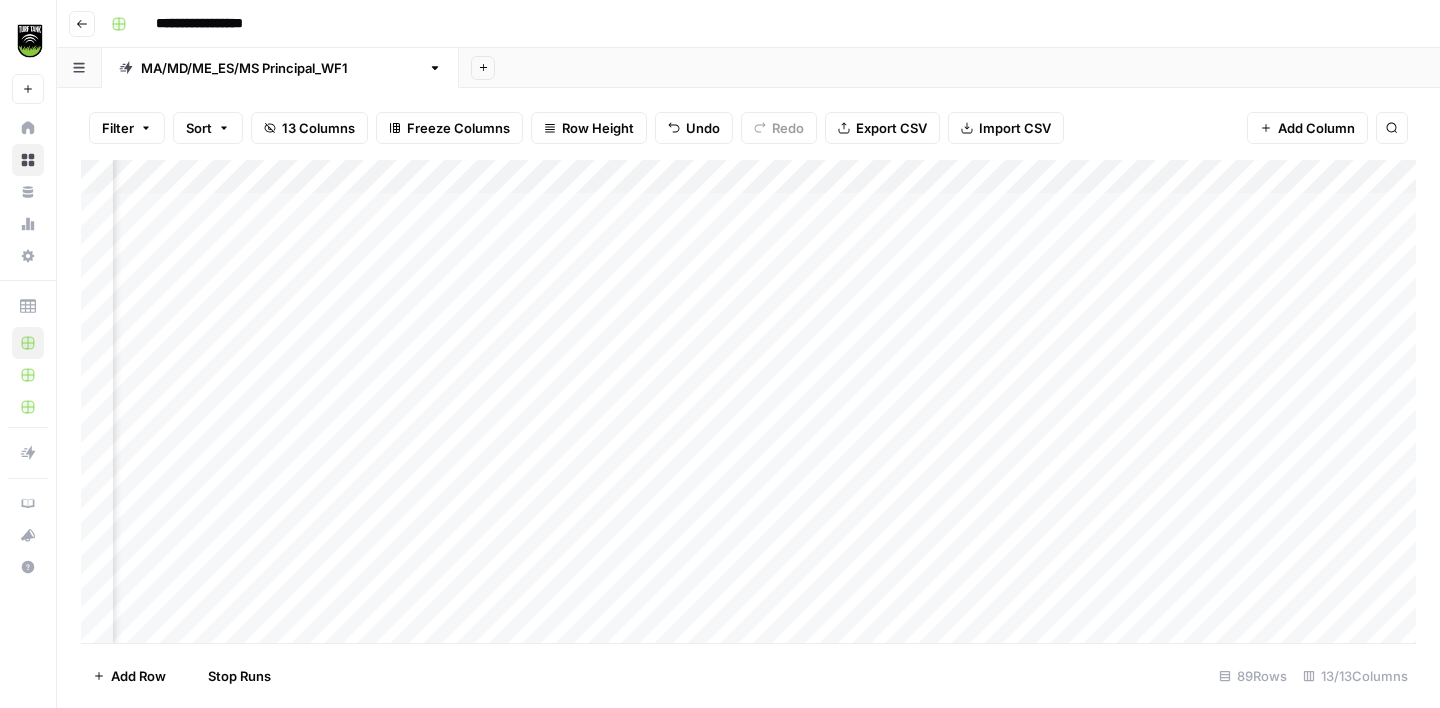click on "Add Column" at bounding box center (748, 401) 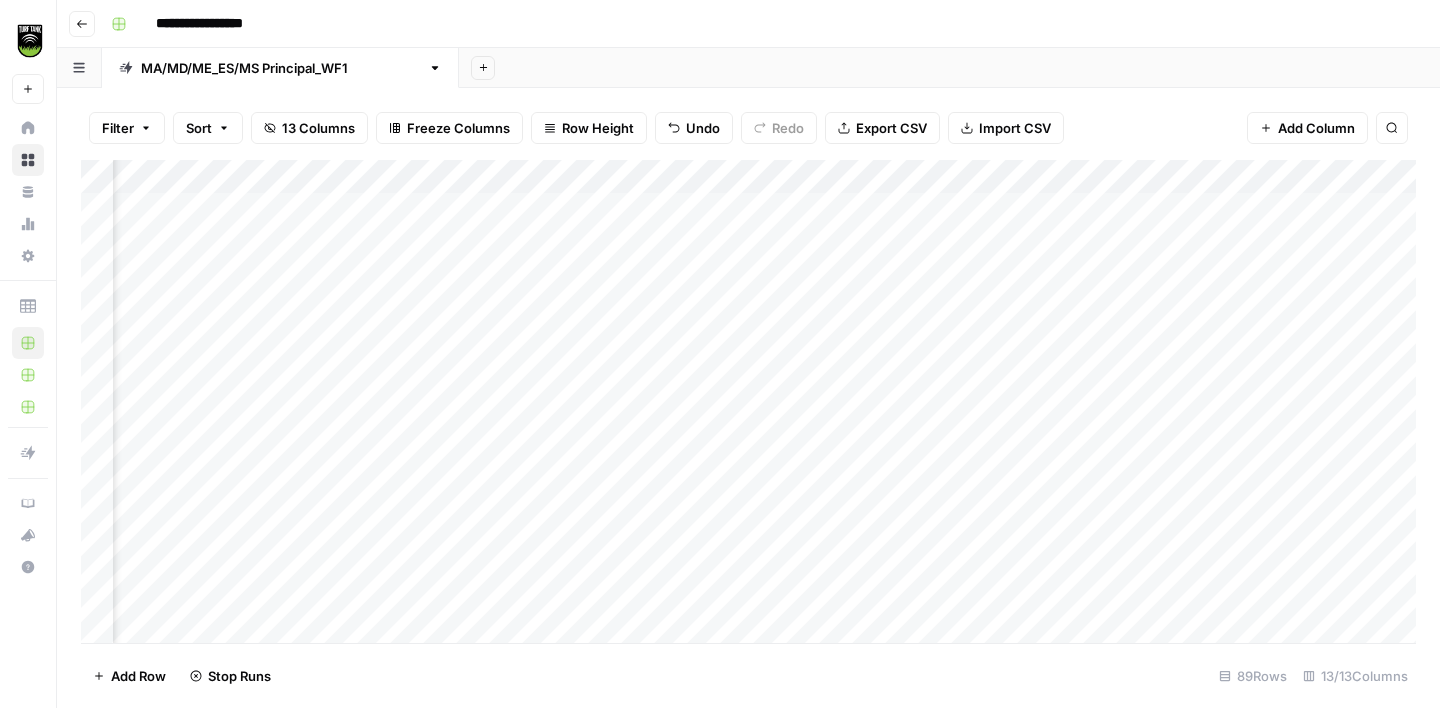 click on "Add Column" at bounding box center [748, 401] 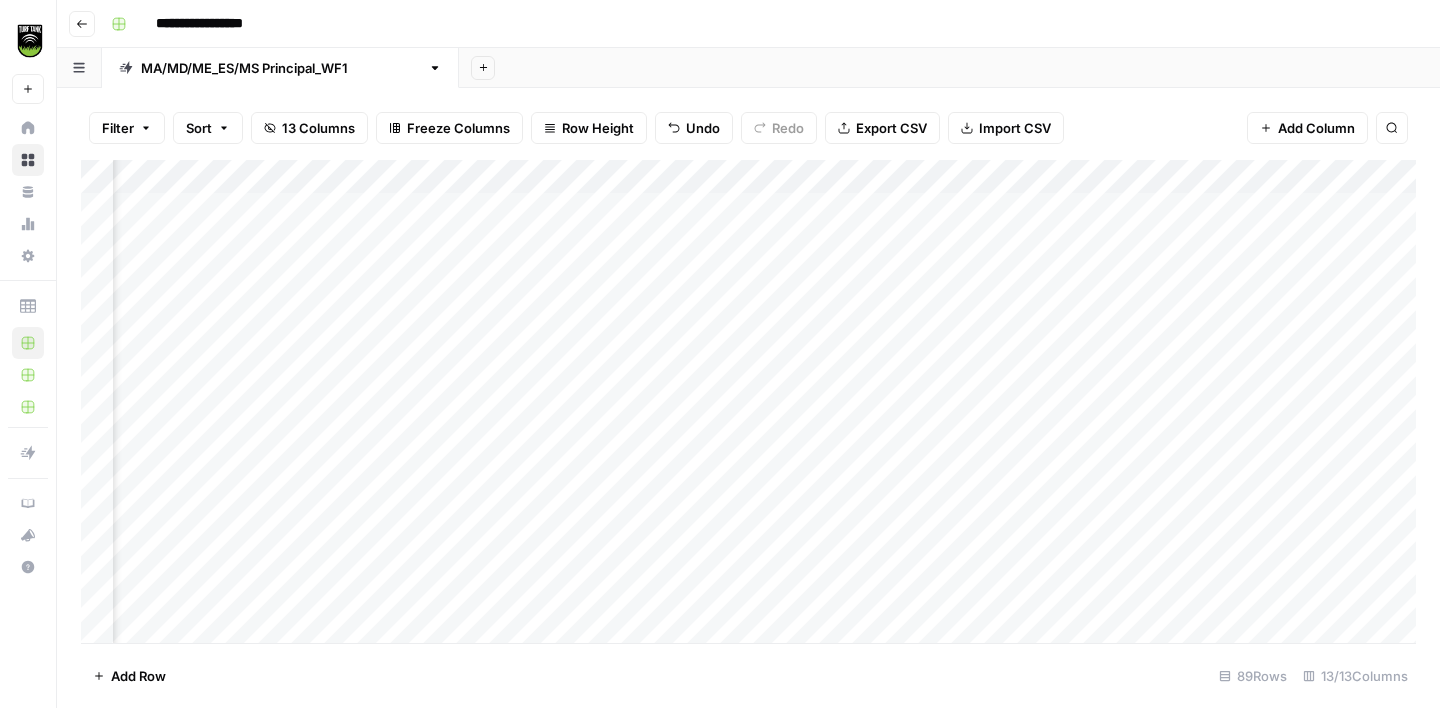 click on "Add Column" at bounding box center [748, 401] 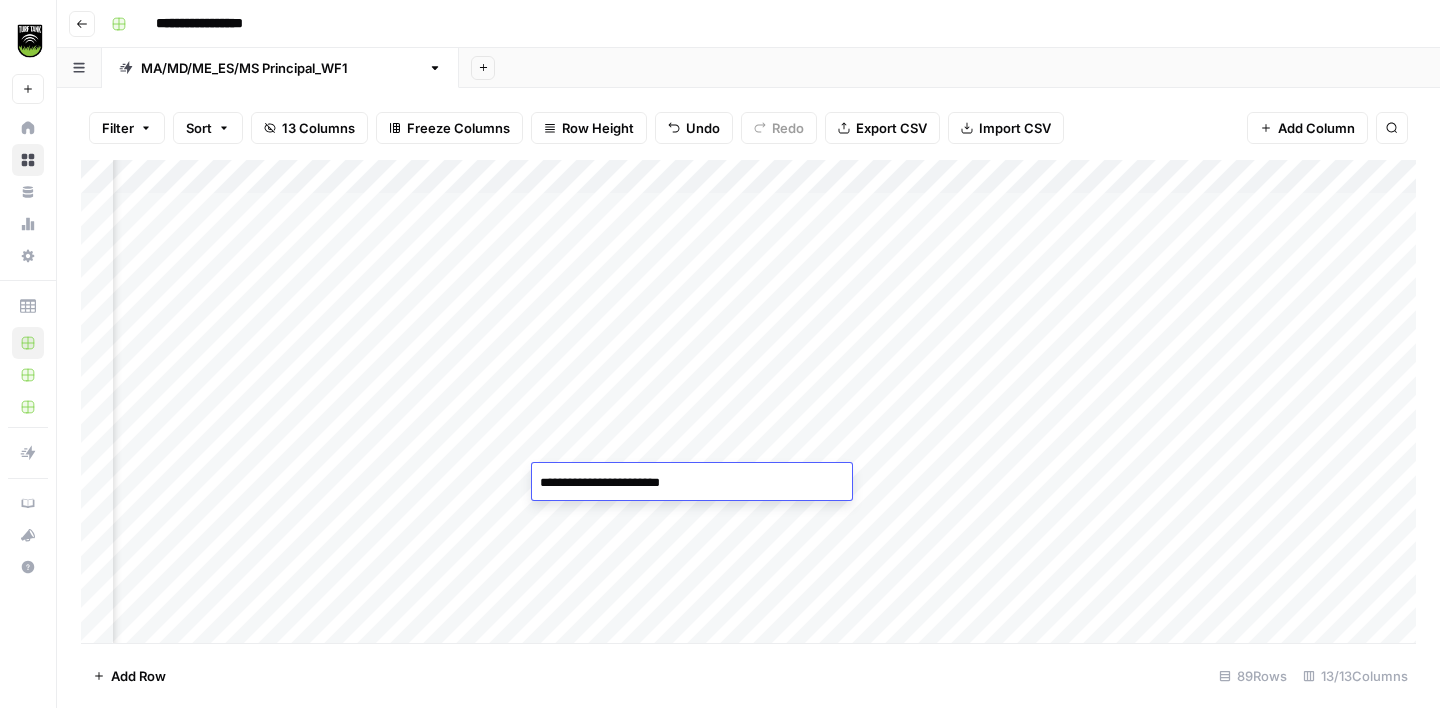 type on "**********" 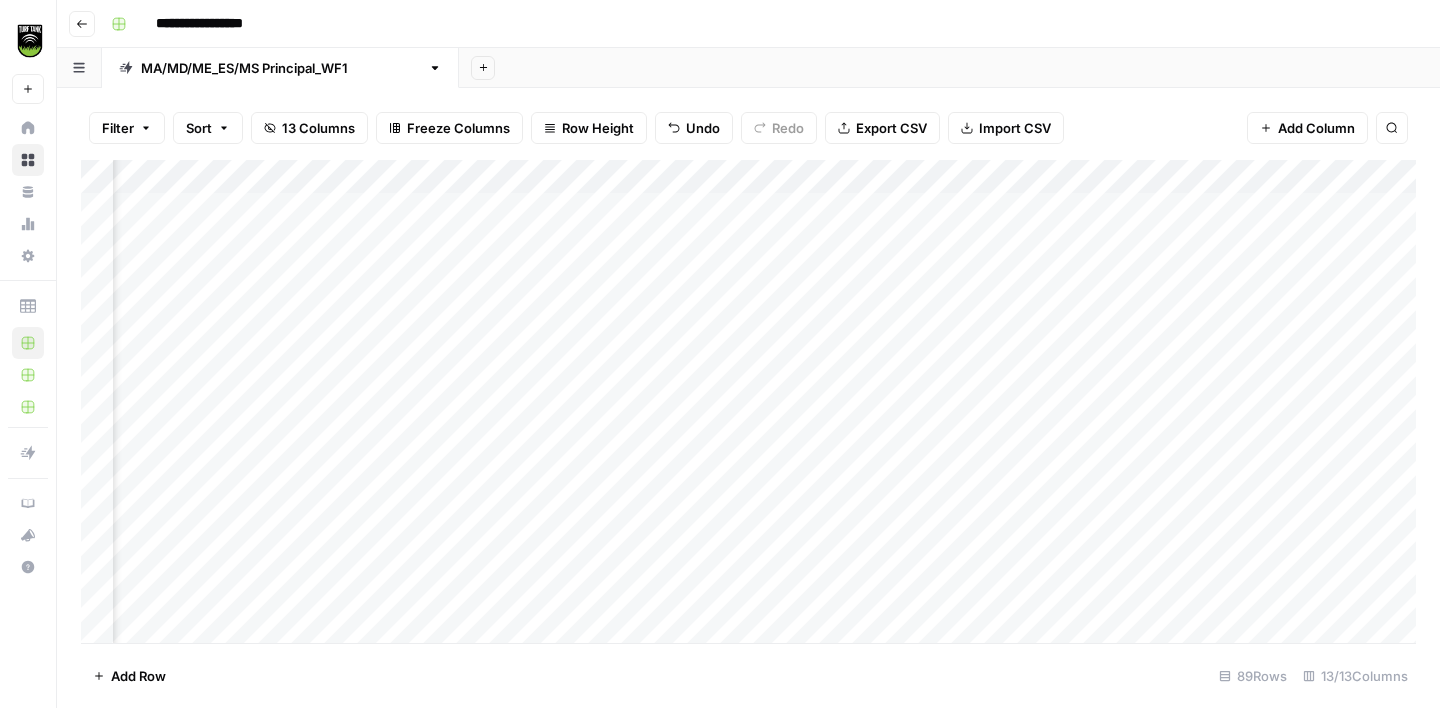 click on "Add Column" at bounding box center [748, 401] 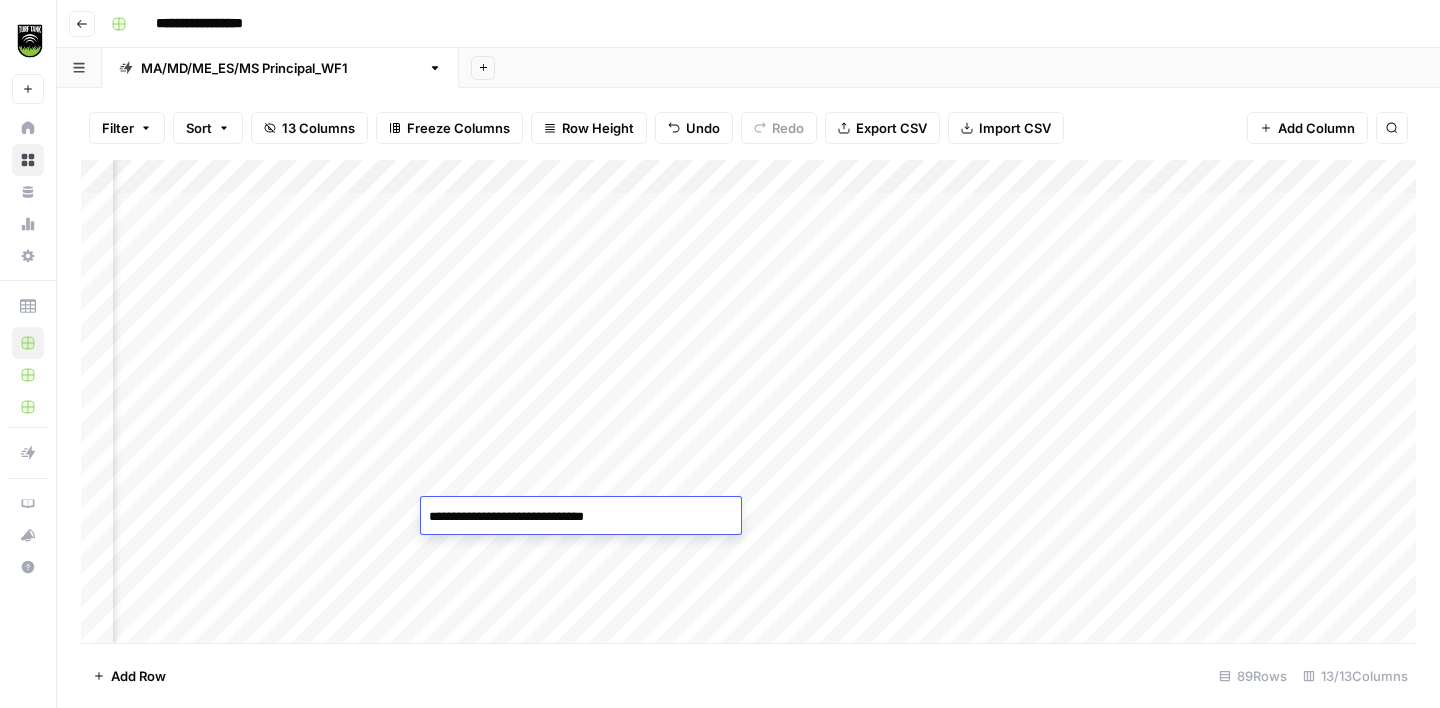 type on "**********" 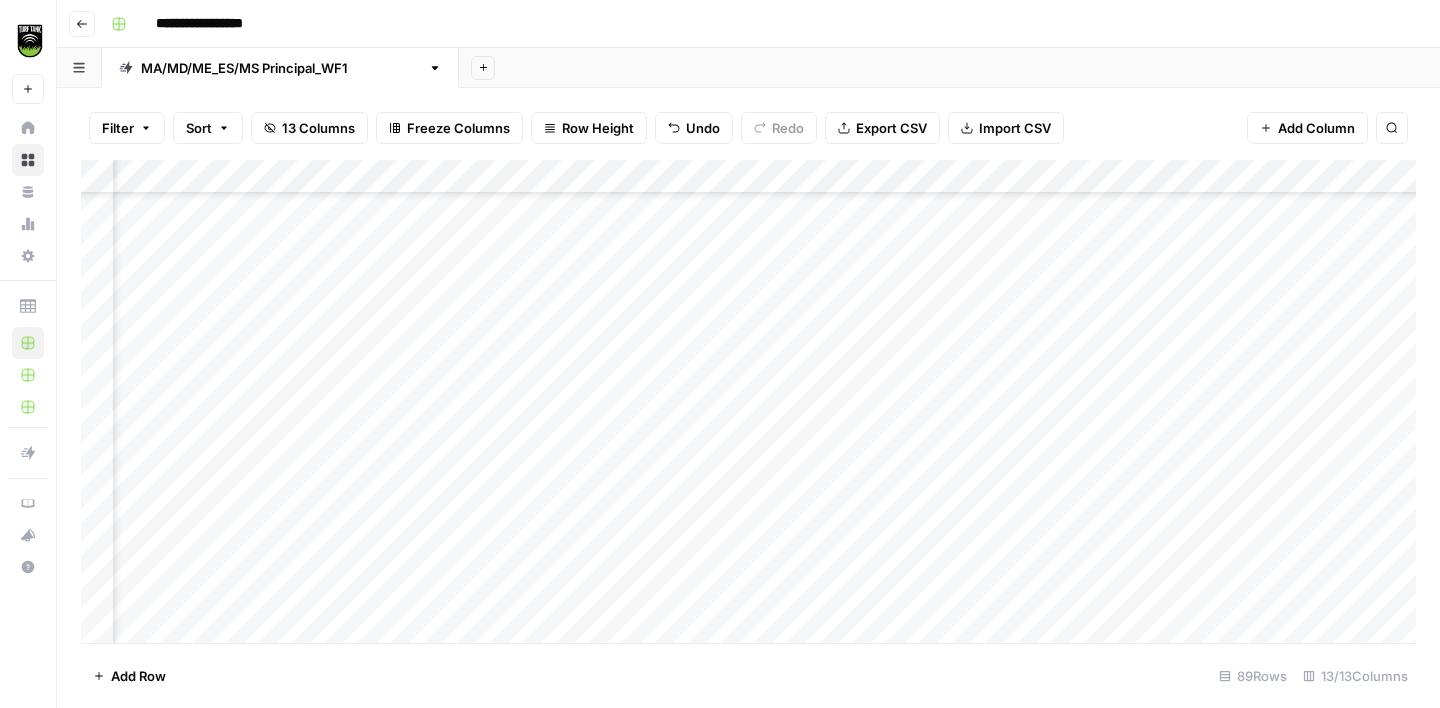 scroll, scrollTop: 976, scrollLeft: 343, axis: both 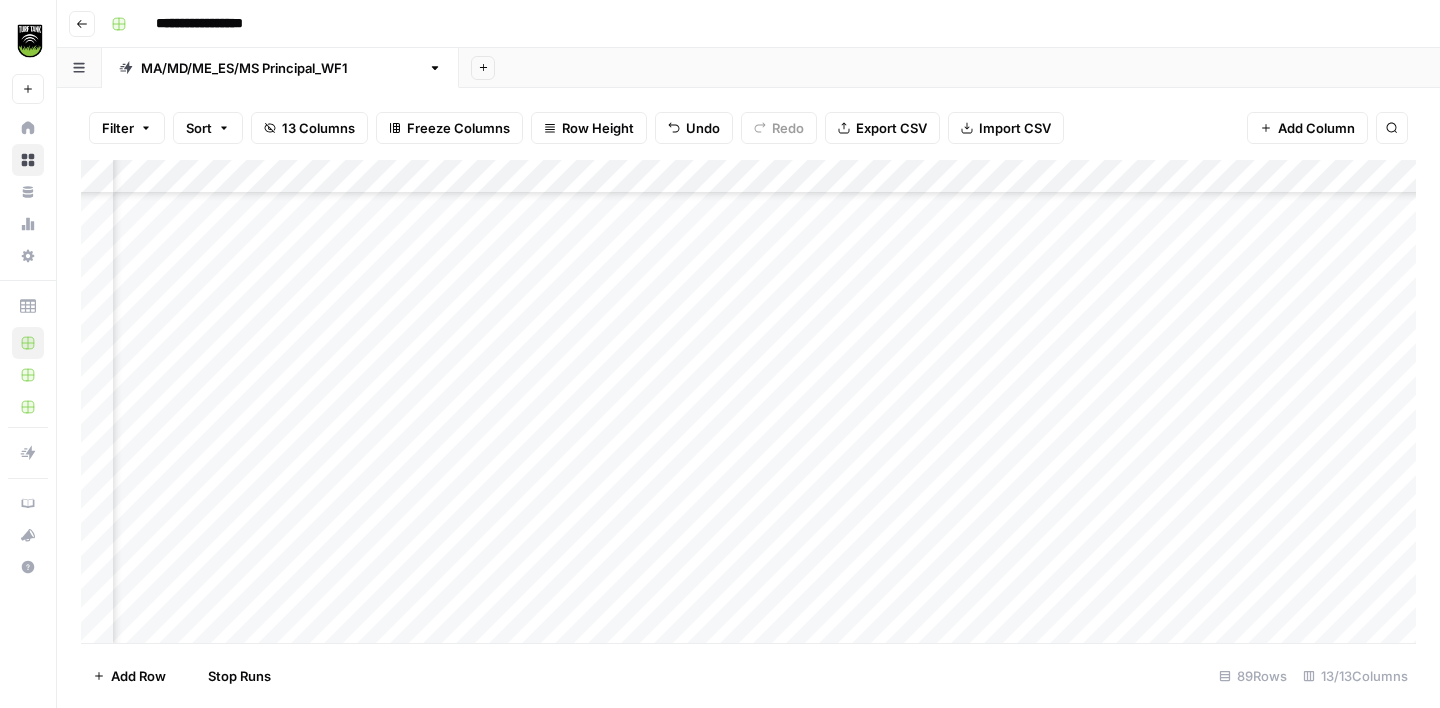 click on "Add Column" at bounding box center (748, 401) 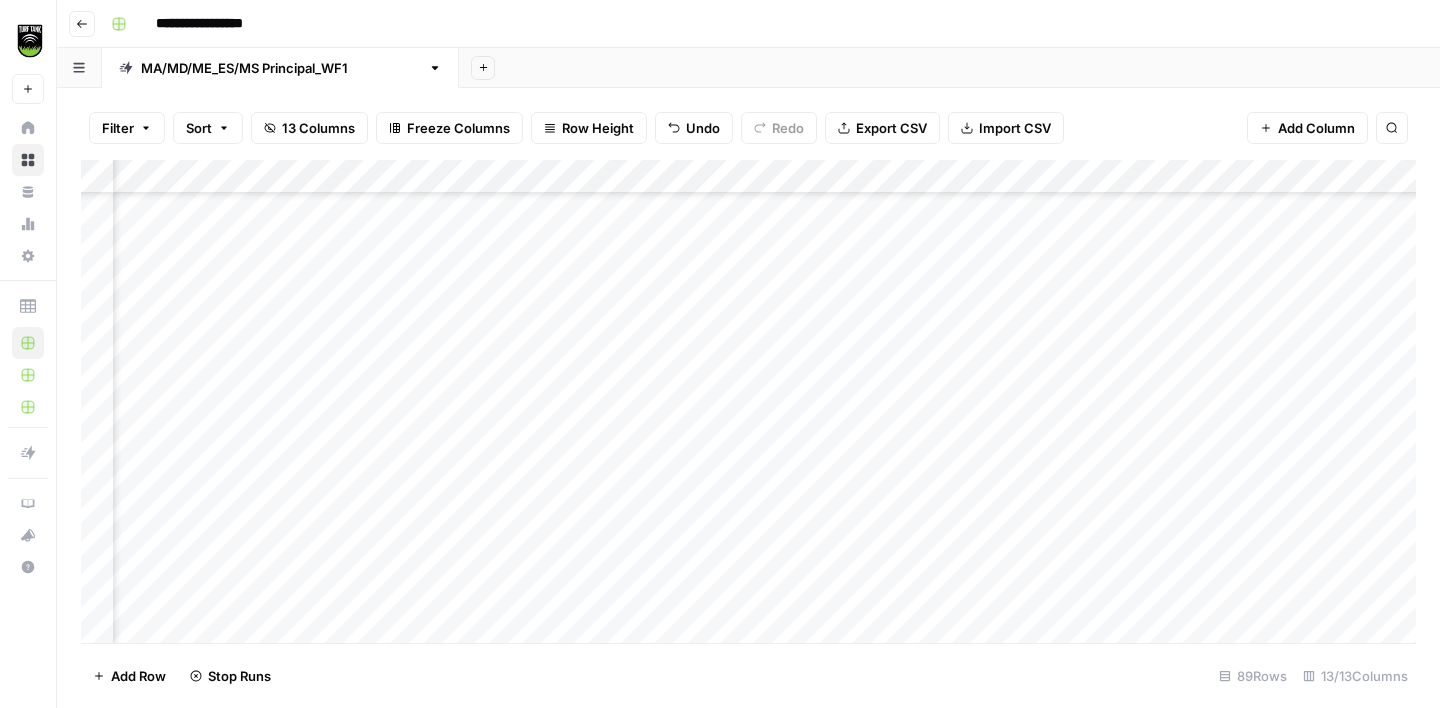 click on "Add Column" at bounding box center [748, 401] 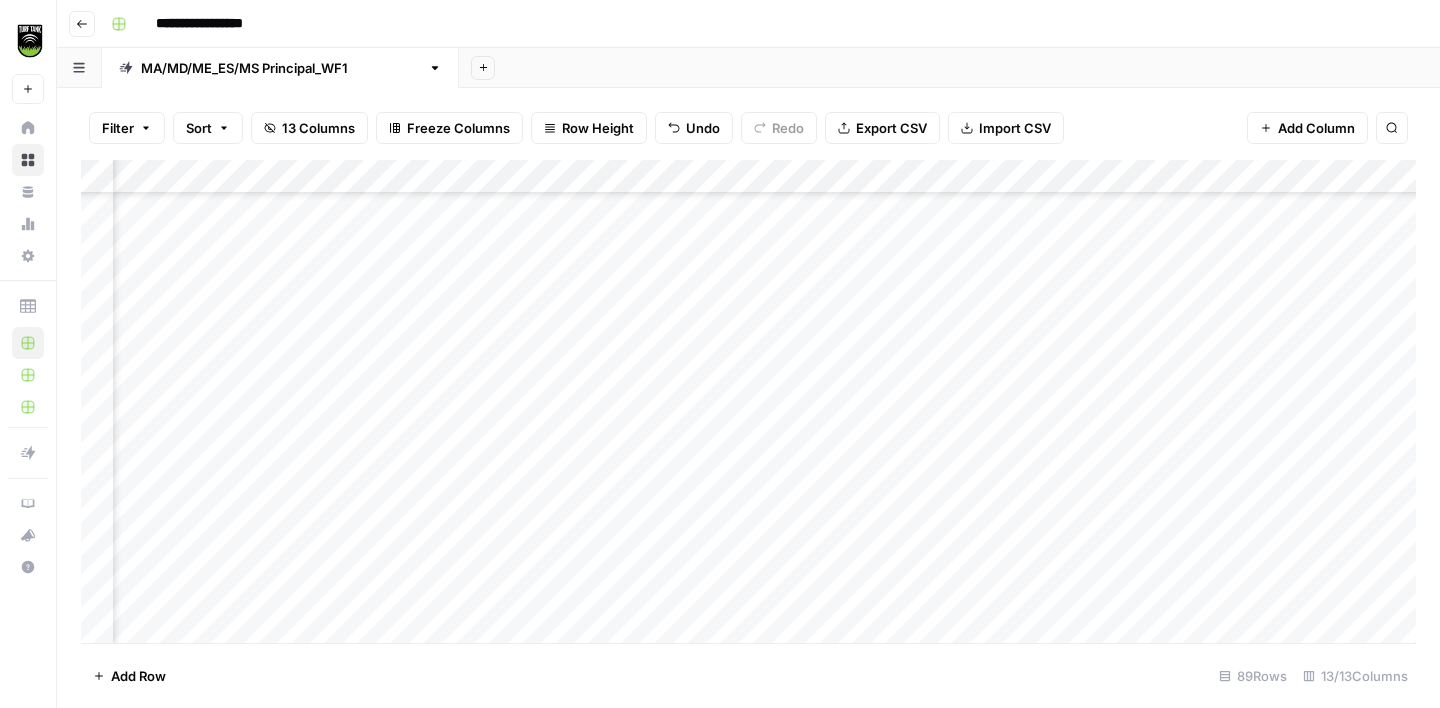 click on "Add Column" at bounding box center (748, 401) 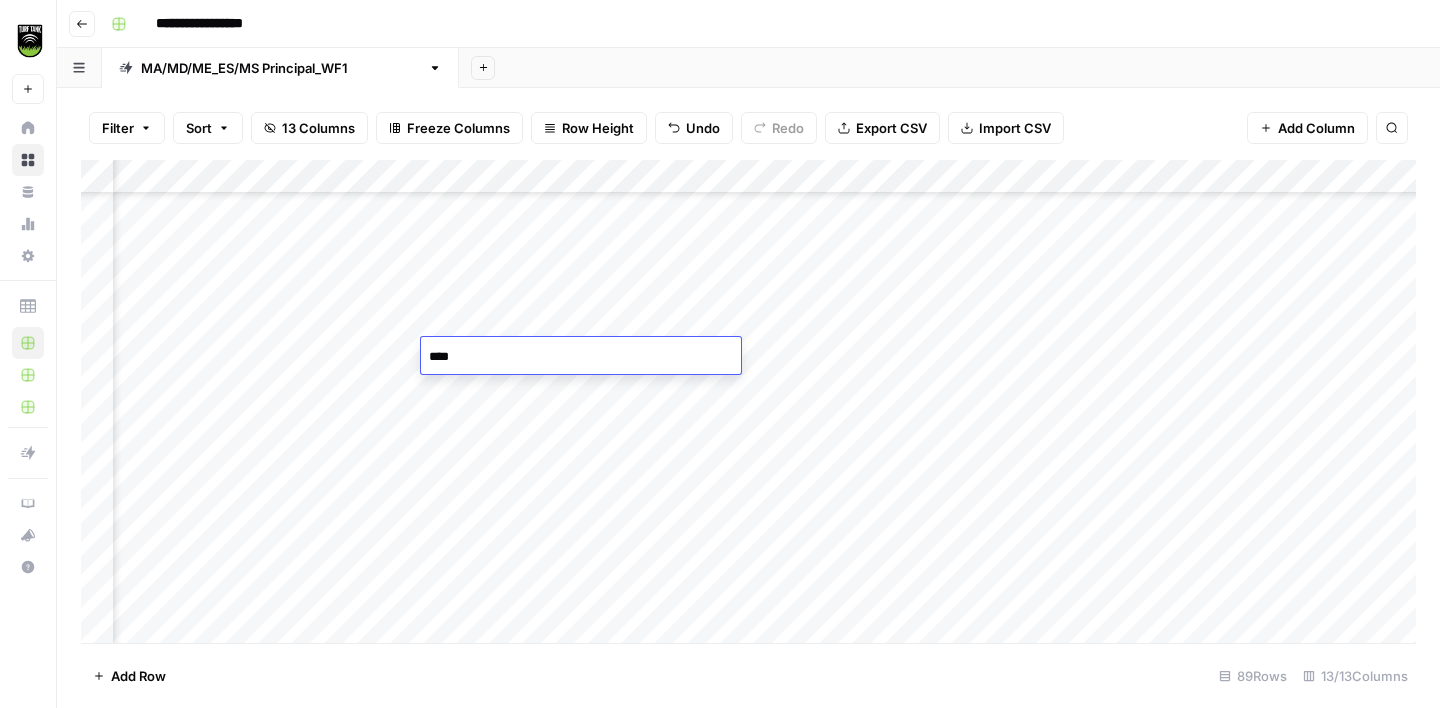 type on "*****" 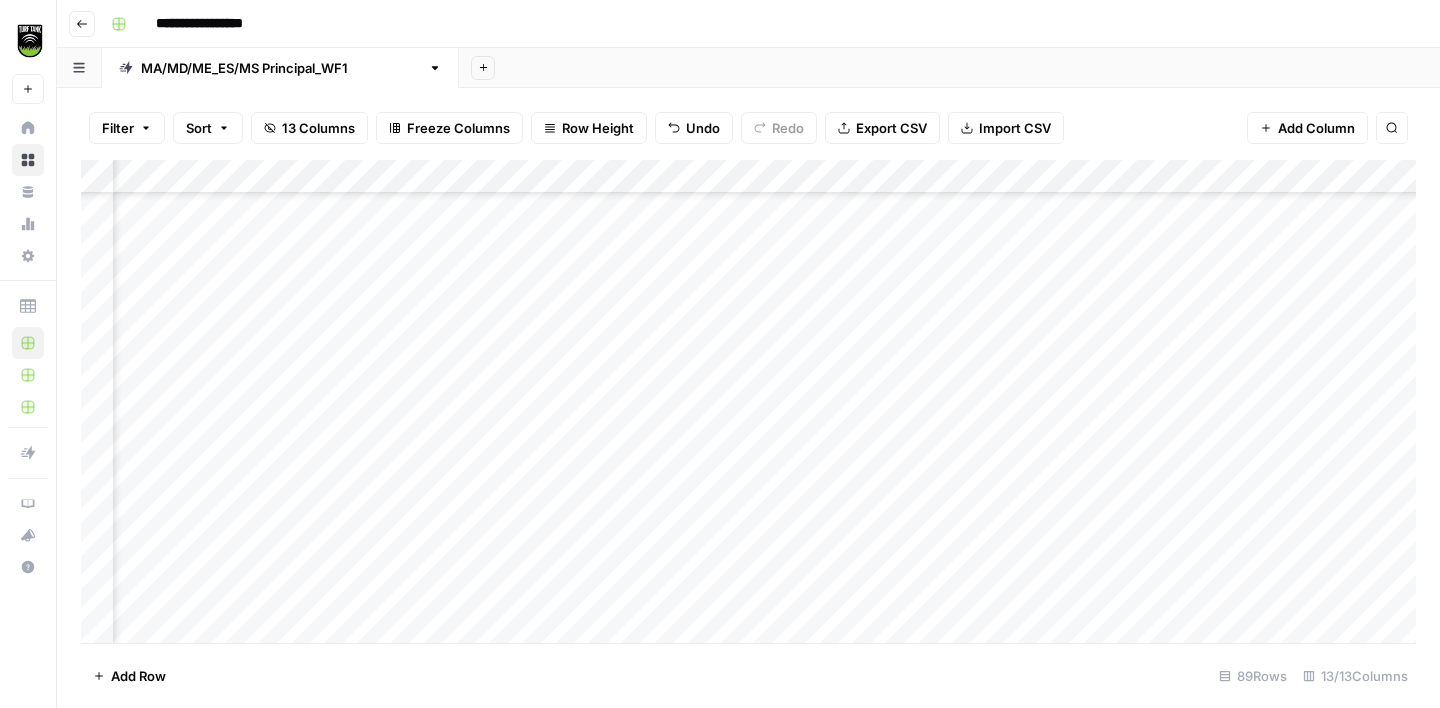 scroll, scrollTop: 1013, scrollLeft: 343, axis: both 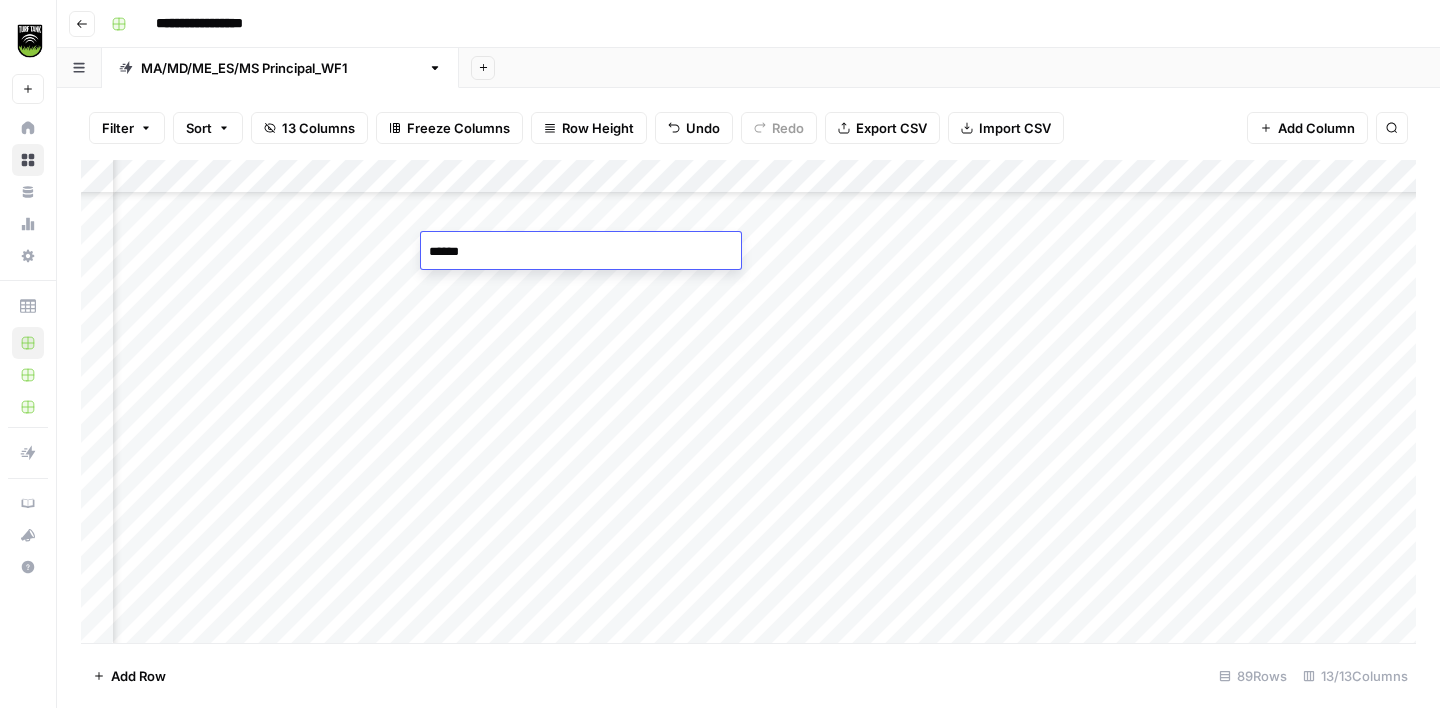 type on "*******" 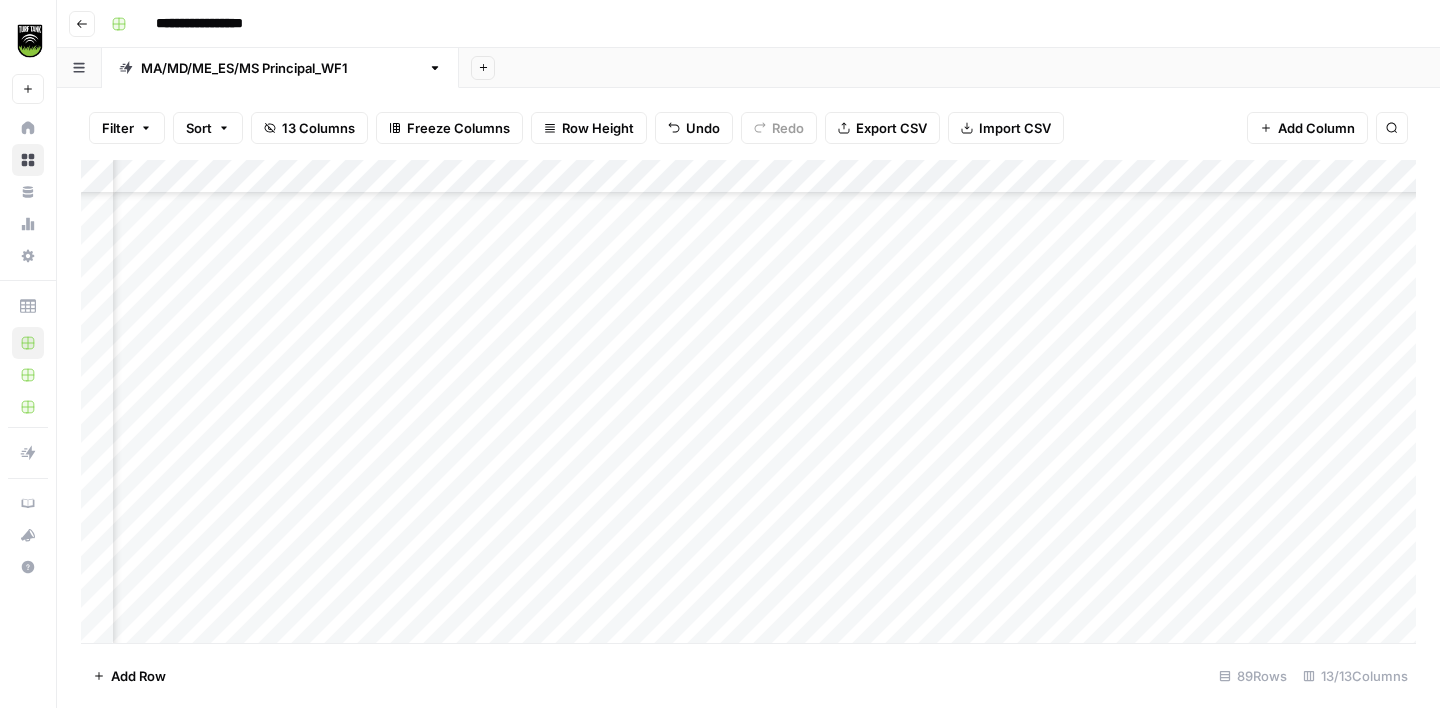 click on "Add Column" at bounding box center [748, 401] 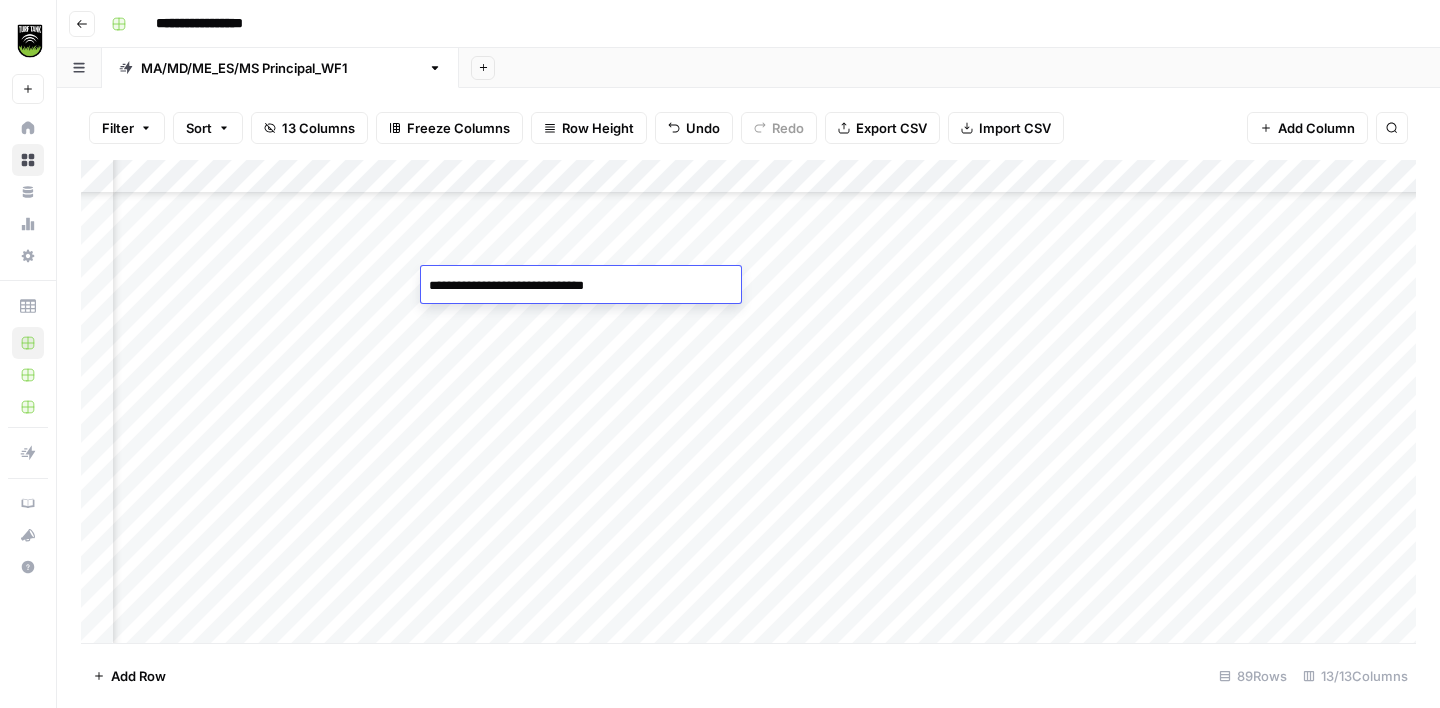type on "**********" 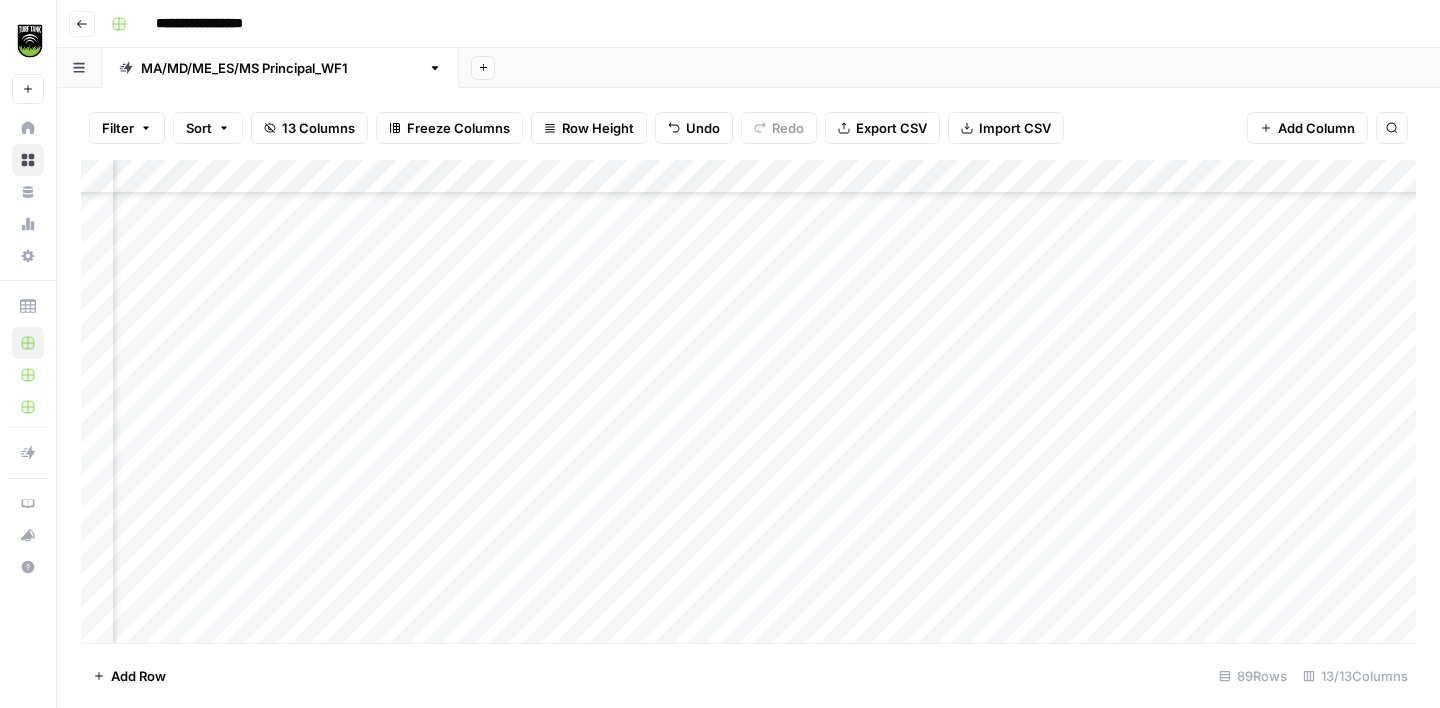 click on "Add Column" at bounding box center [748, 401] 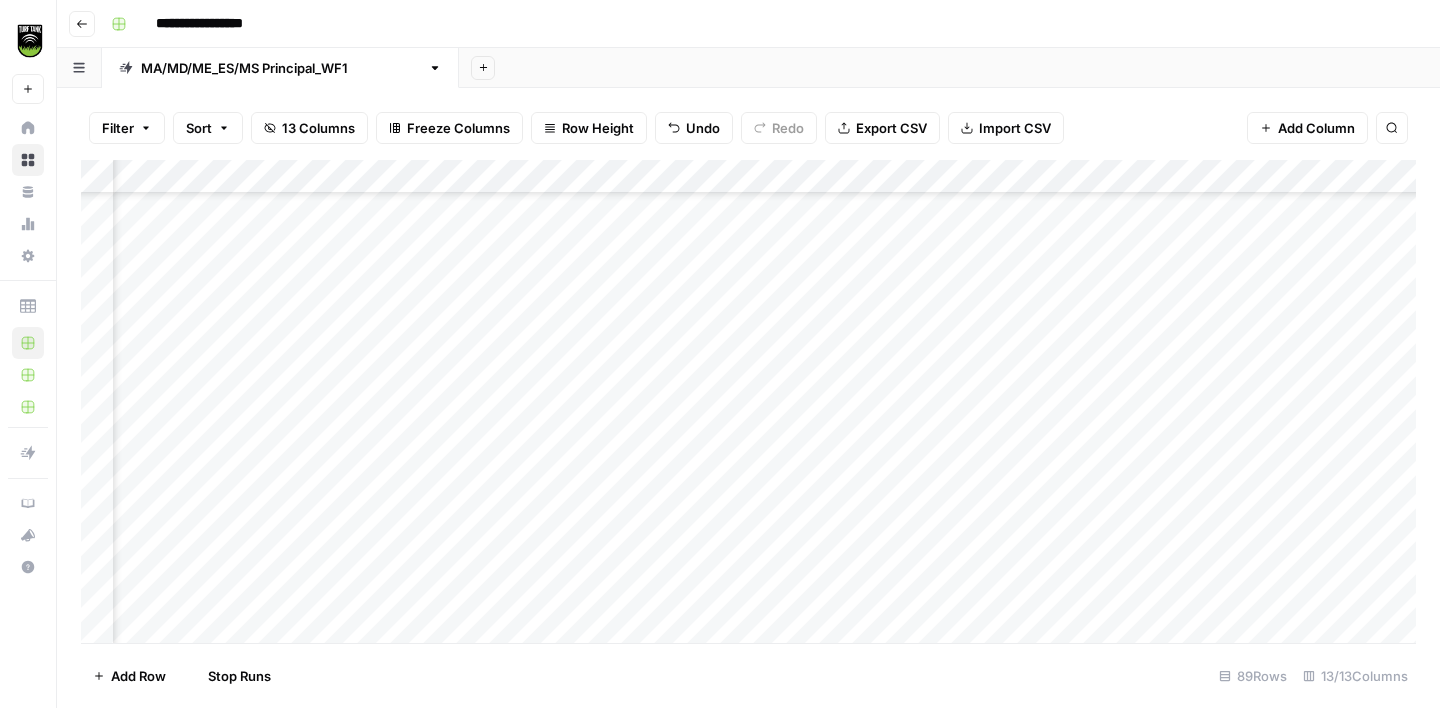 click on "Add Column" at bounding box center [748, 401] 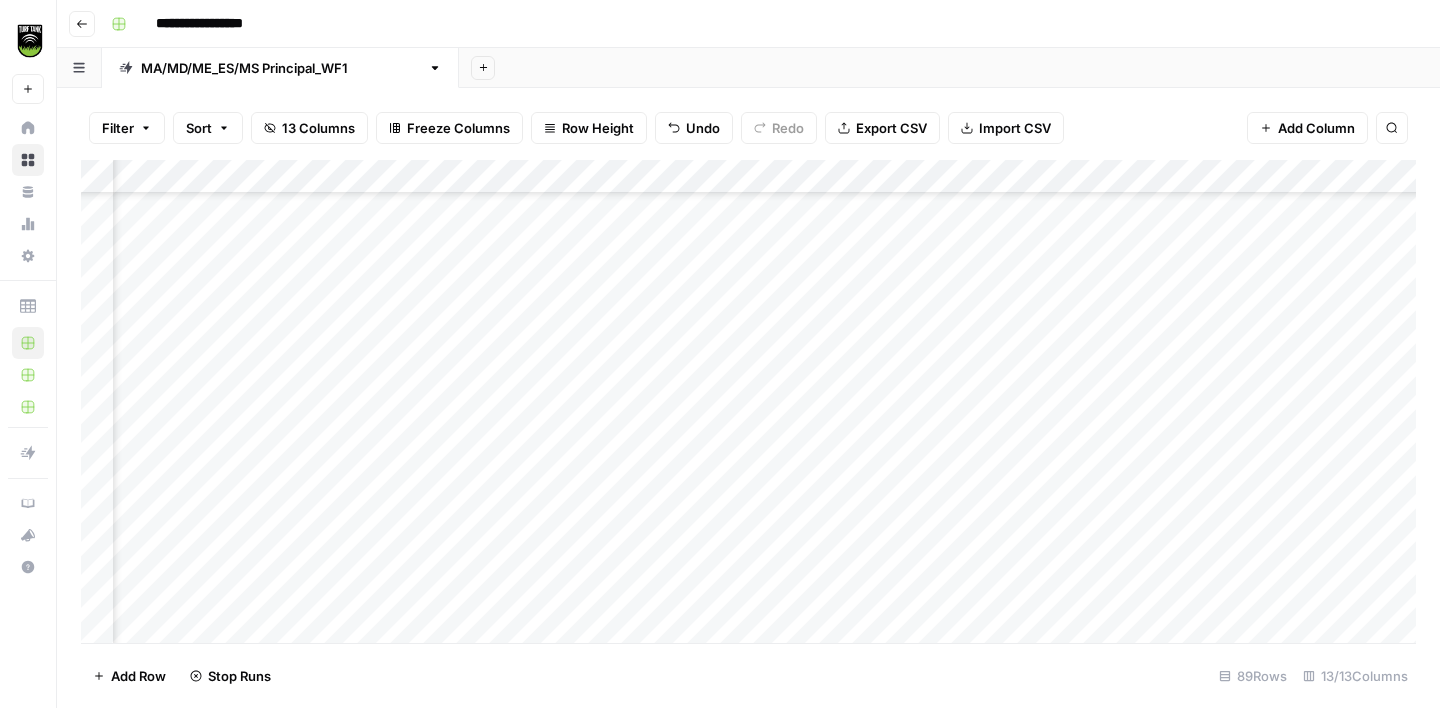 click on "Add Column" at bounding box center [748, 401] 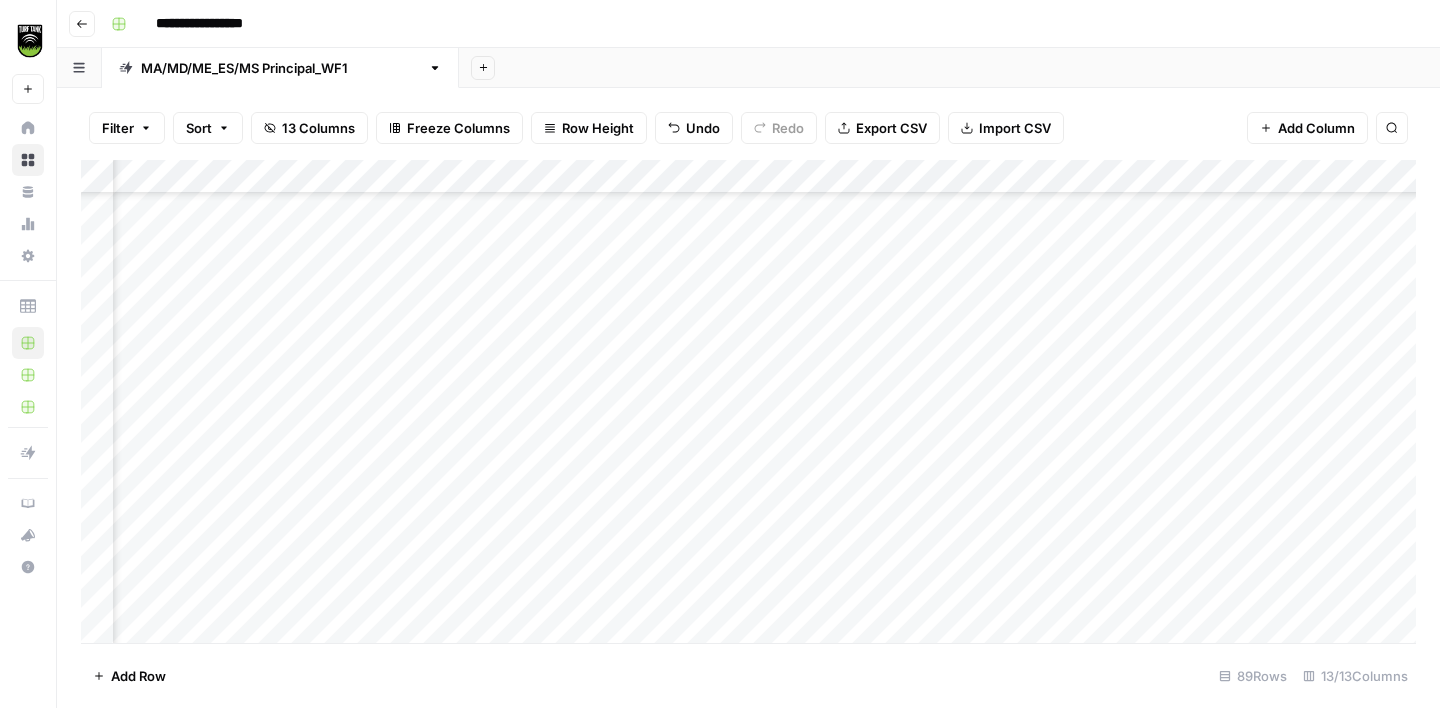 click on "Add Column" at bounding box center [748, 401] 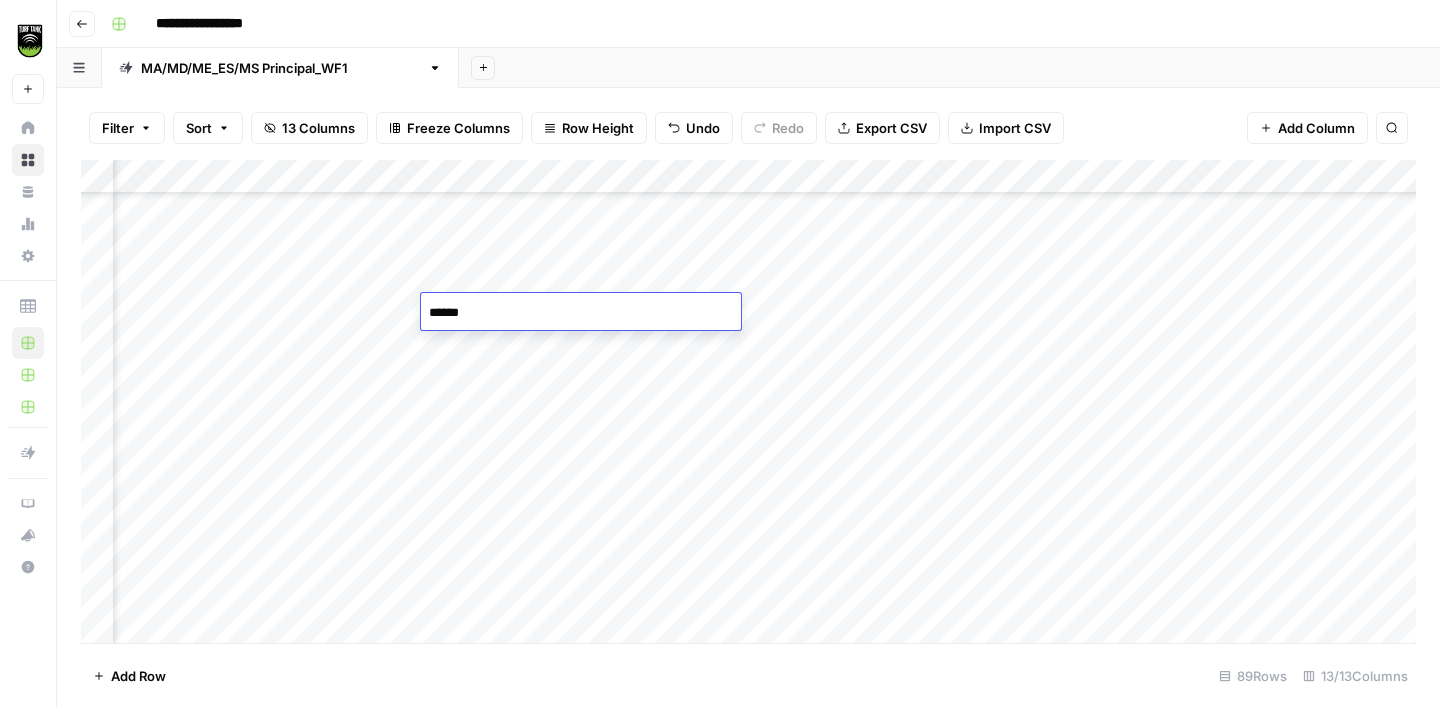 type on "*******" 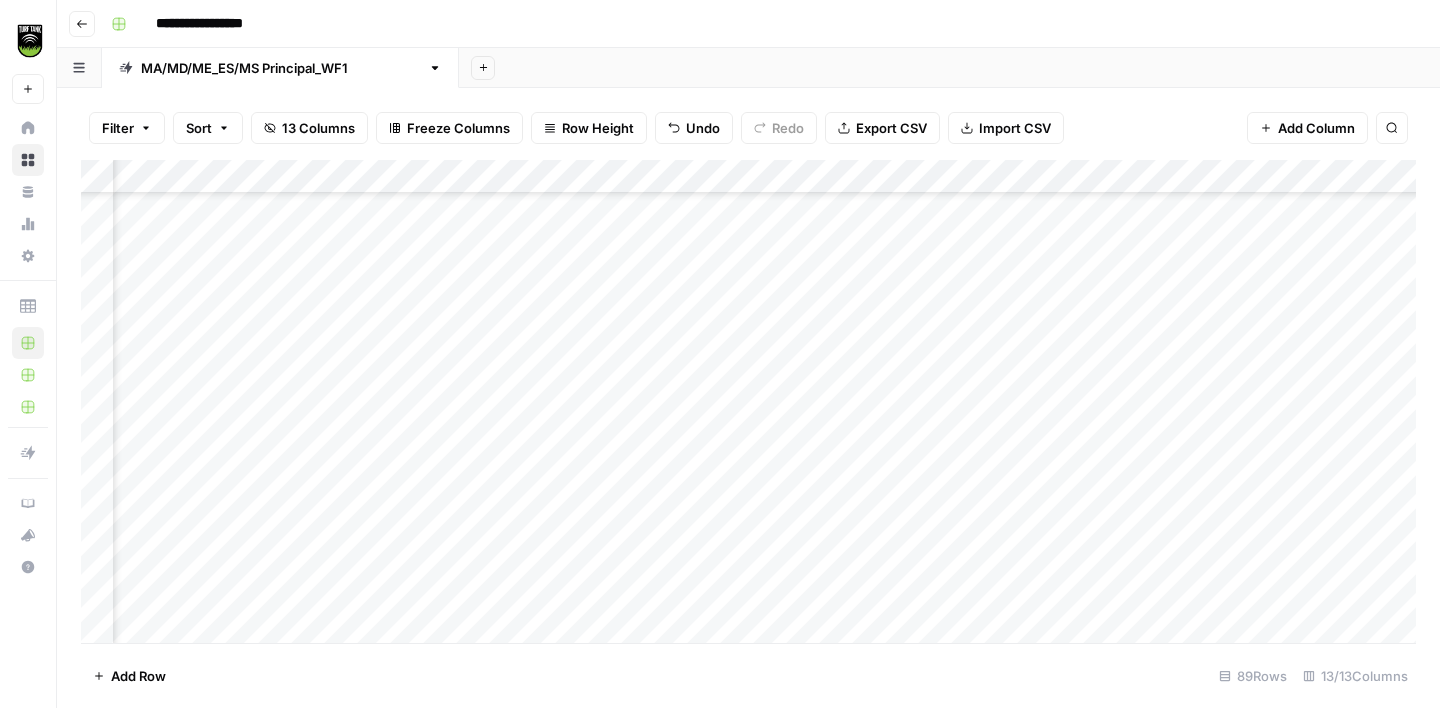 click on "Add Column" at bounding box center (748, 401) 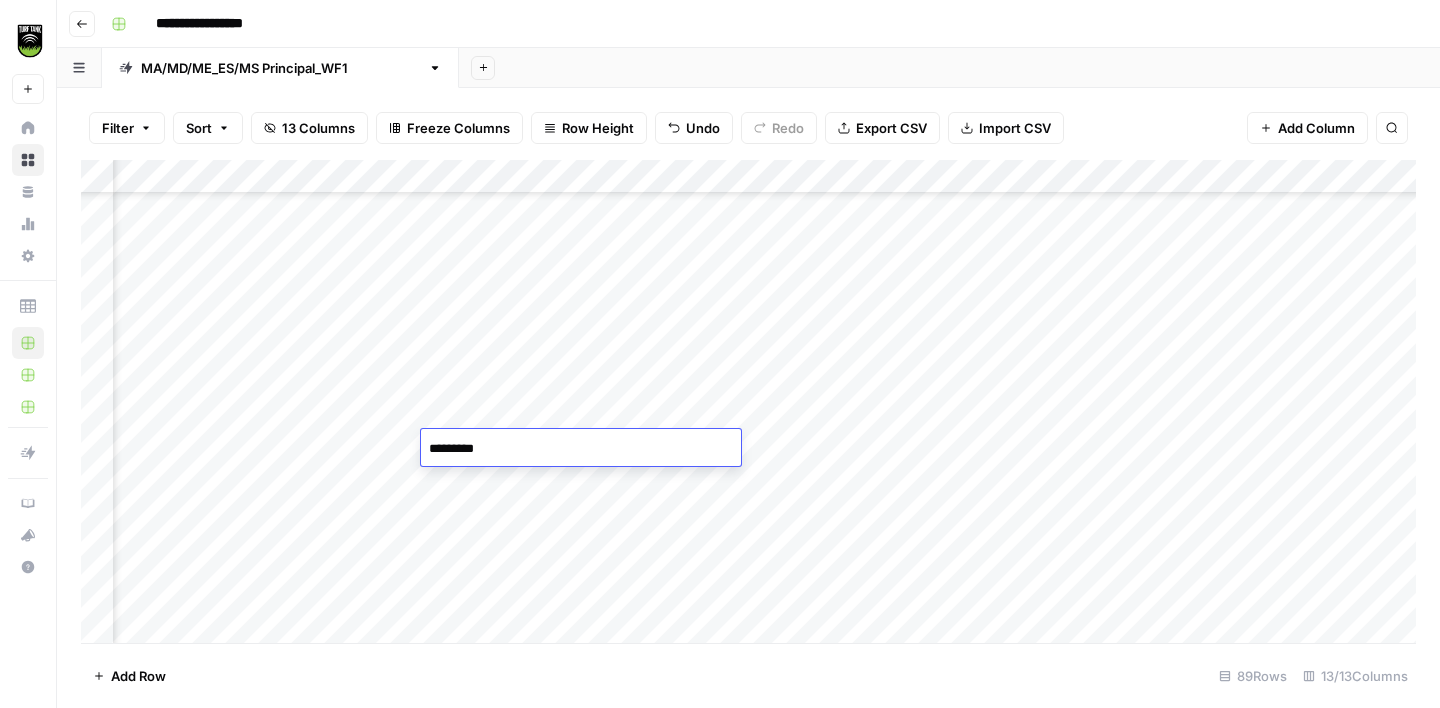 type on "**********" 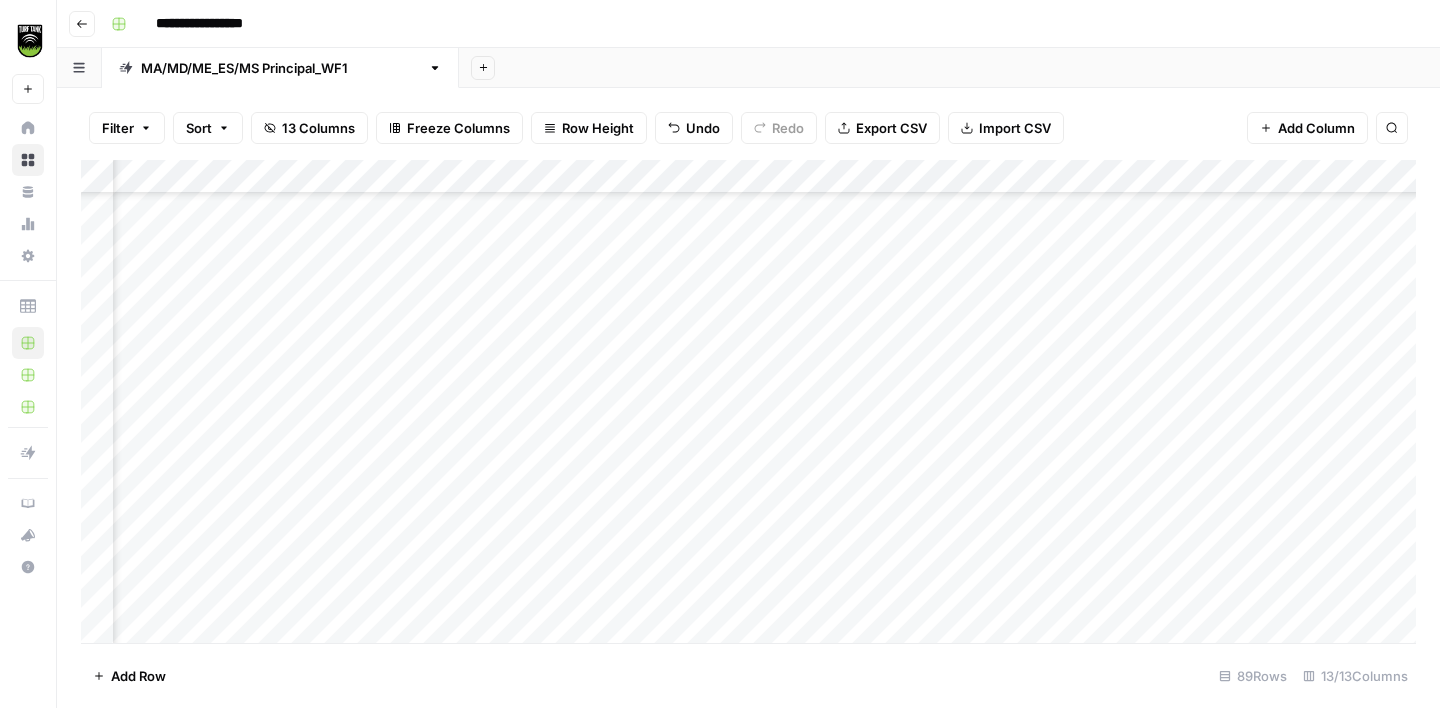click on "Add Column" at bounding box center (748, 401) 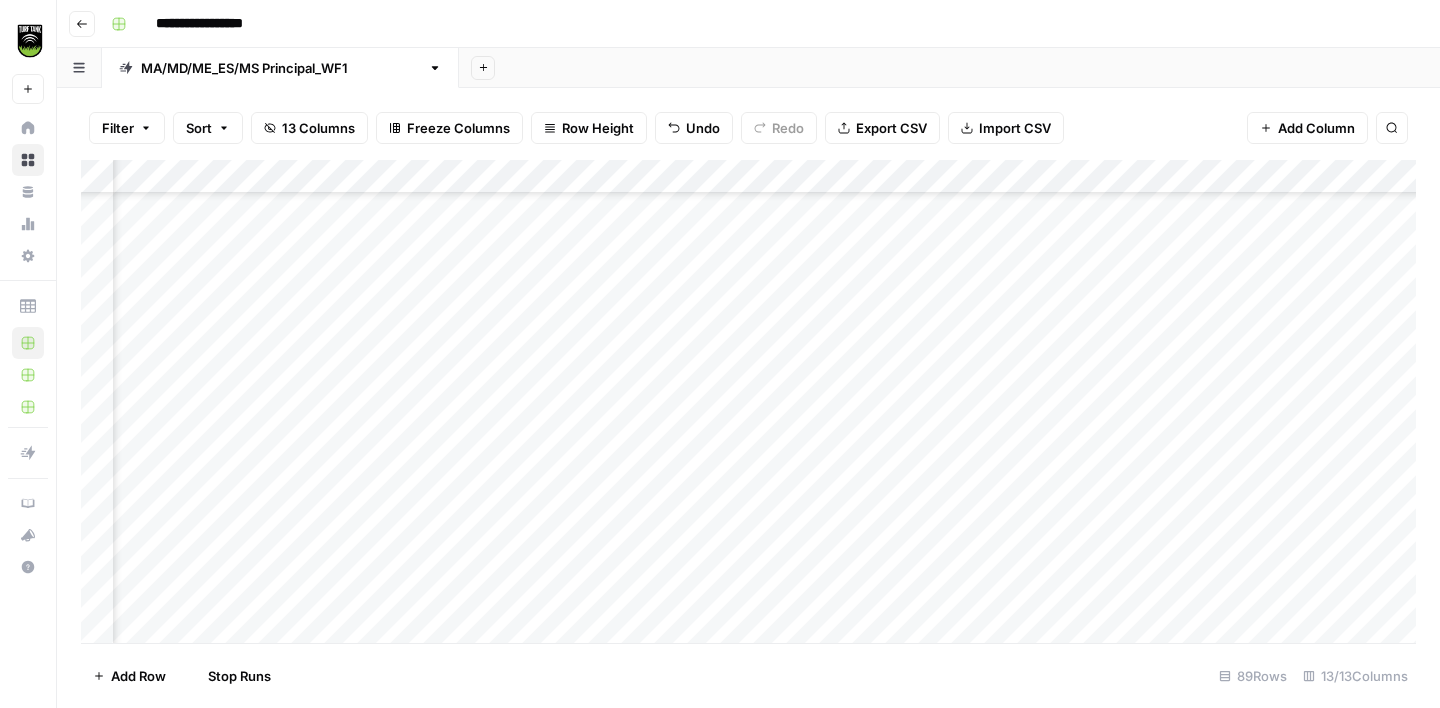 click on "Add Column" at bounding box center [748, 401] 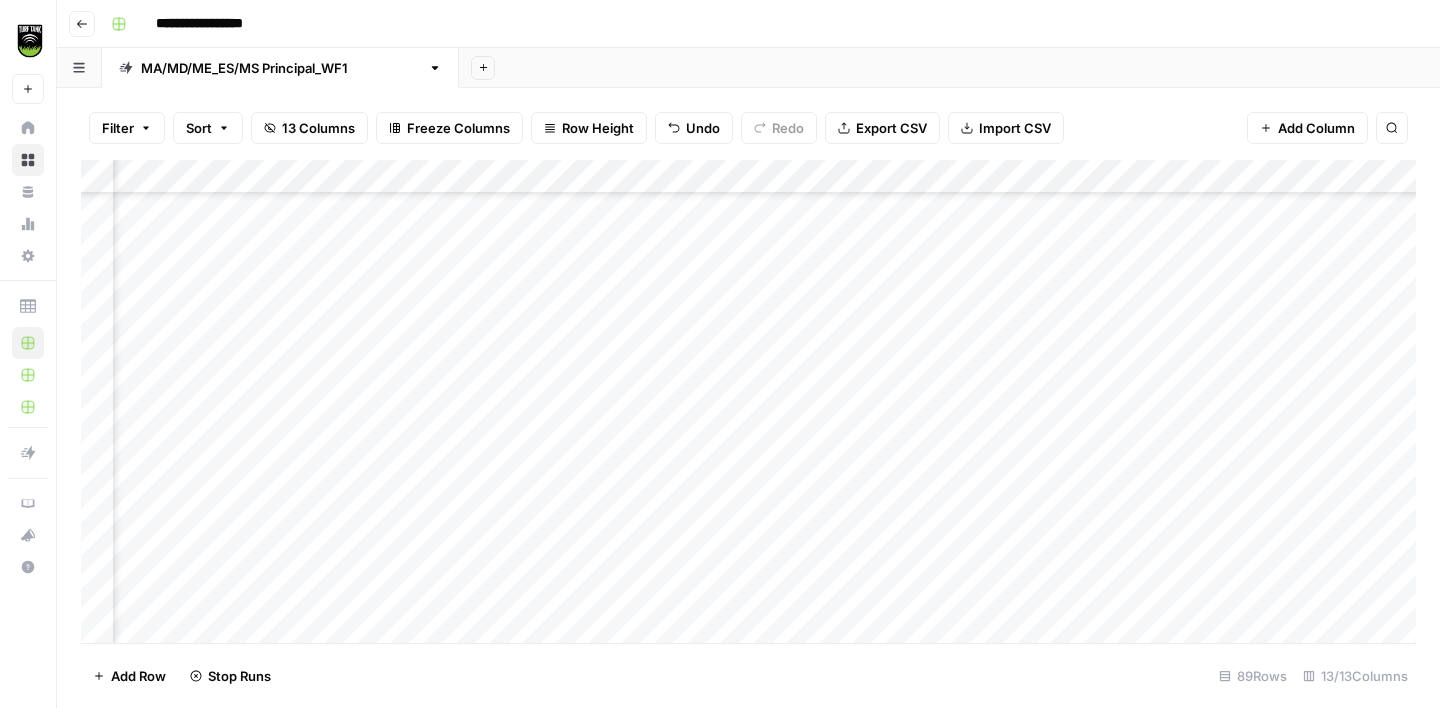 click on "Add Column" at bounding box center [748, 401] 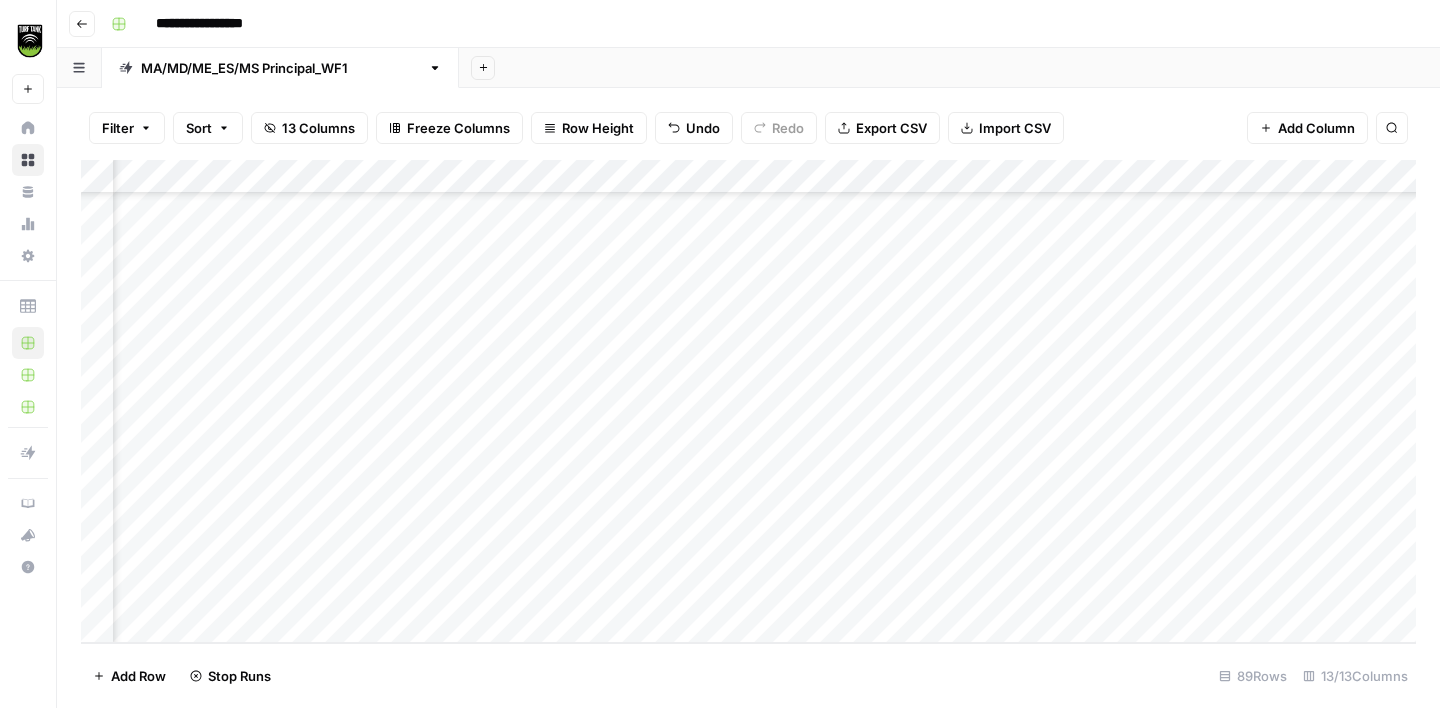 click on "Add Column" at bounding box center [748, 401] 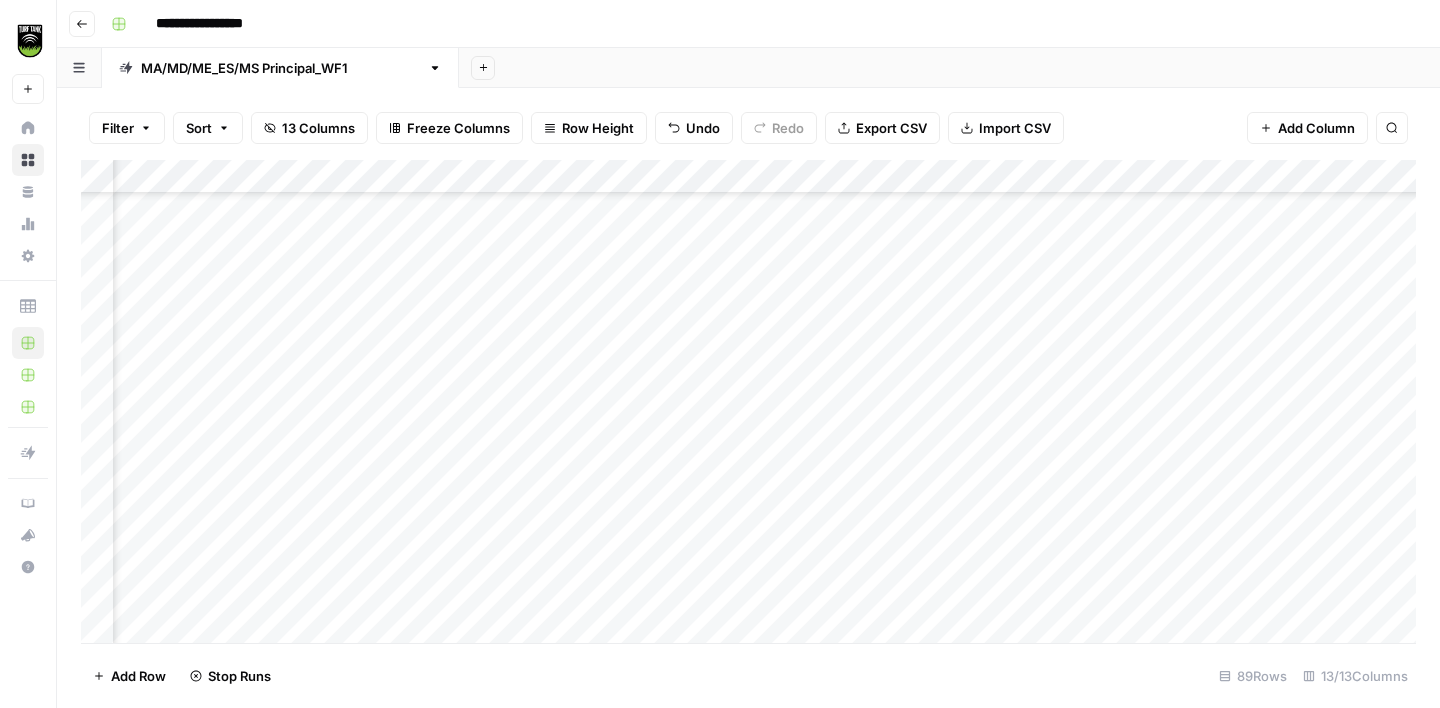 scroll, scrollTop: 2127, scrollLeft: 343, axis: both 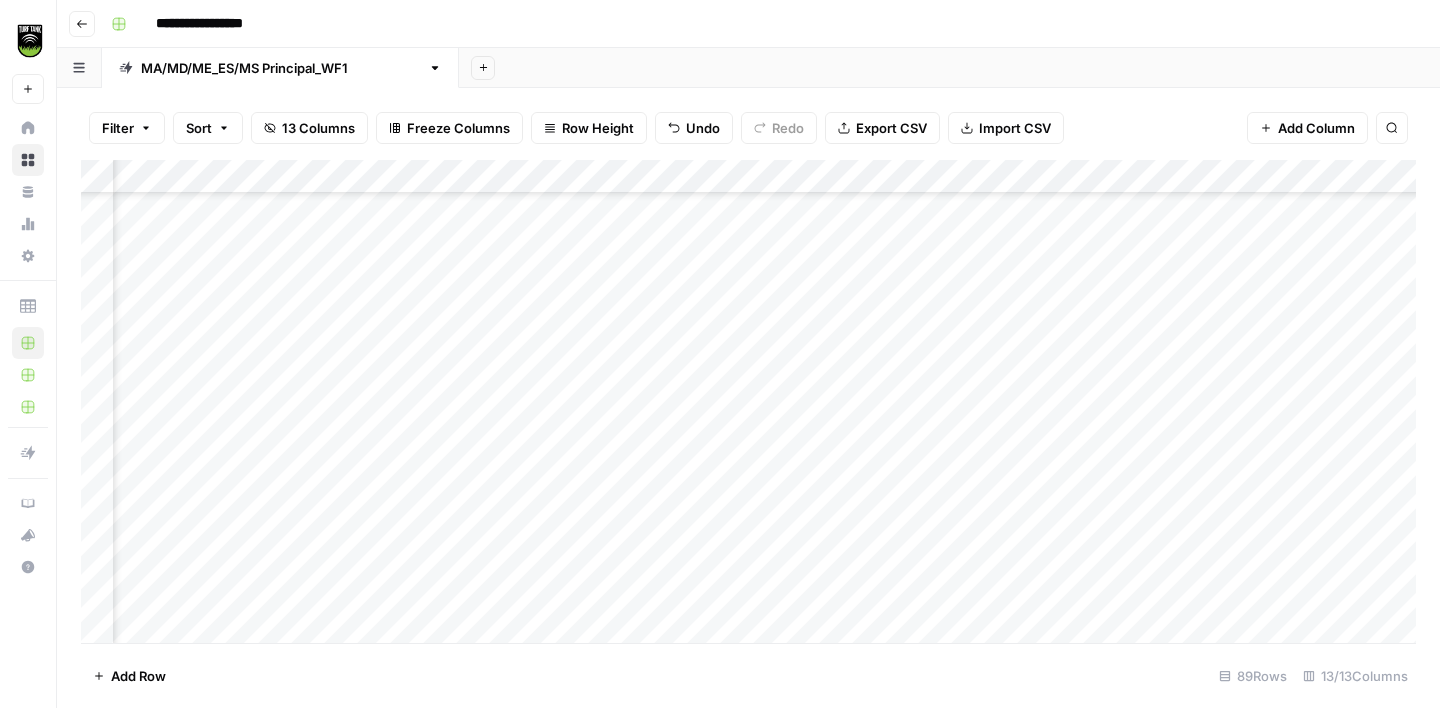click on "Add Column" at bounding box center [748, 401] 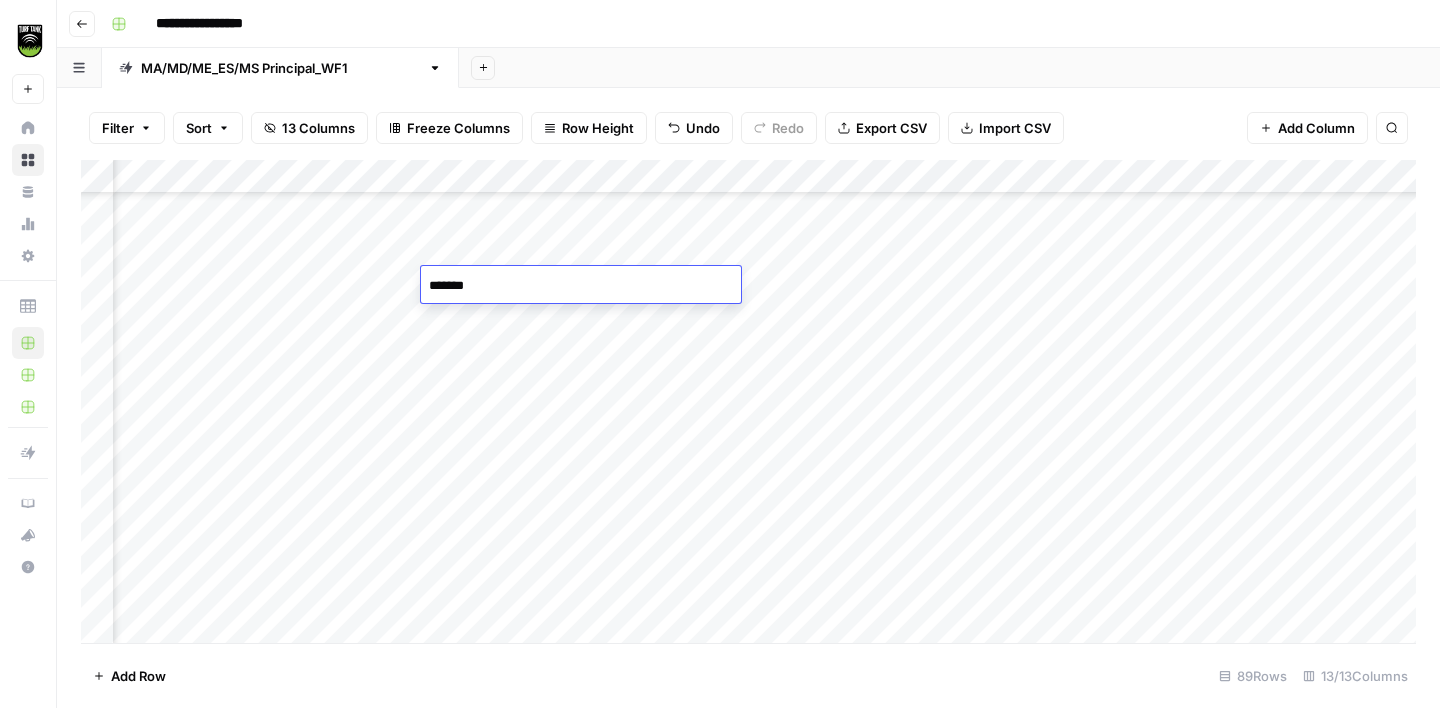 click on "*******" at bounding box center [581, 286] 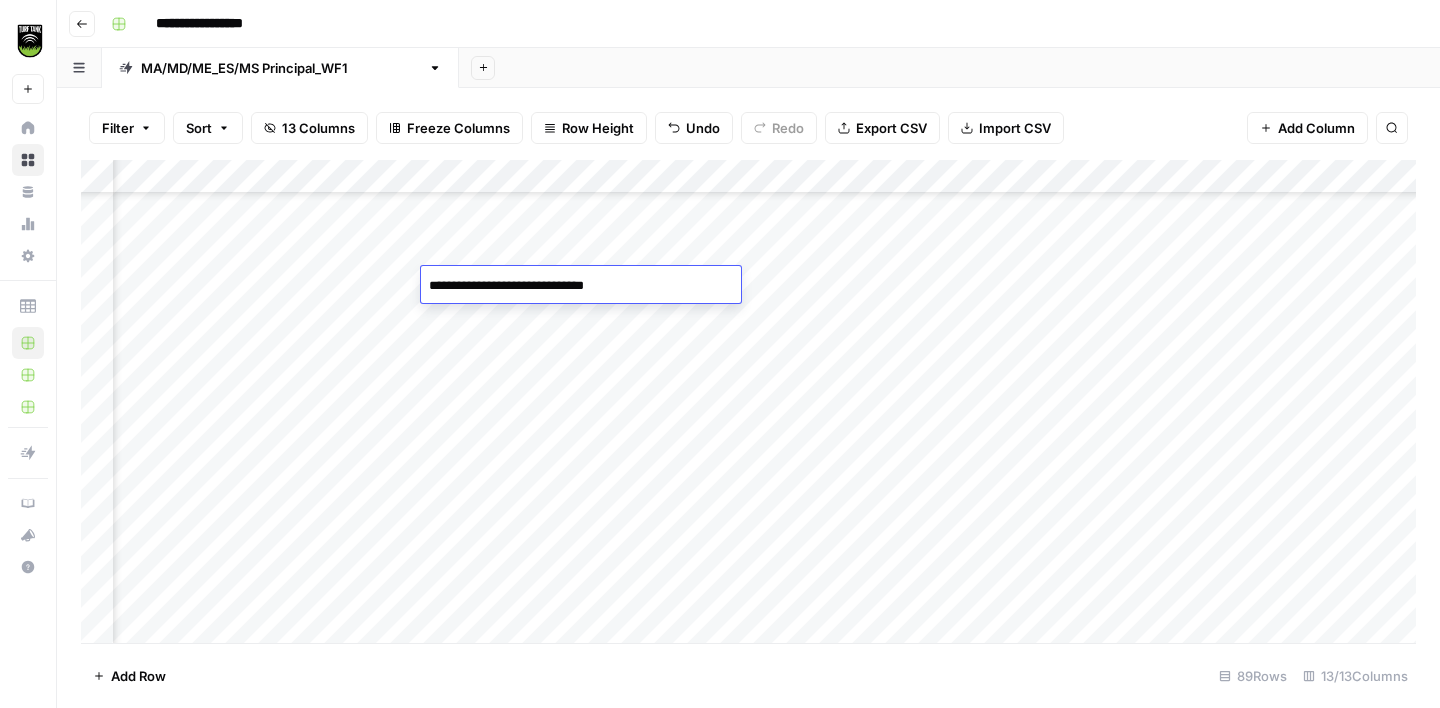 type on "**********" 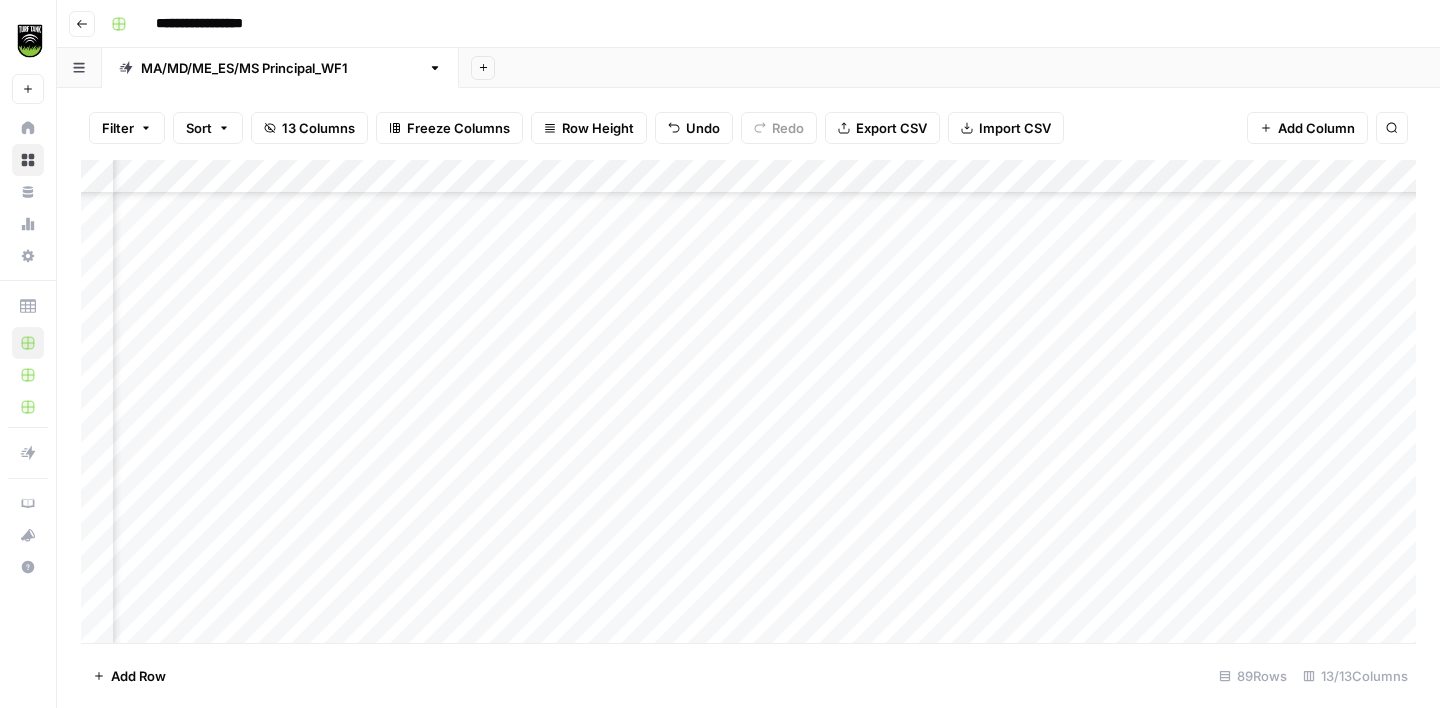 click on "Add Column" at bounding box center (748, 401) 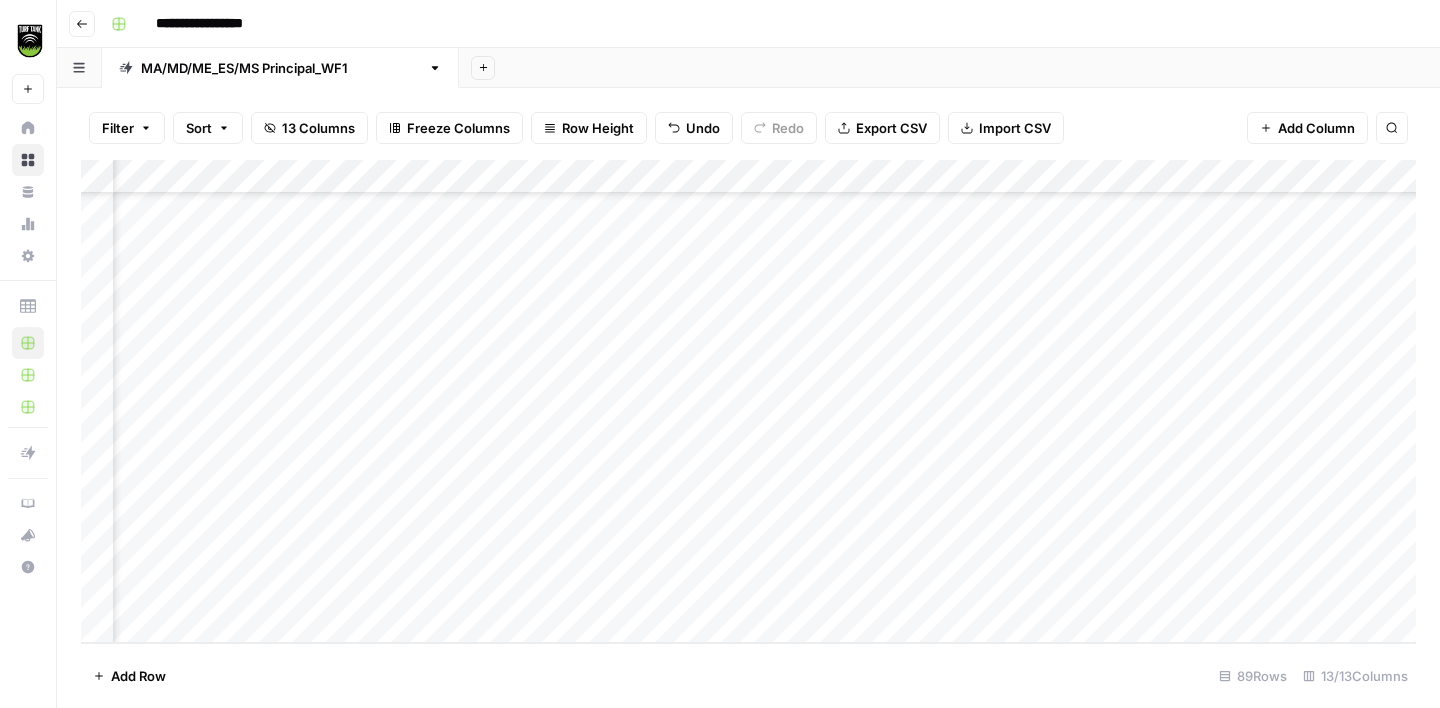 click on "Add Column" at bounding box center (748, 401) 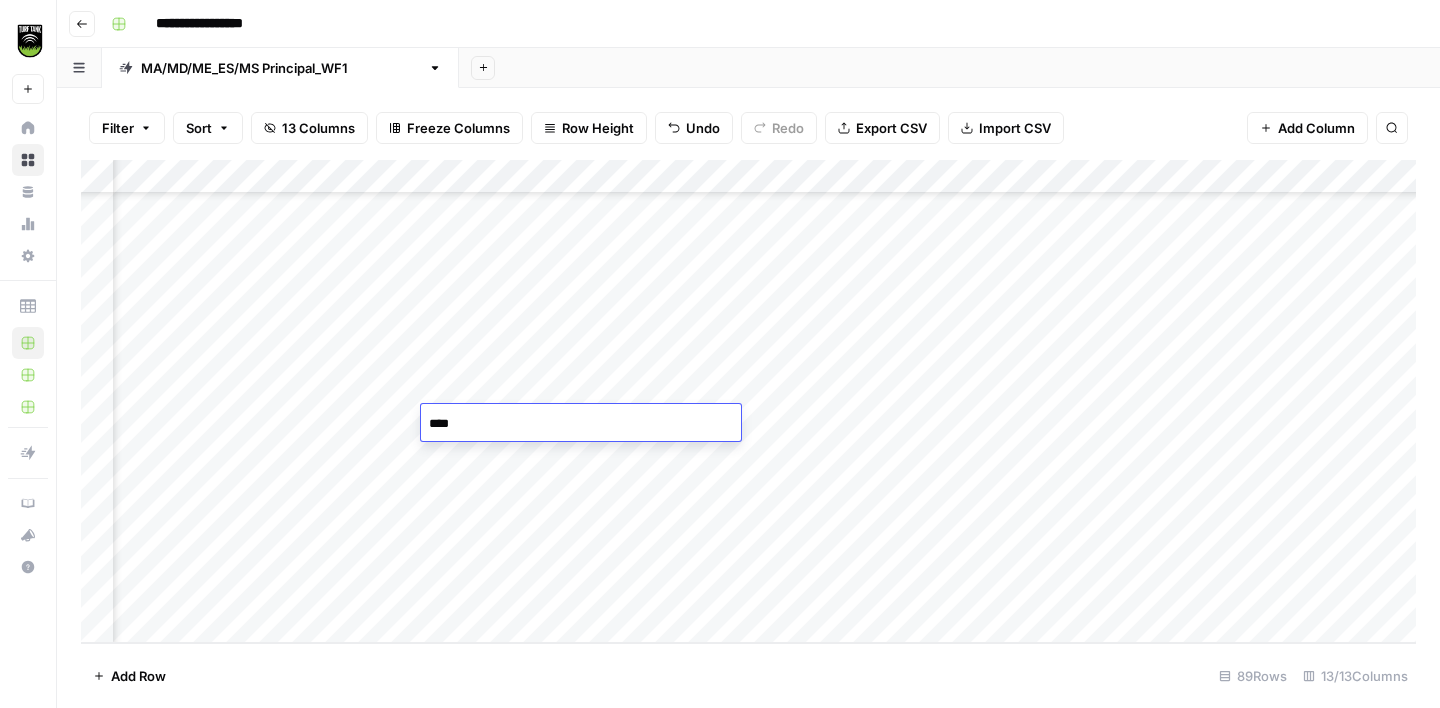 type on "*****" 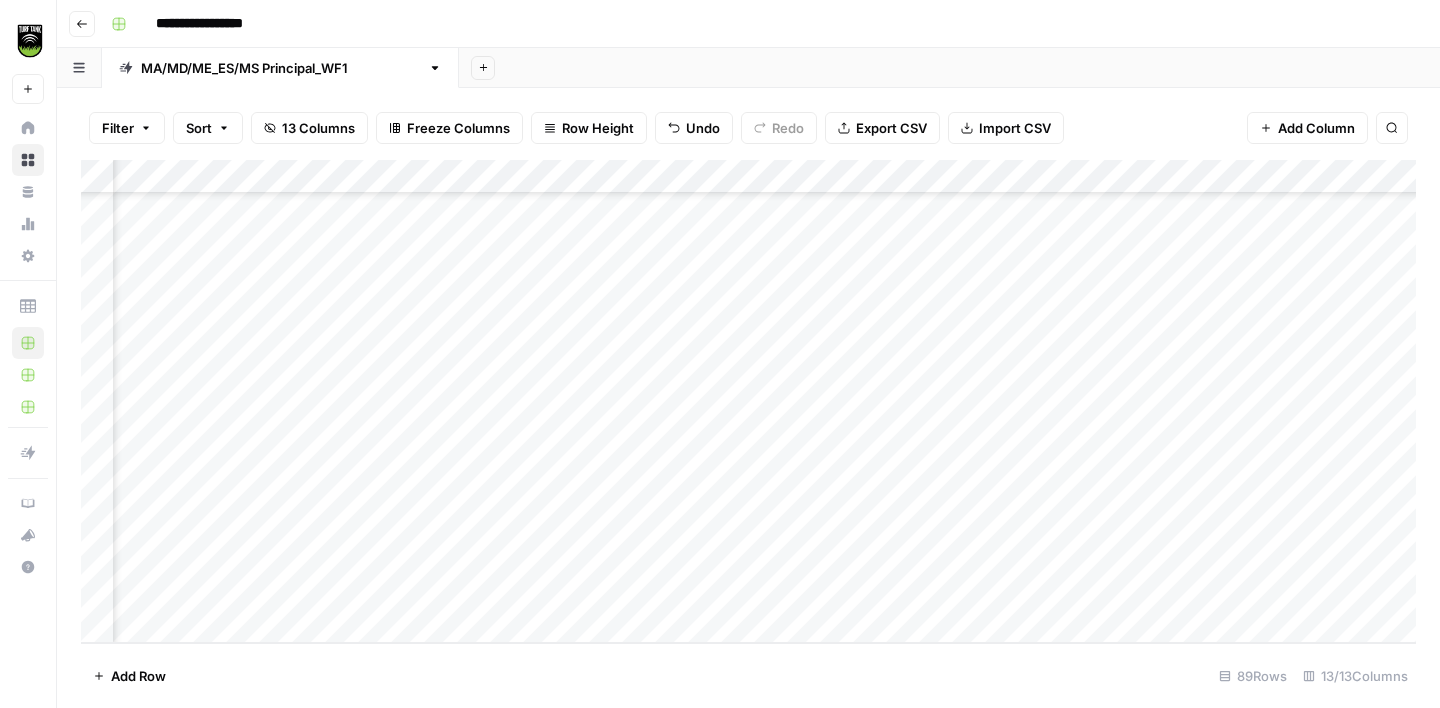 click on "Add Column" at bounding box center [748, 401] 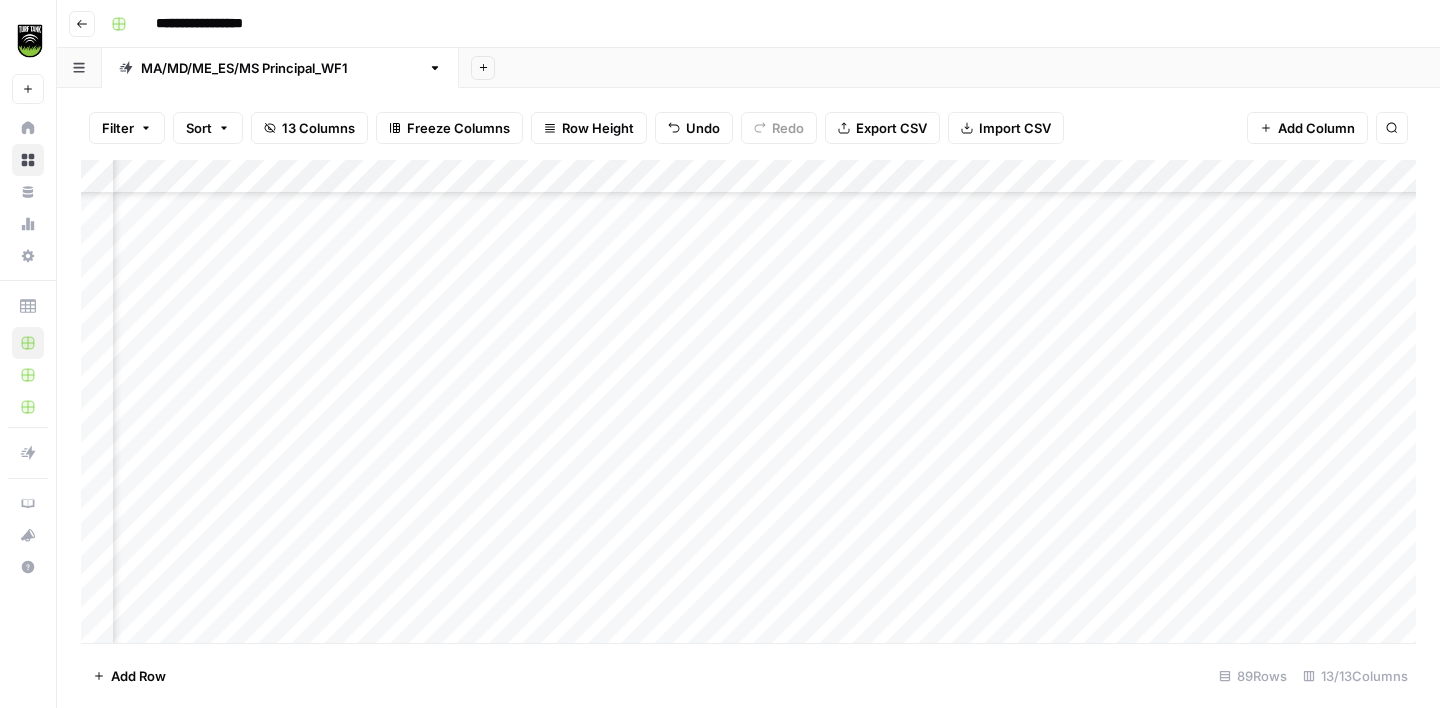 scroll, scrollTop: 193, scrollLeft: 389, axis: both 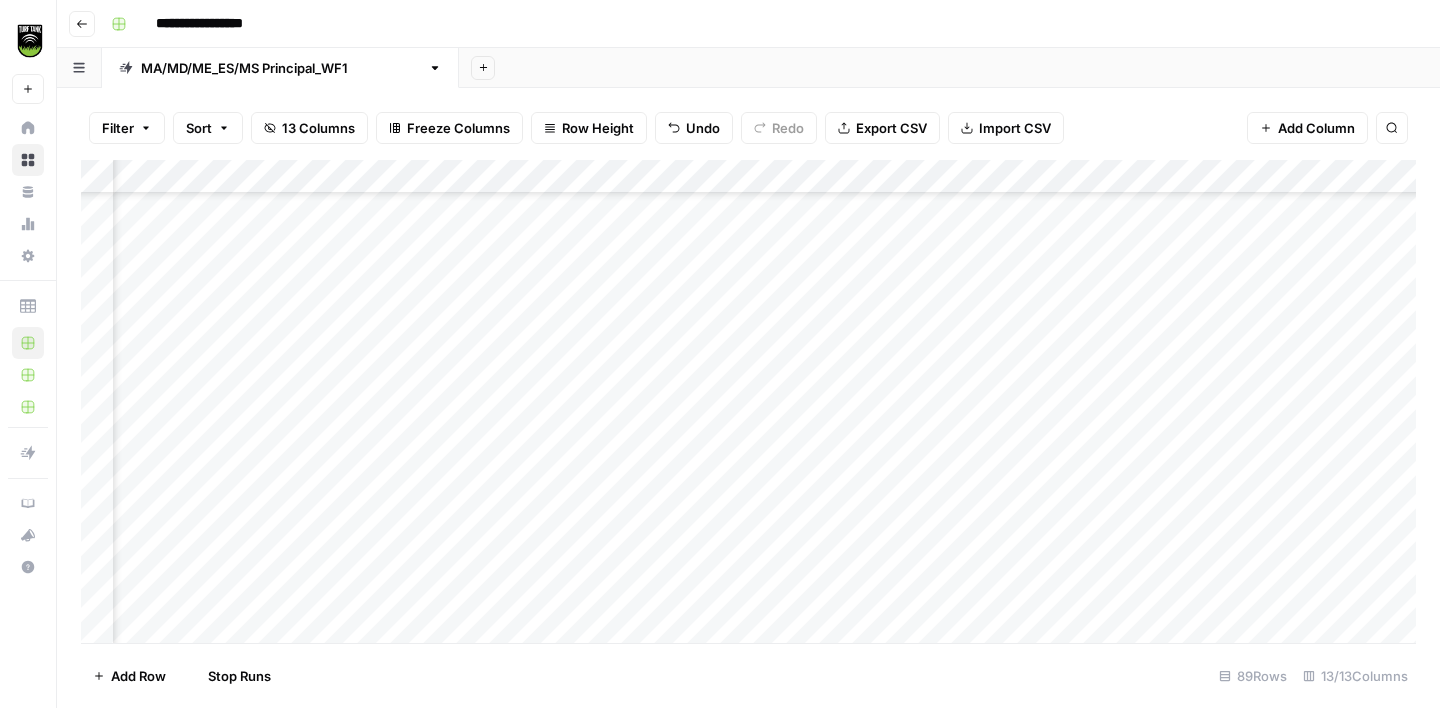 click on "Add Column" at bounding box center [748, 401] 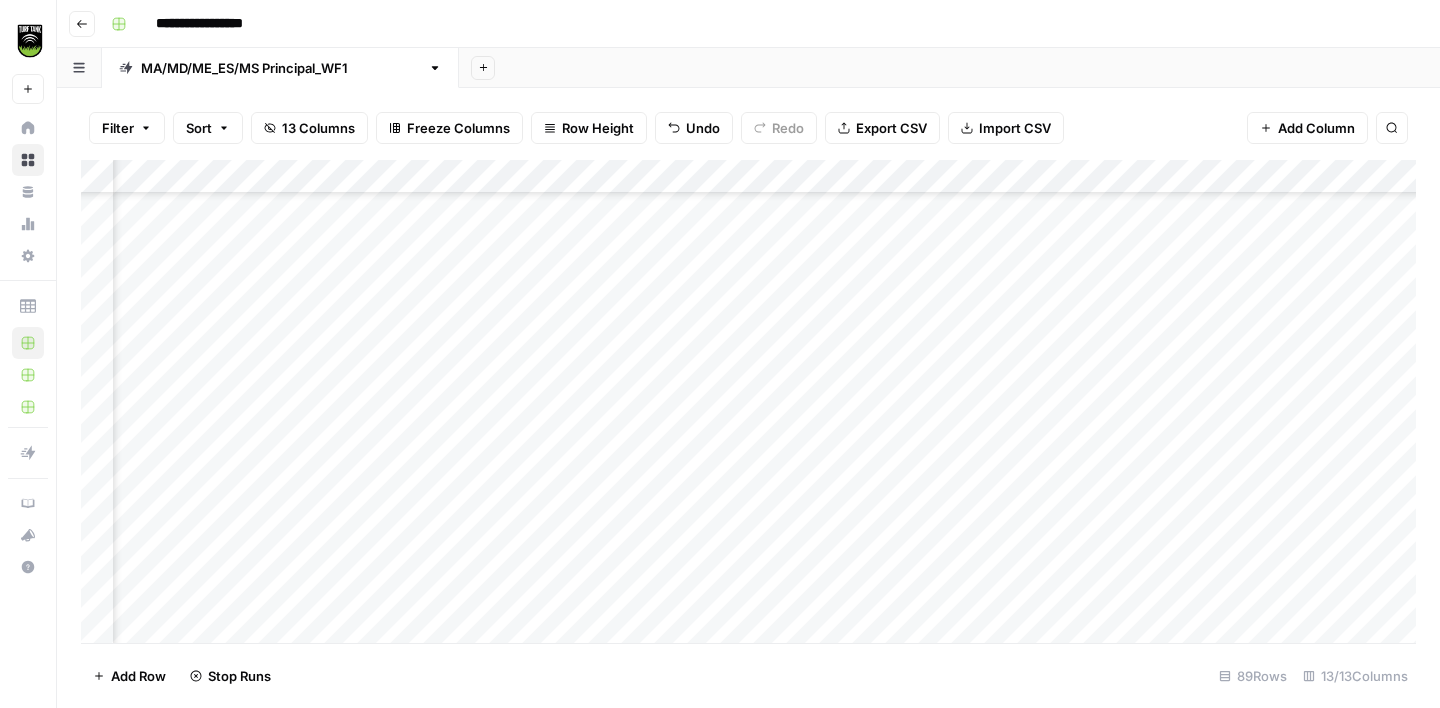 click on "Add Column" at bounding box center (748, 401) 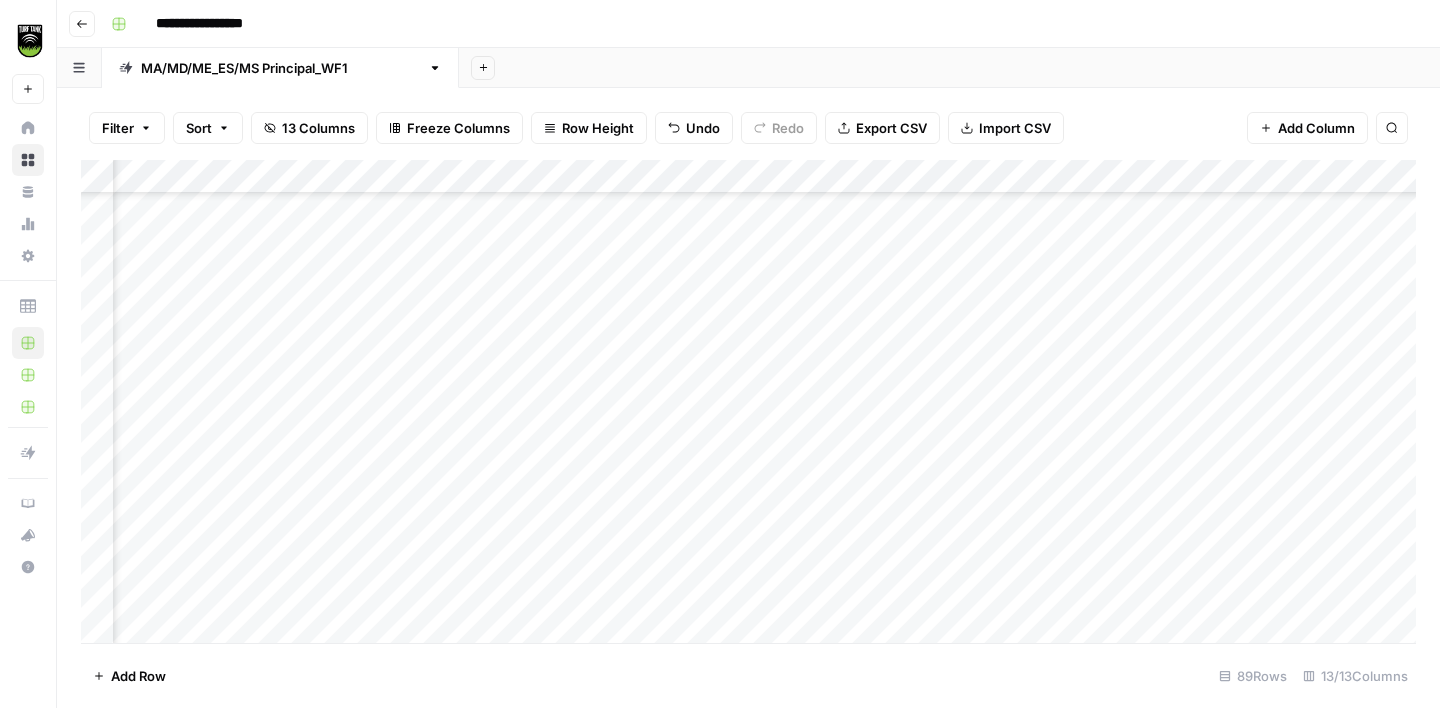 click on "Add Column" at bounding box center [748, 401] 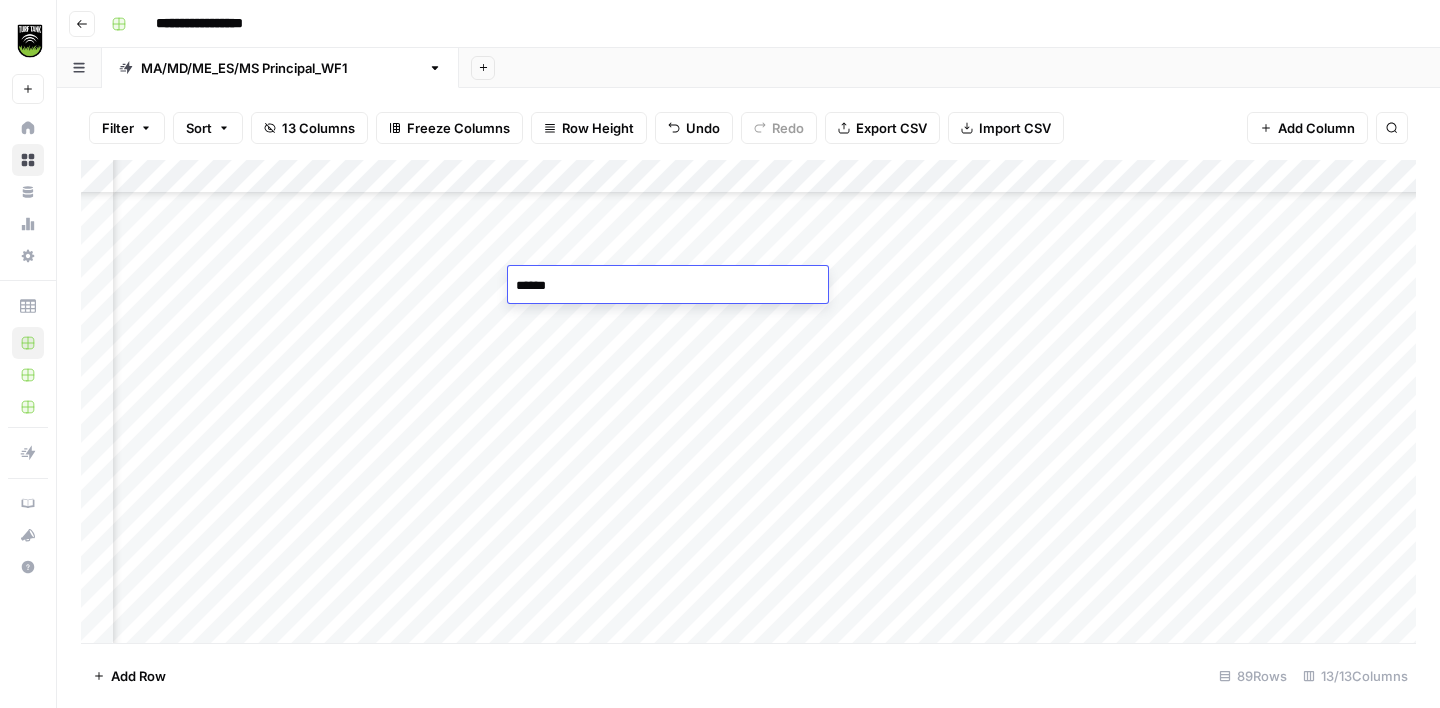type on "*******" 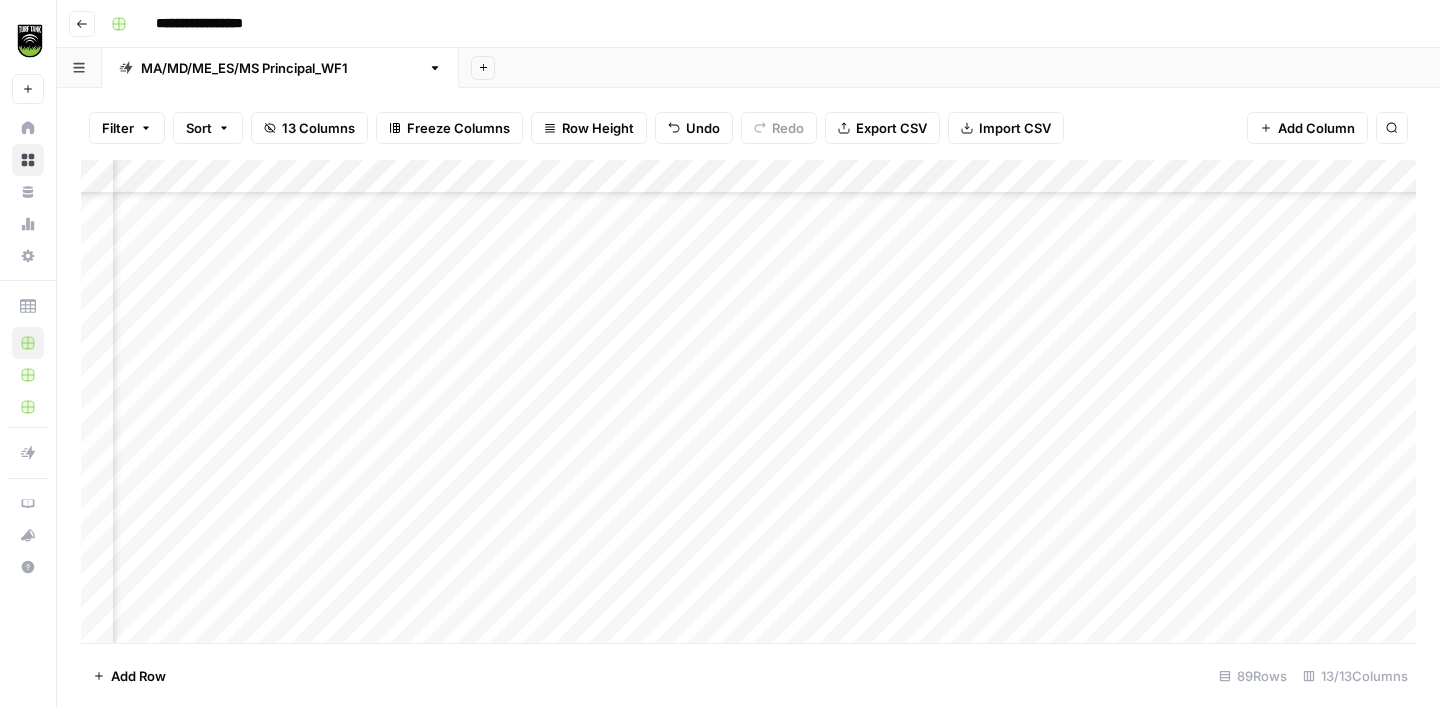 click on "Add Column" at bounding box center [748, 401] 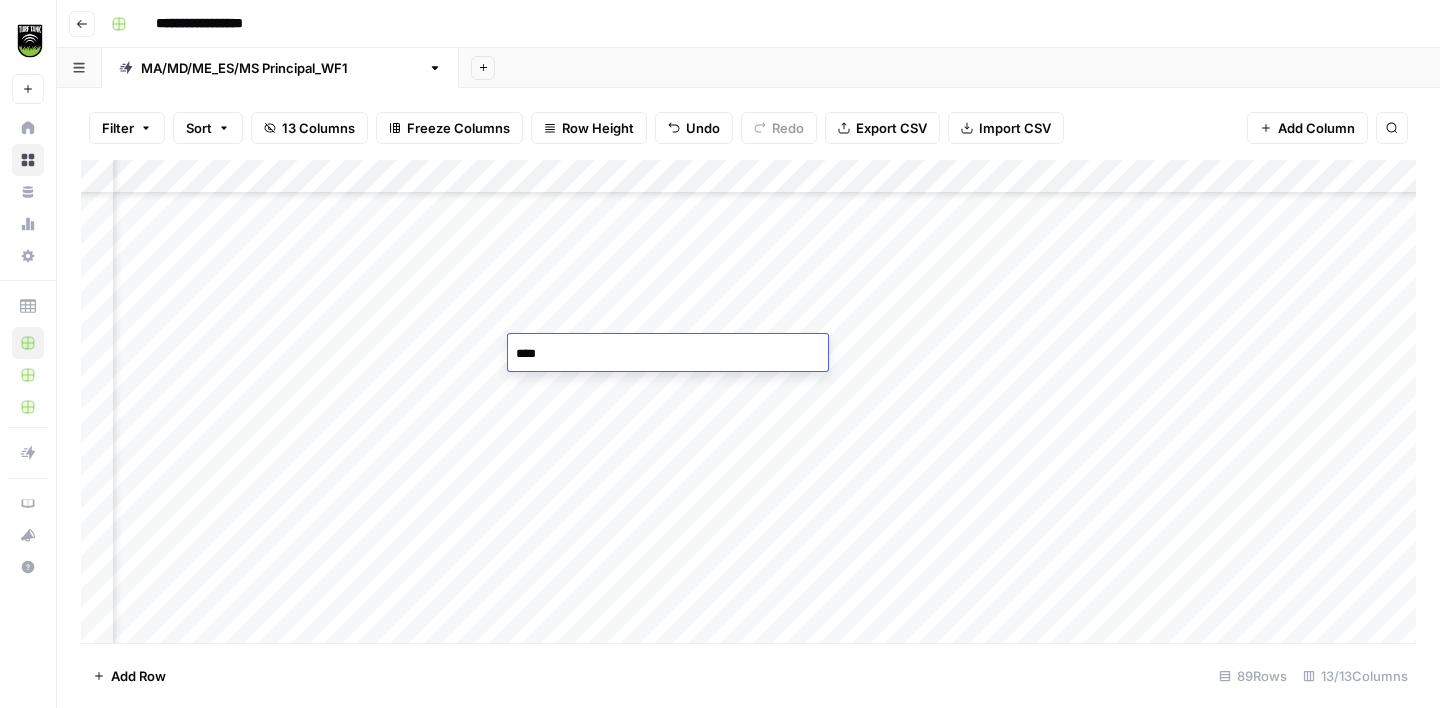 type on "*****" 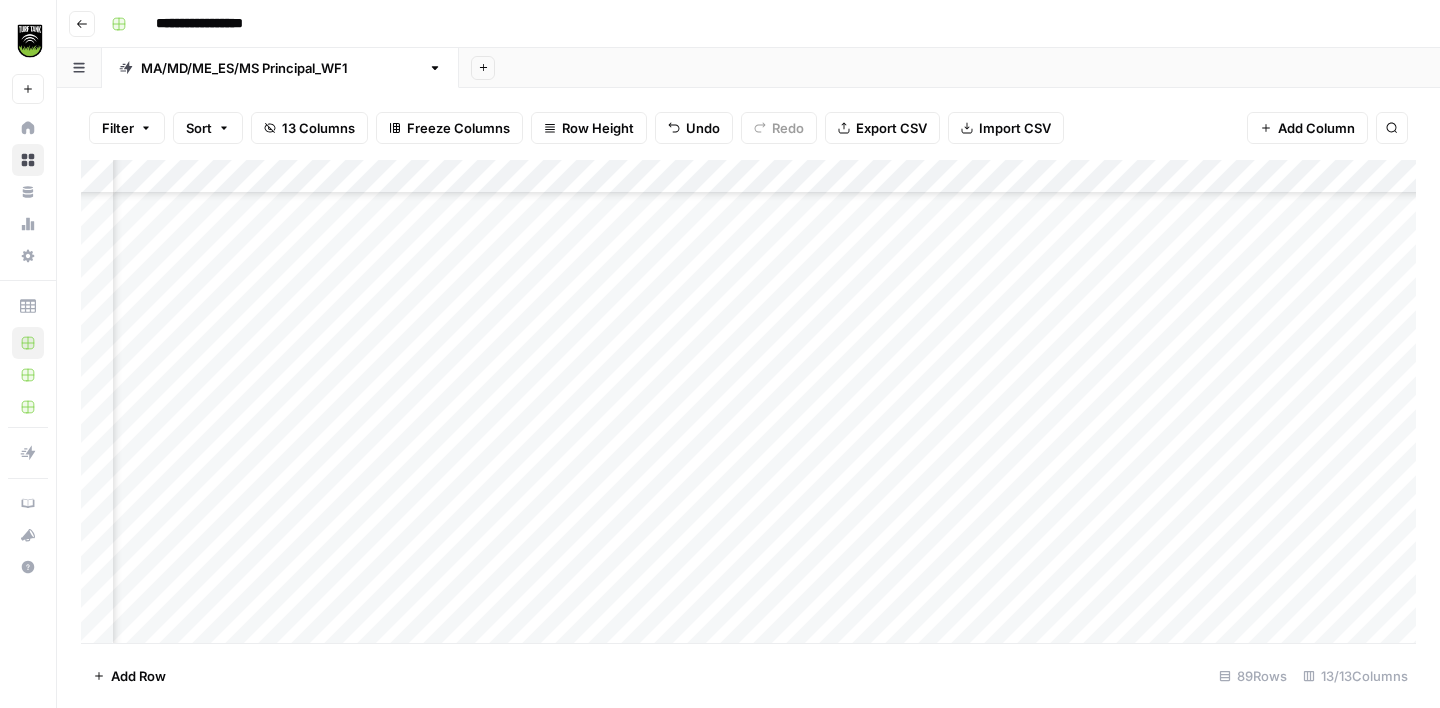 click on "Add Column" at bounding box center (748, 401) 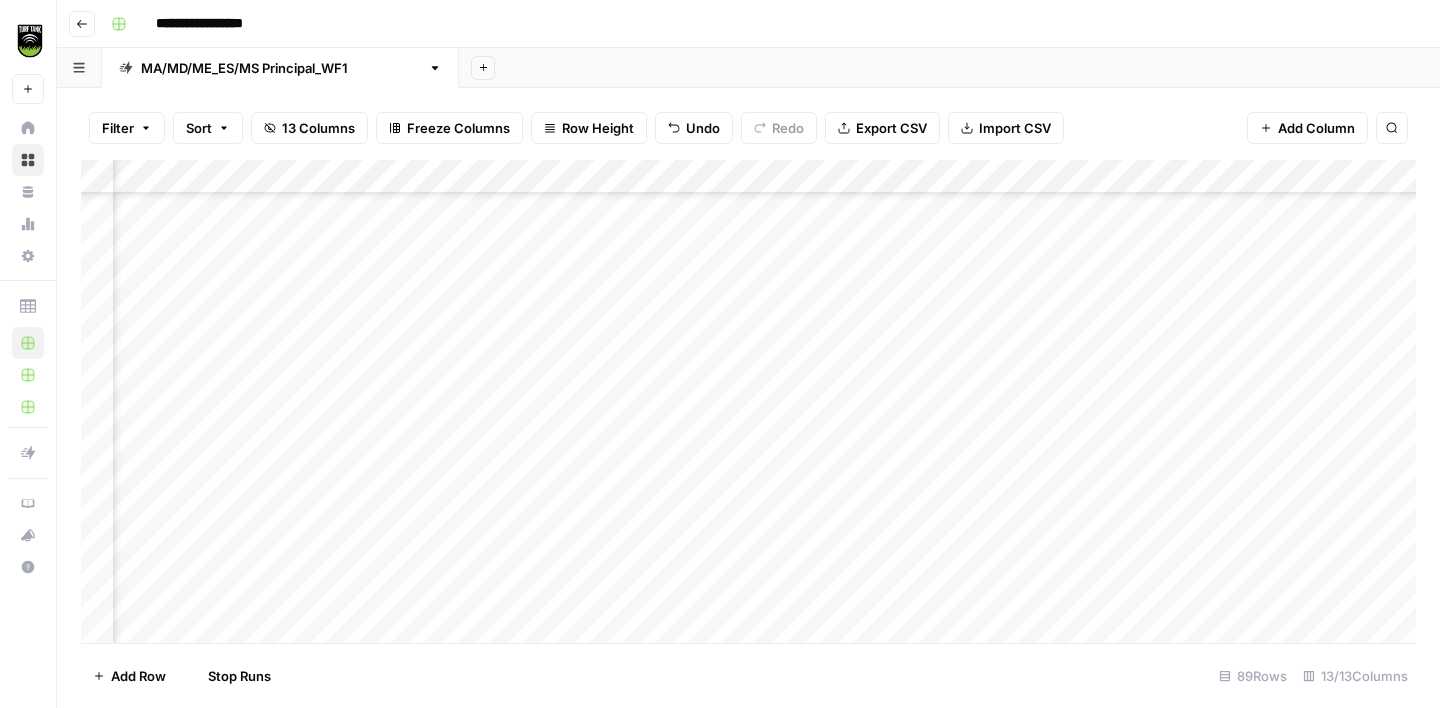 click on "Add Column" at bounding box center [748, 401] 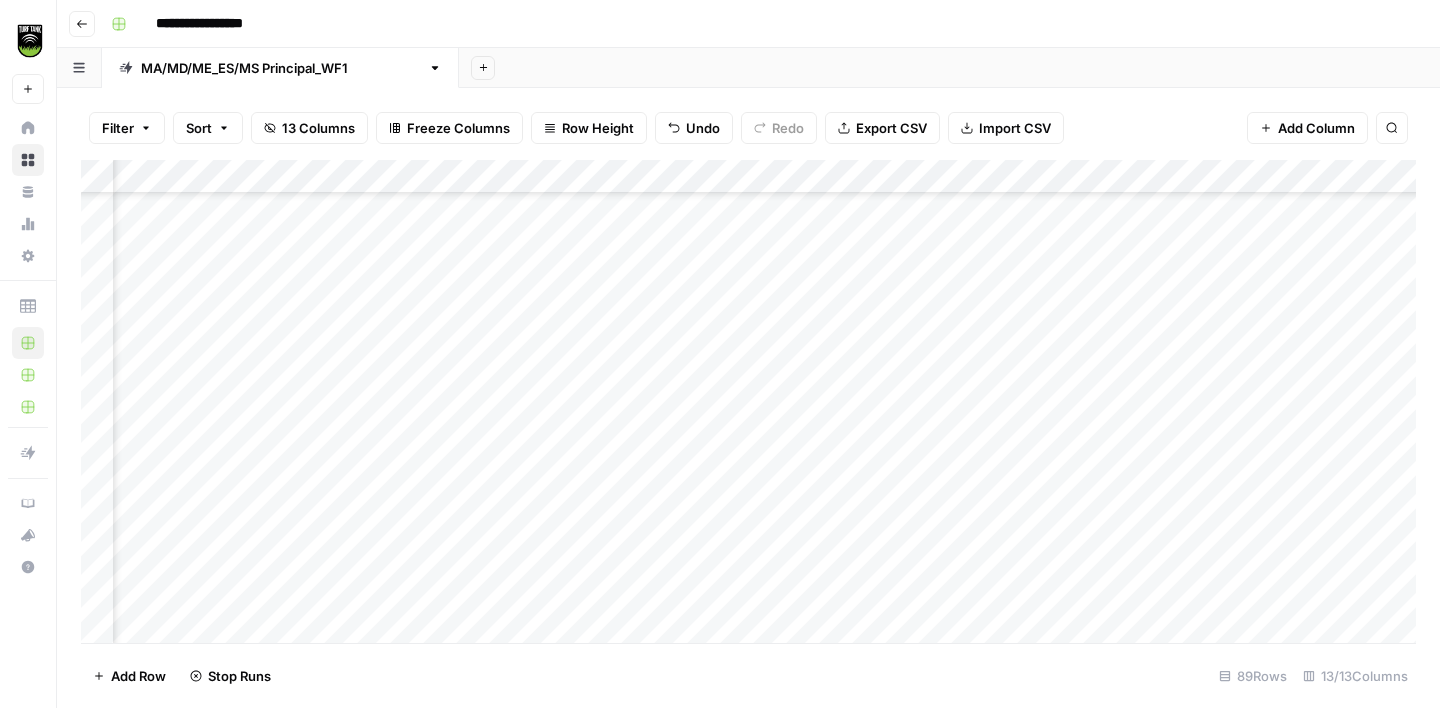 click on "Add Column" at bounding box center [748, 401] 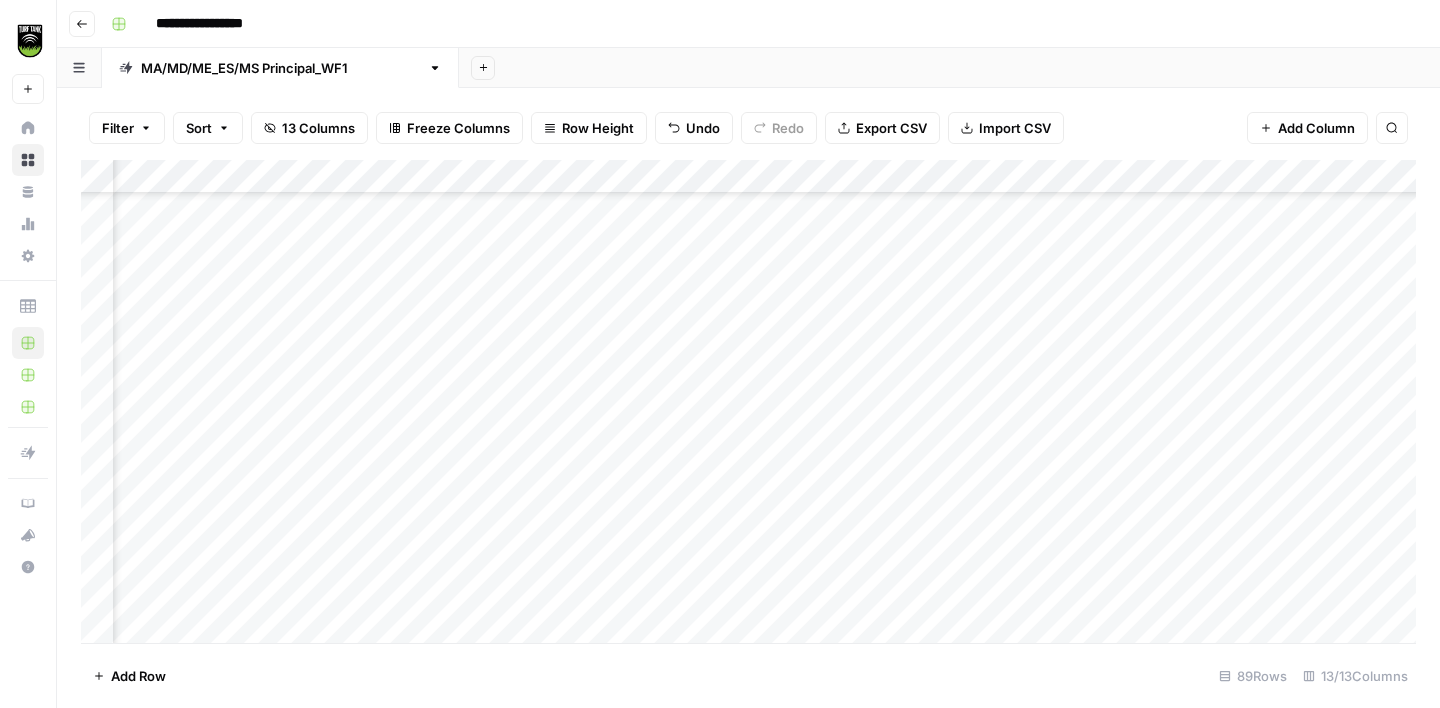 click on "Add Column" at bounding box center [748, 401] 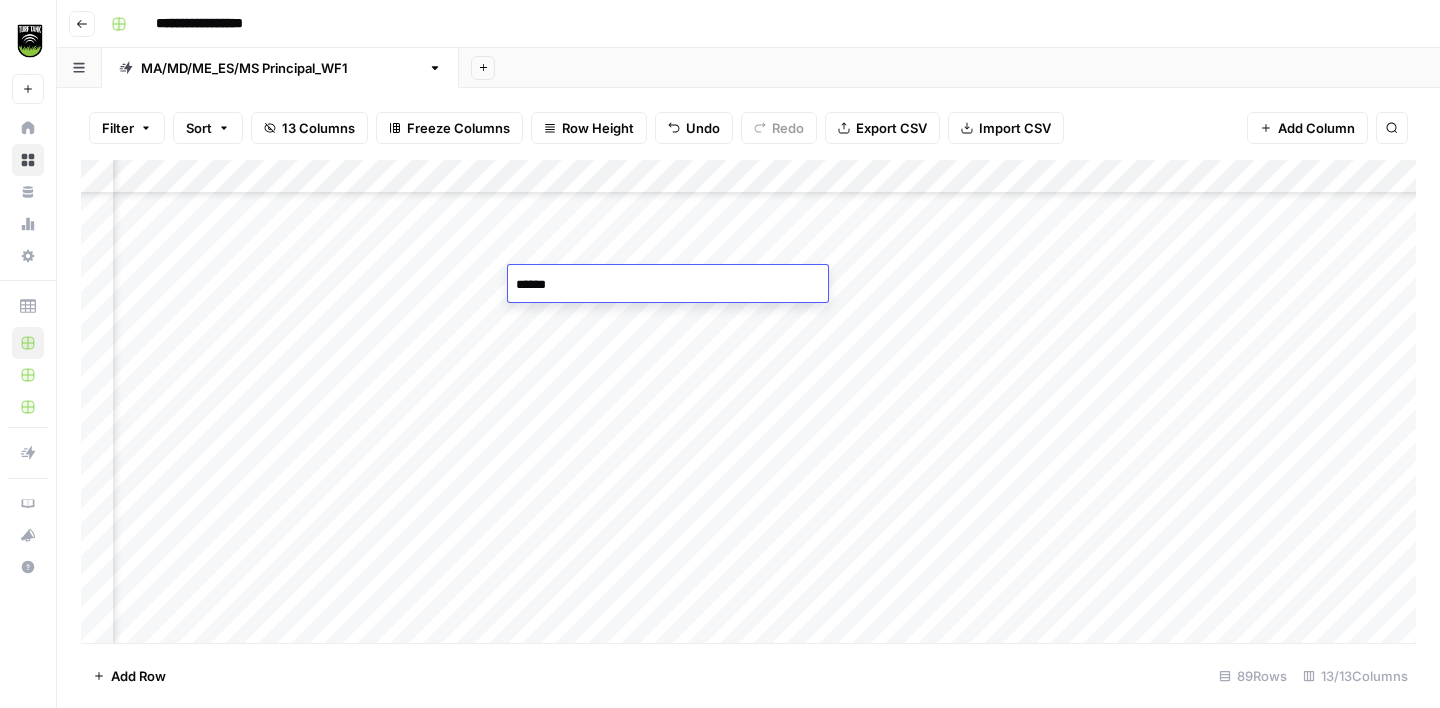 type on "*******" 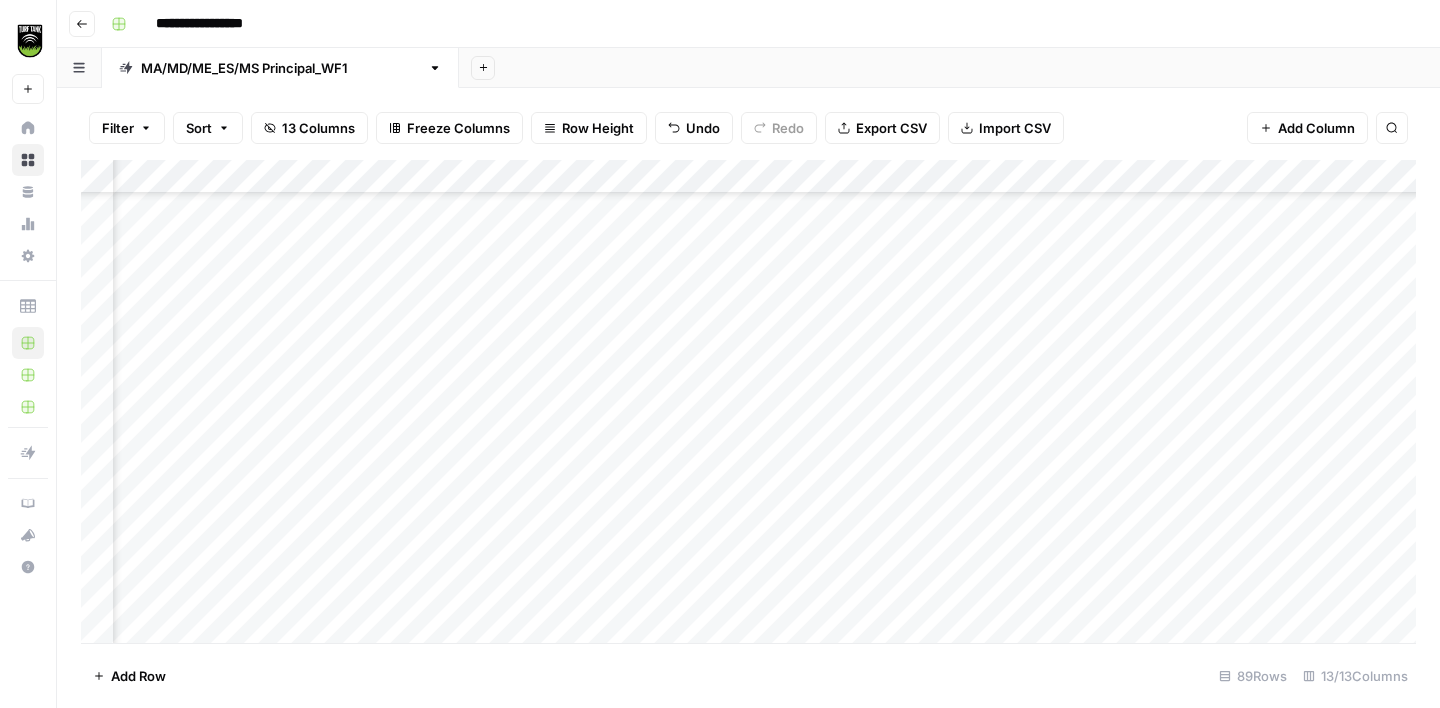click on "Add Column" at bounding box center (748, 401) 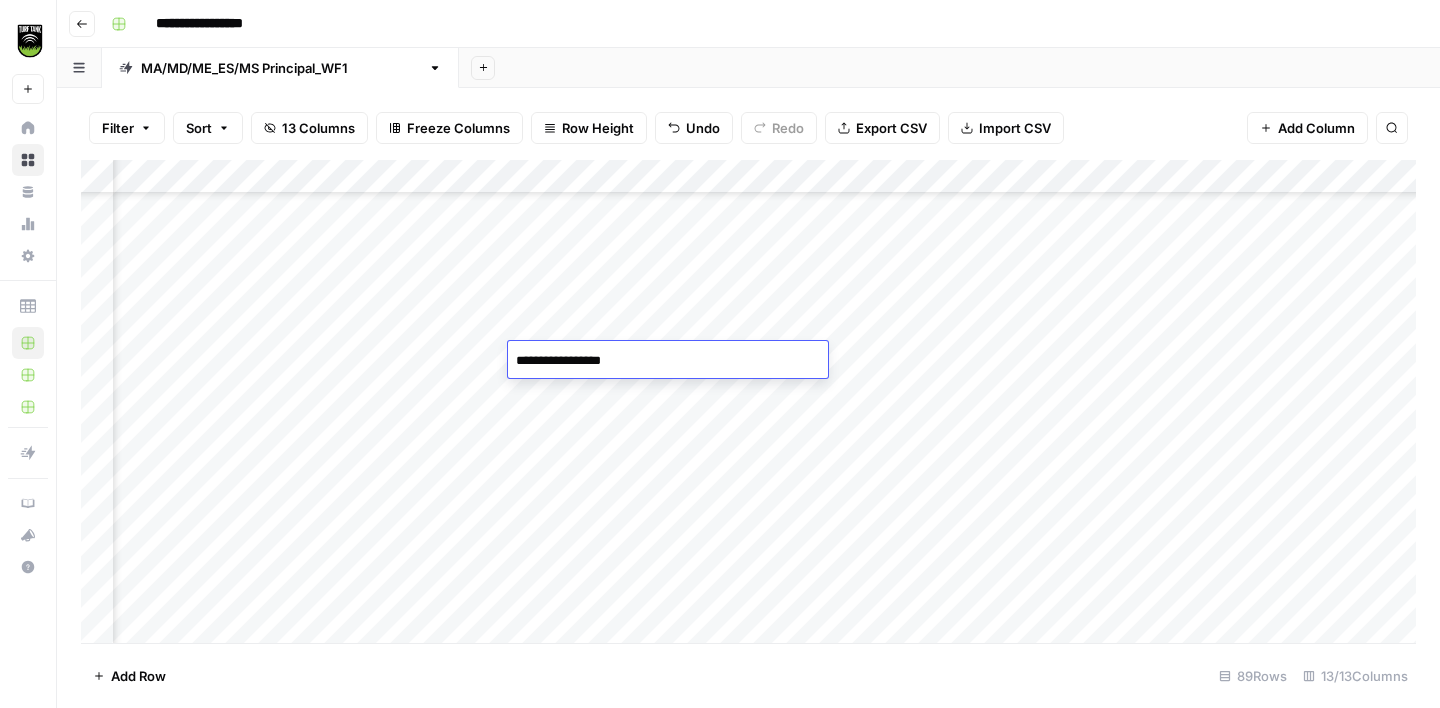 type on "**********" 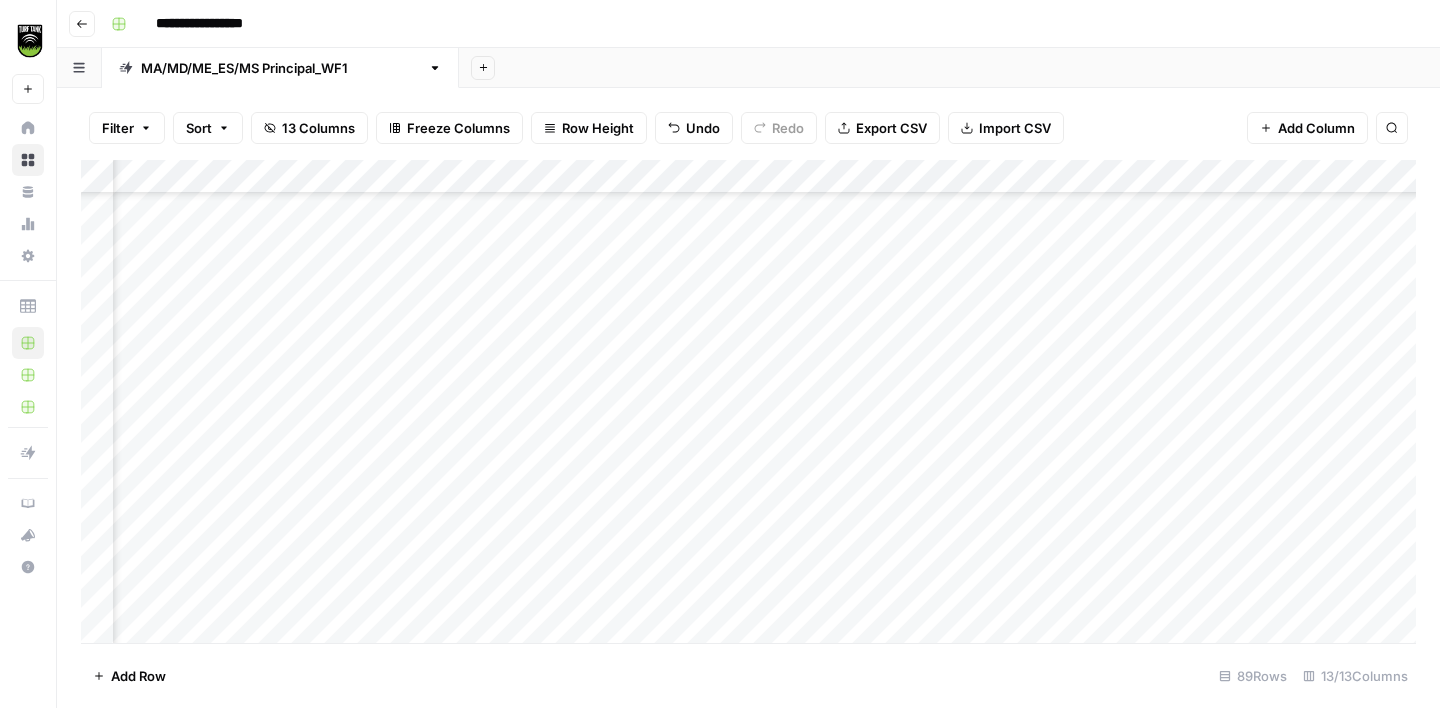 click on "Add Column" at bounding box center [748, 401] 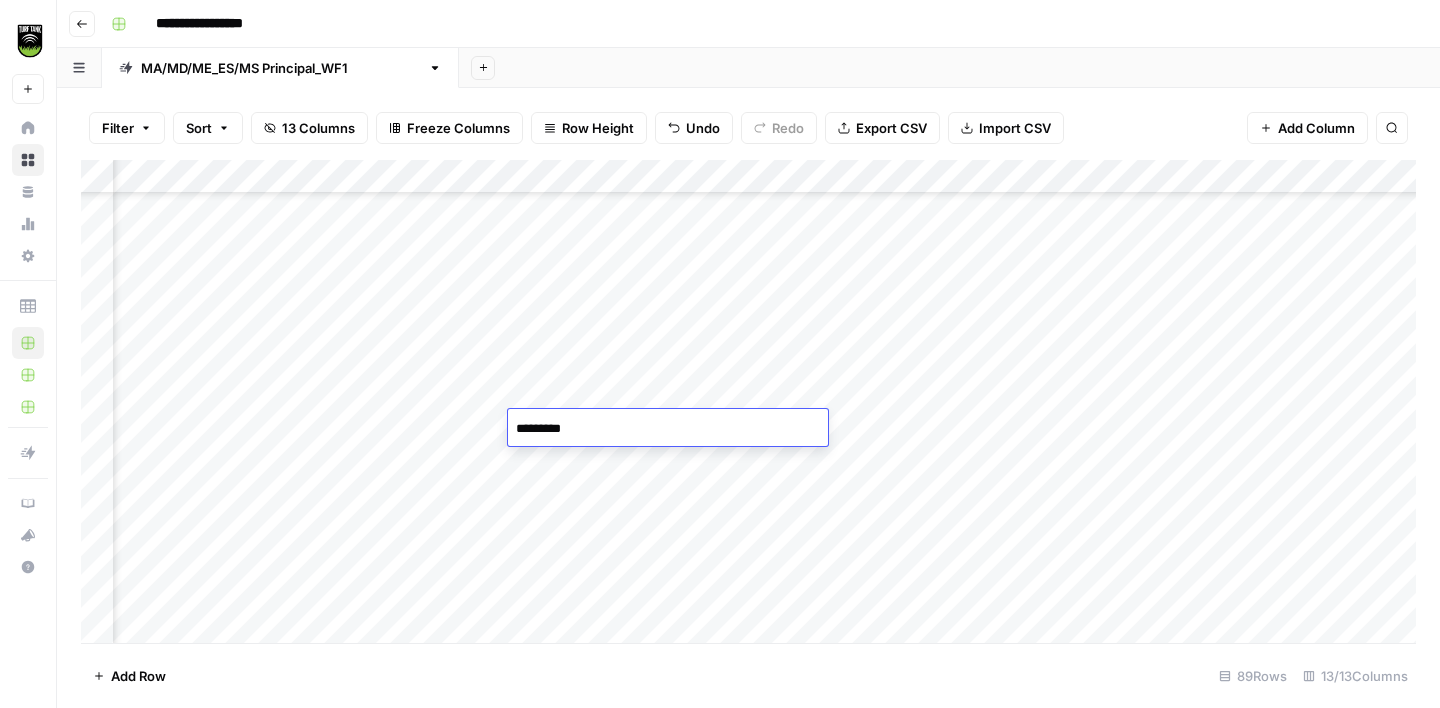 type on "**********" 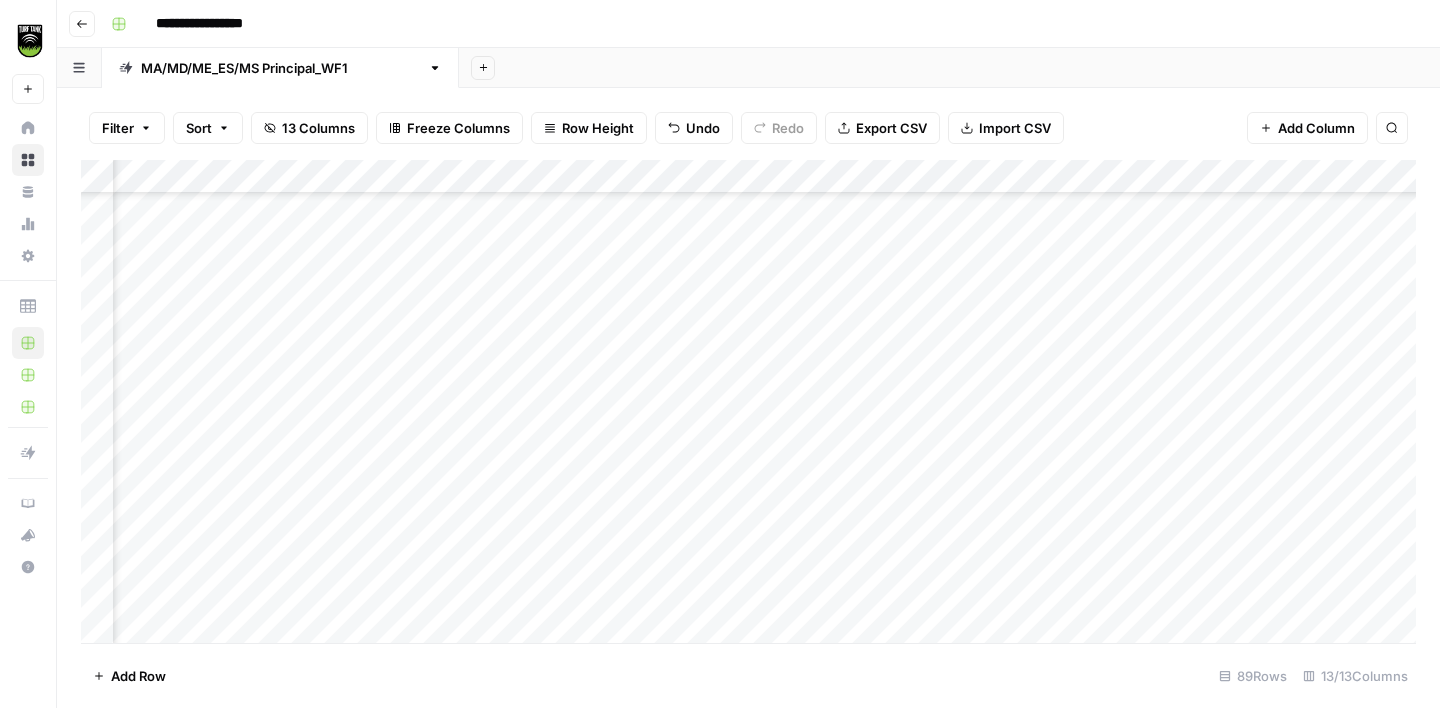 click on "Add Column" at bounding box center (748, 401) 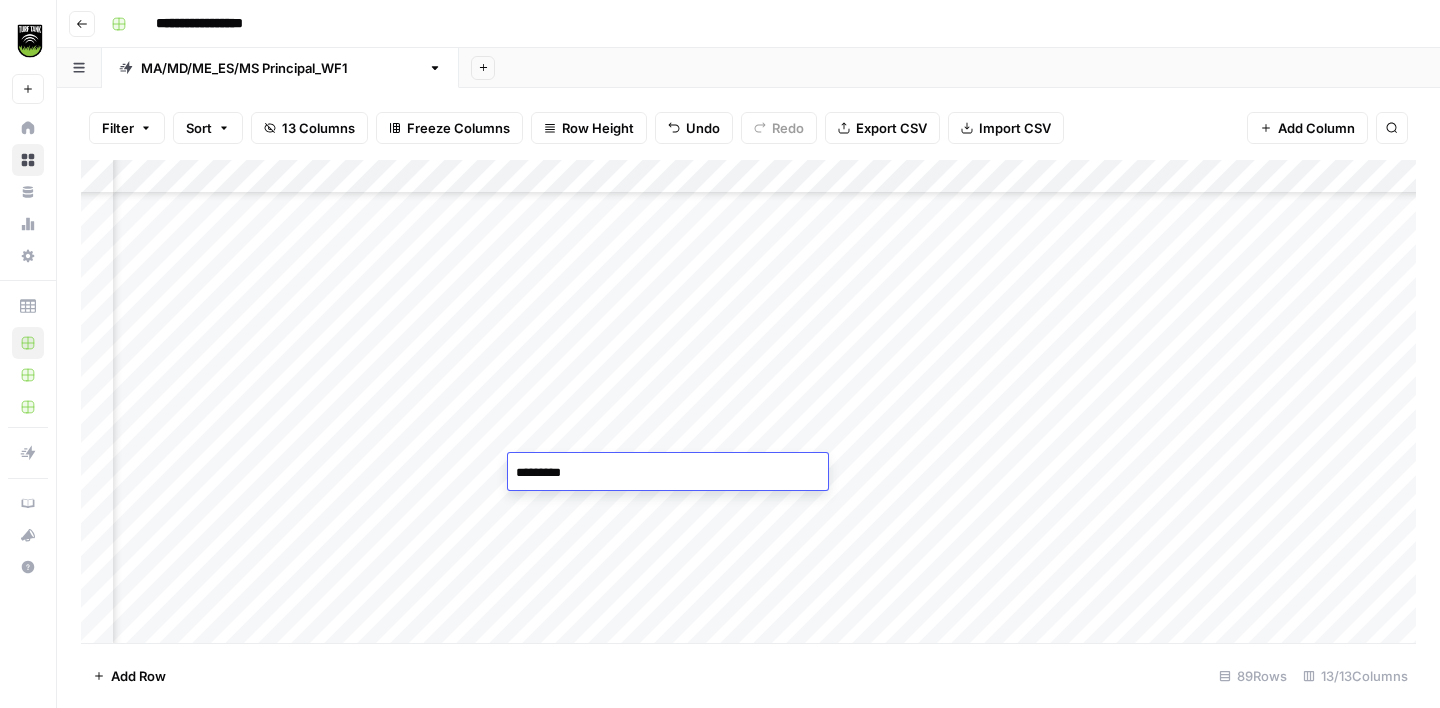 type on "**********" 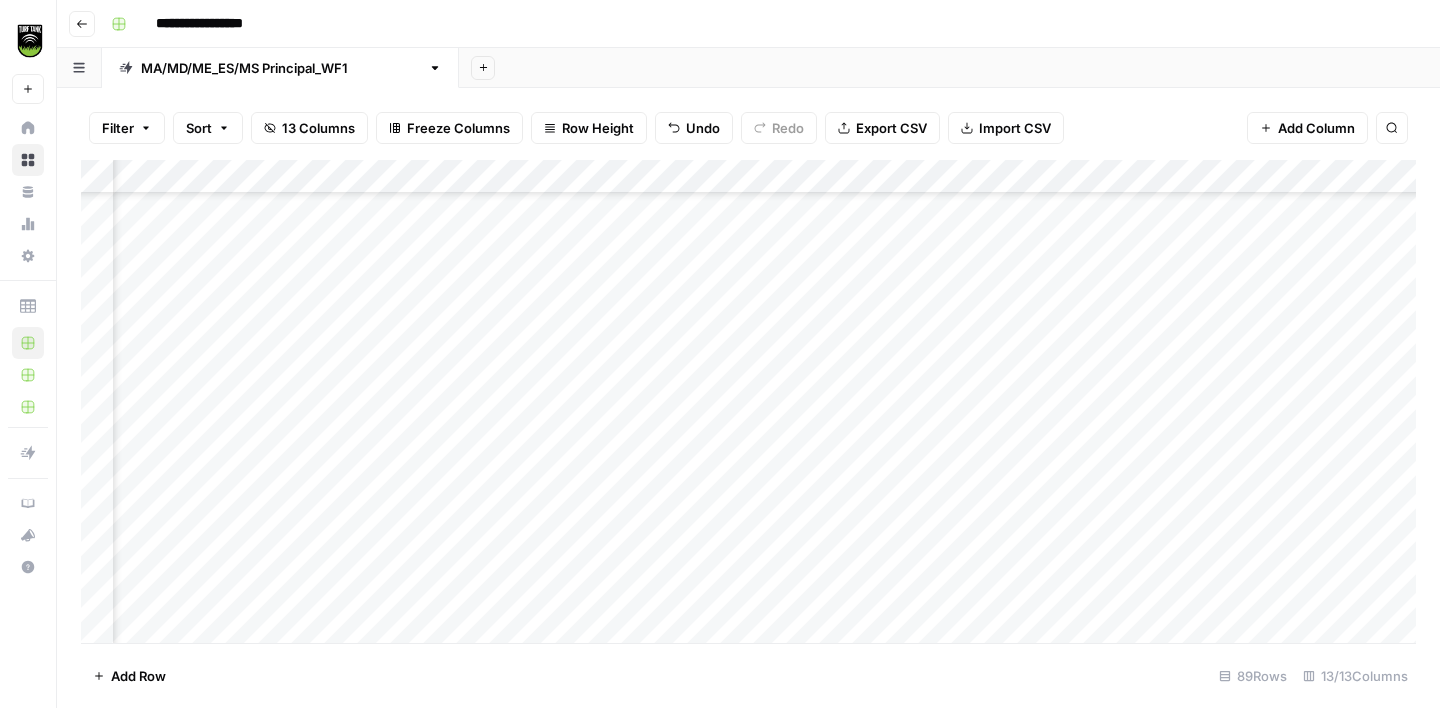scroll, scrollTop: 1404, scrollLeft: 222, axis: both 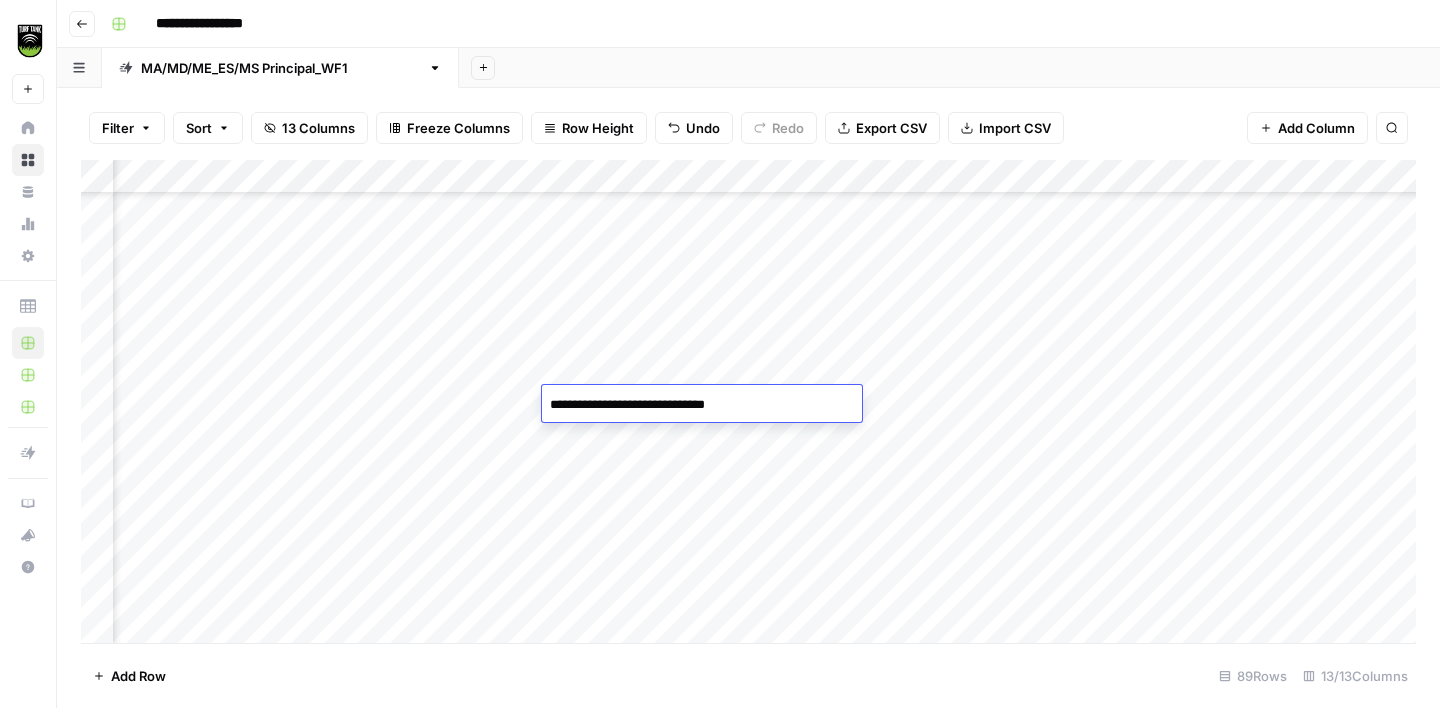 type on "**********" 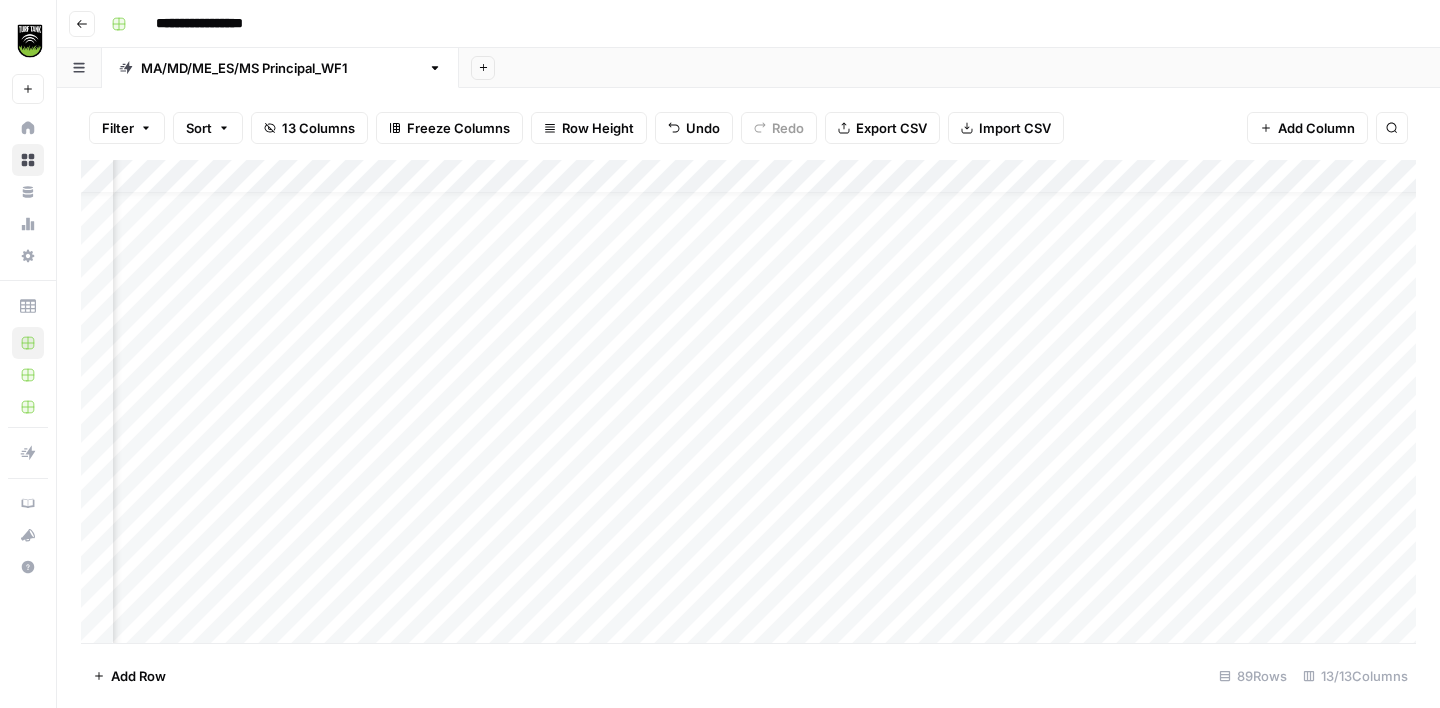 scroll, scrollTop: 0, scrollLeft: 222, axis: horizontal 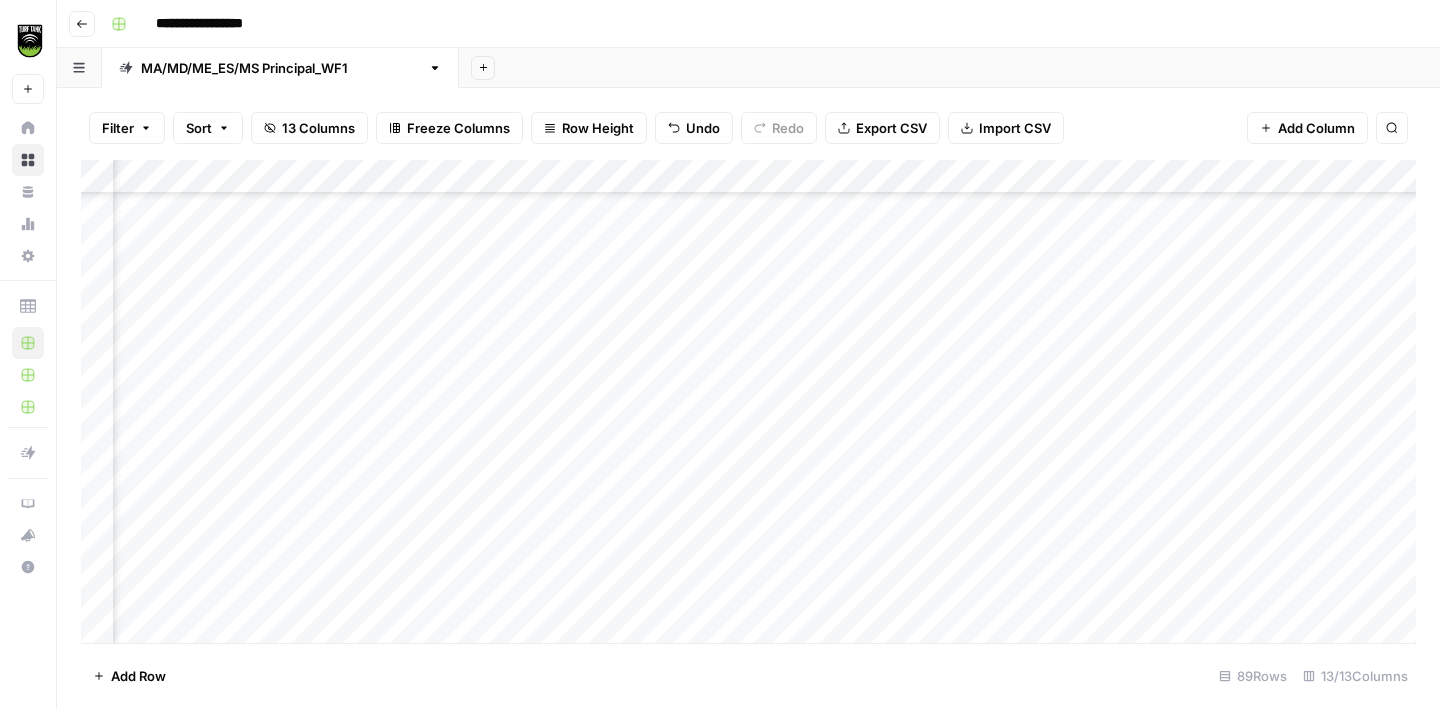 click on "Add Column" at bounding box center [748, 401] 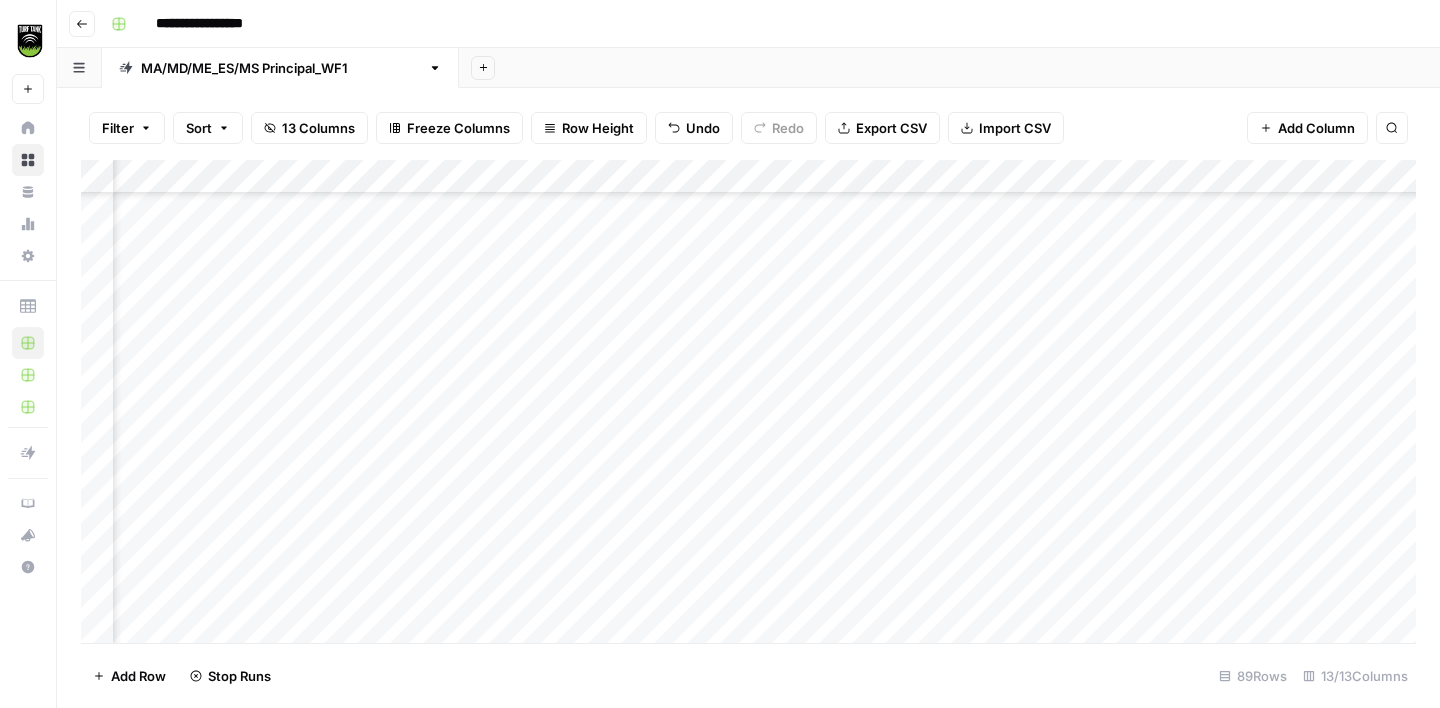 click on "Add Column" at bounding box center (748, 401) 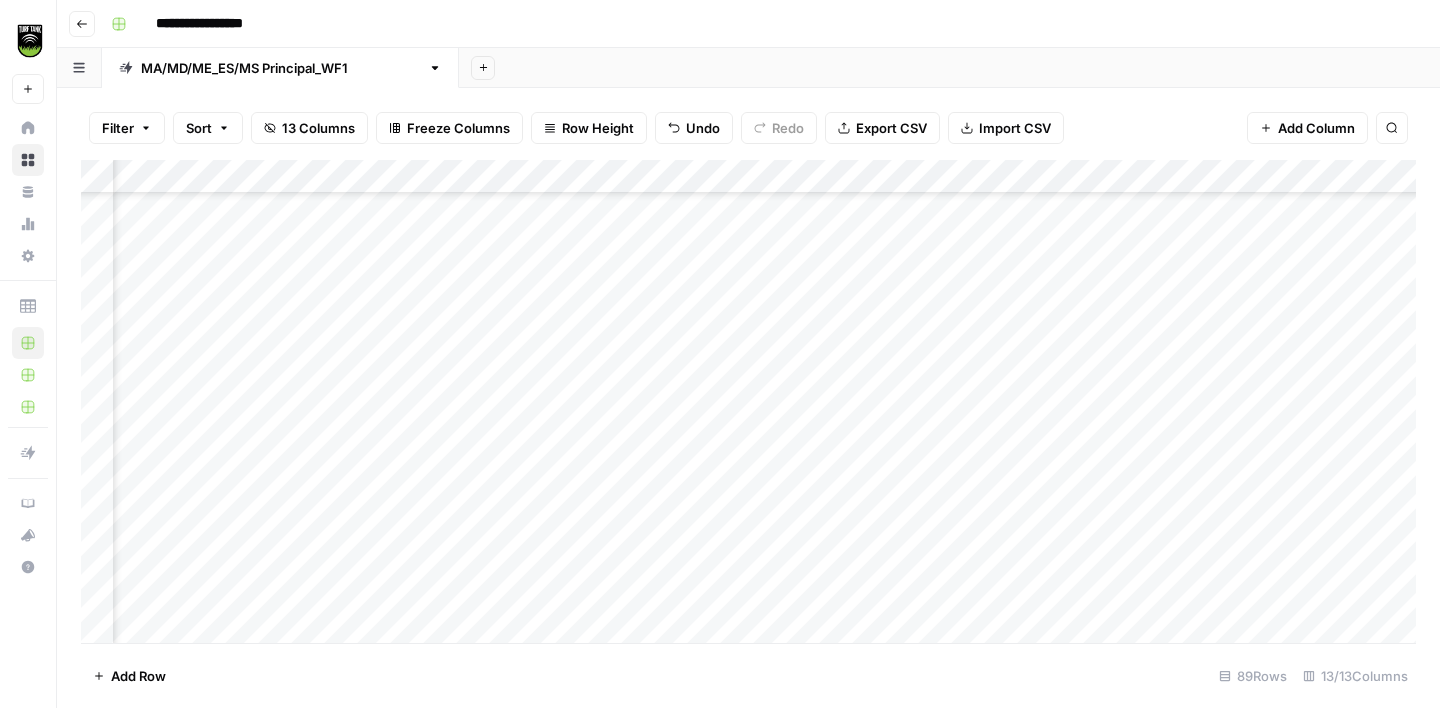 click on "Add Column" at bounding box center (748, 401) 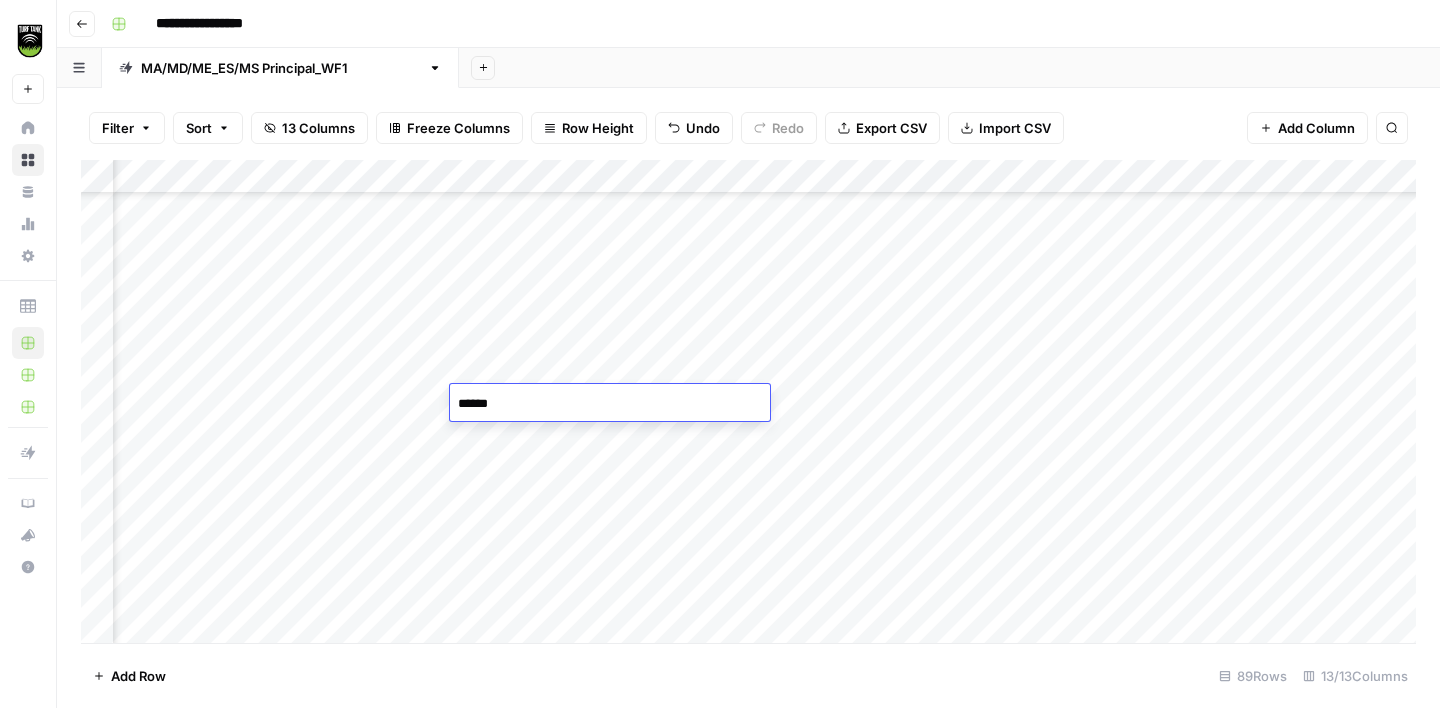 type on "*******" 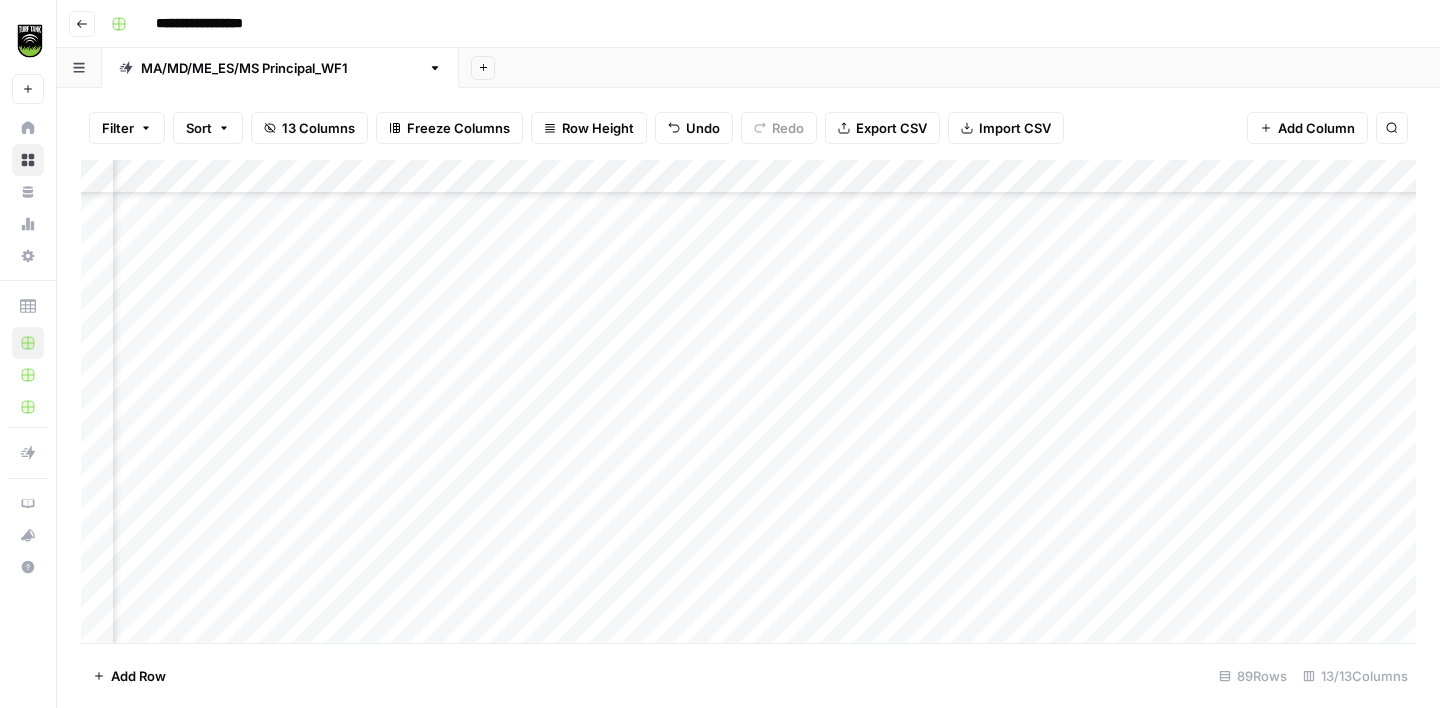 click on "Add Column" at bounding box center (748, 401) 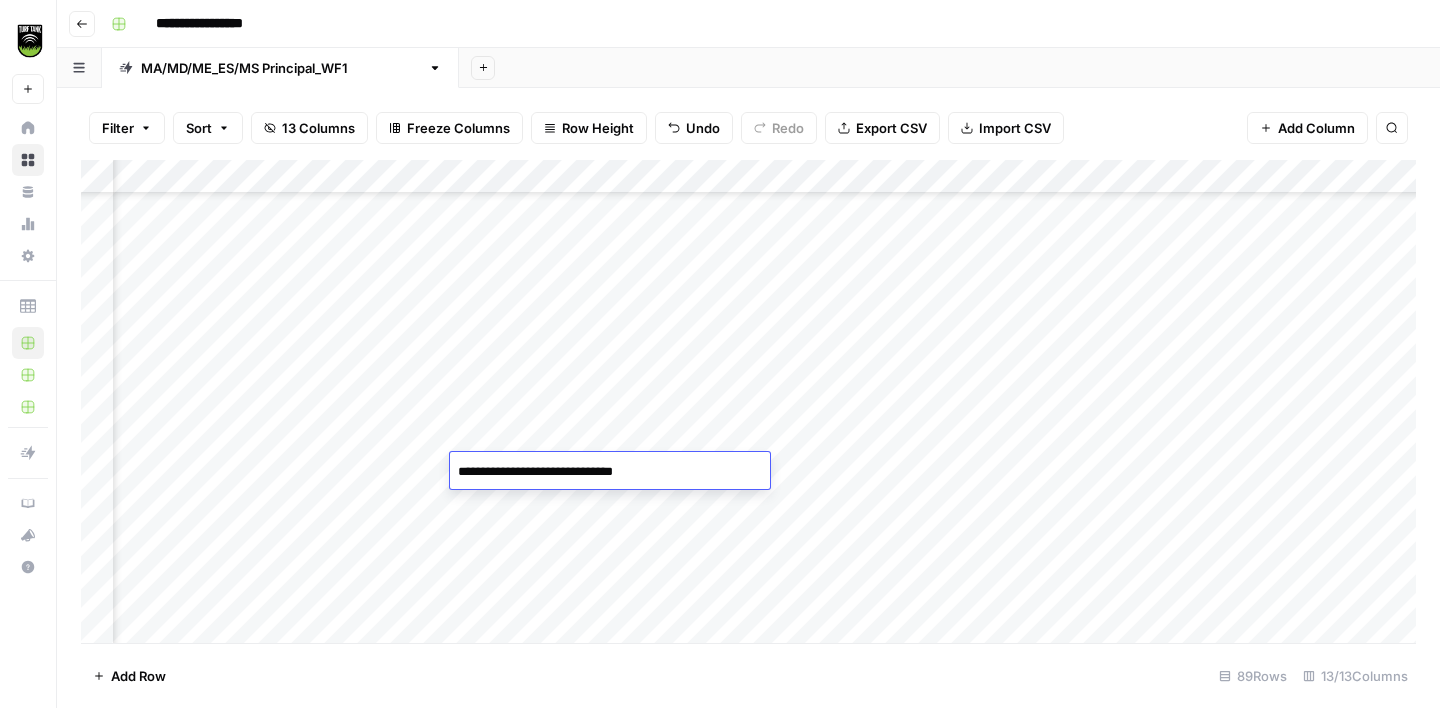type on "**********" 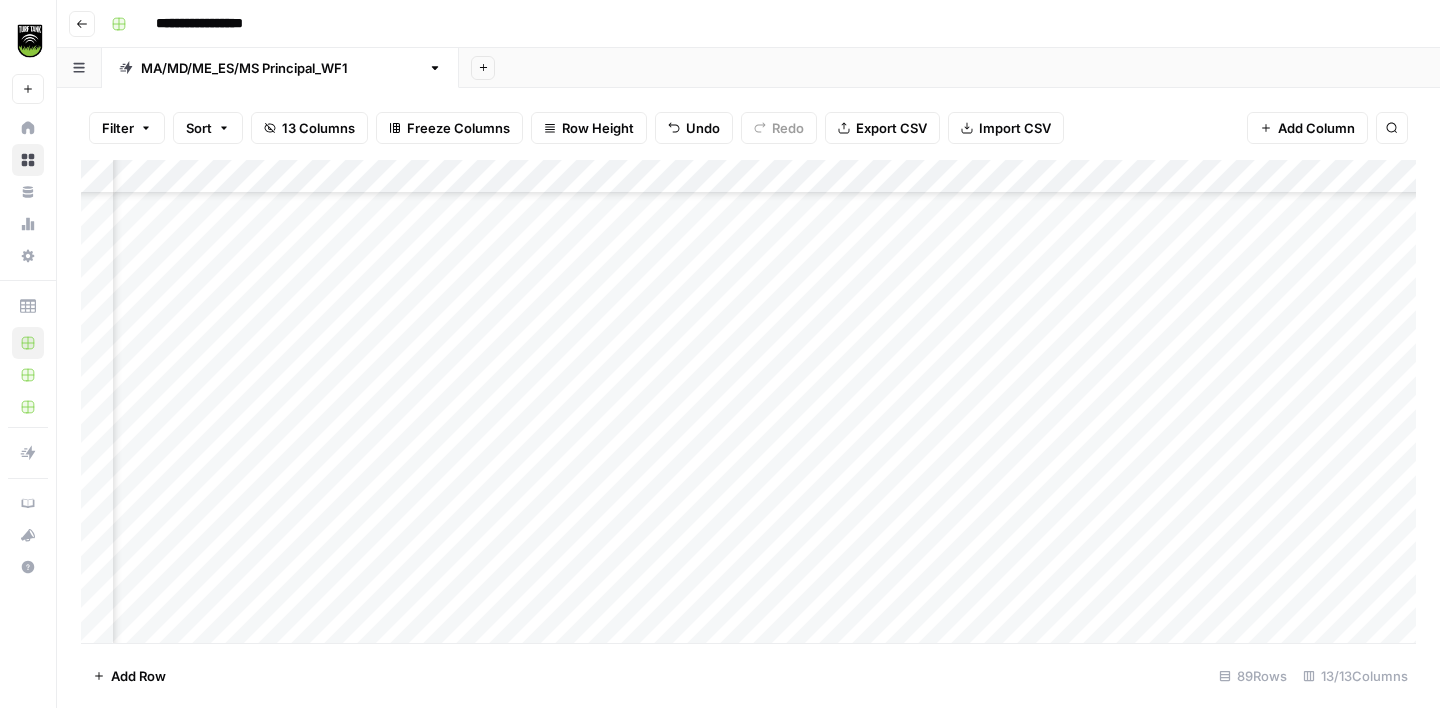 click on "Add Column" at bounding box center [748, 401] 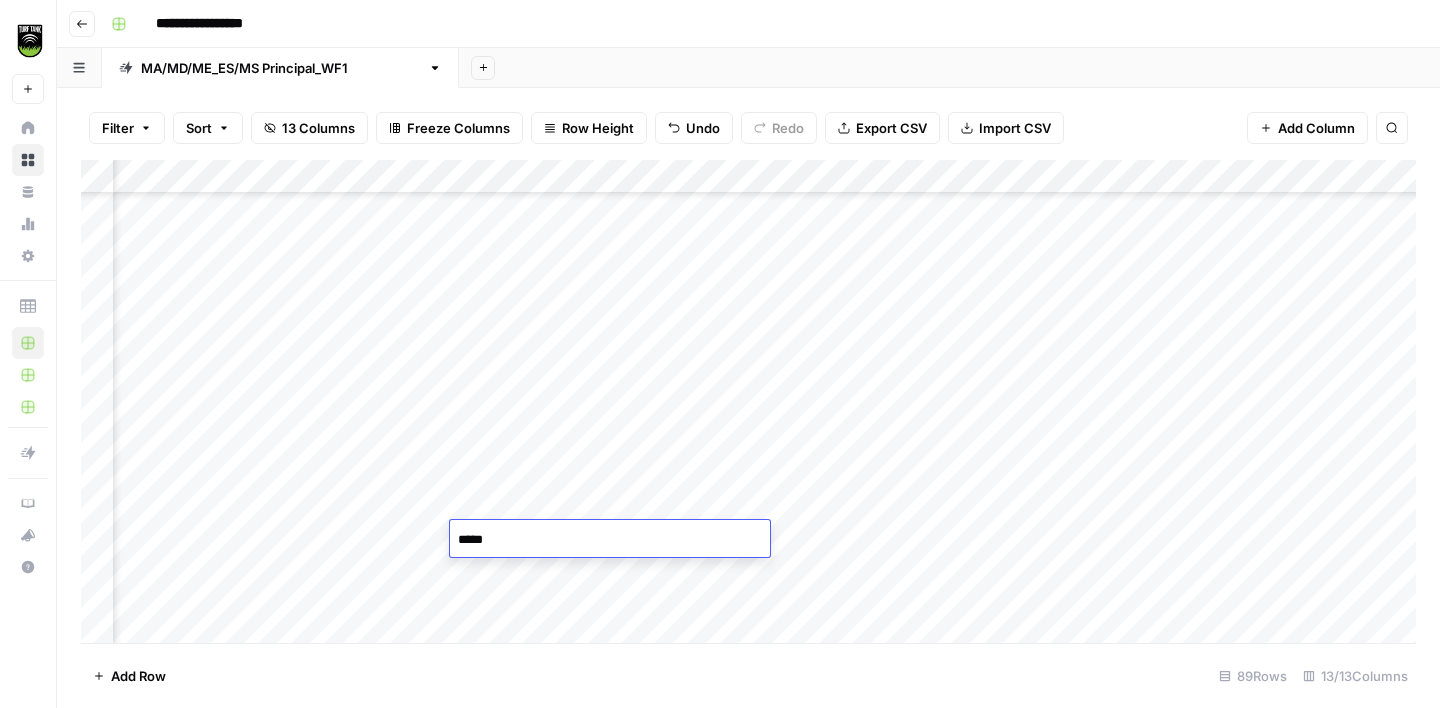 type on "*****" 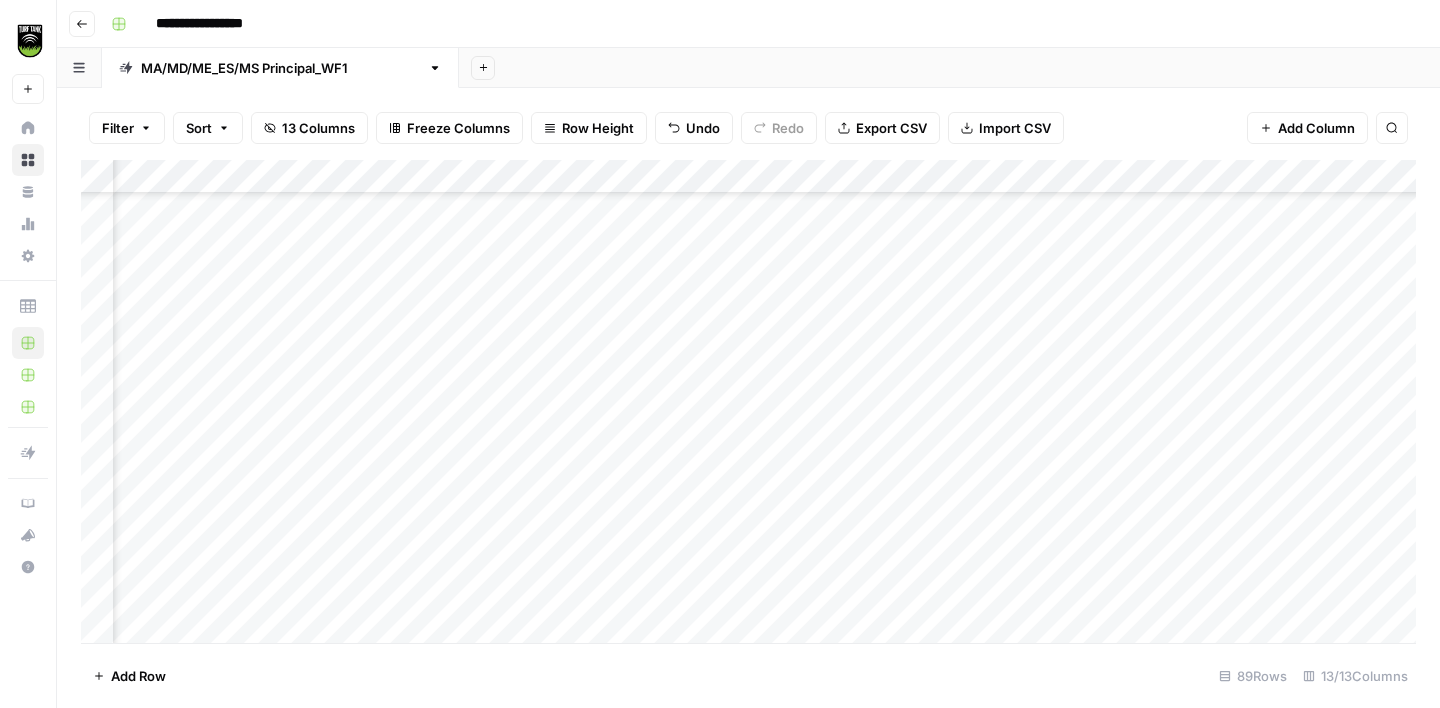 scroll, scrollTop: 792, scrollLeft: 314, axis: both 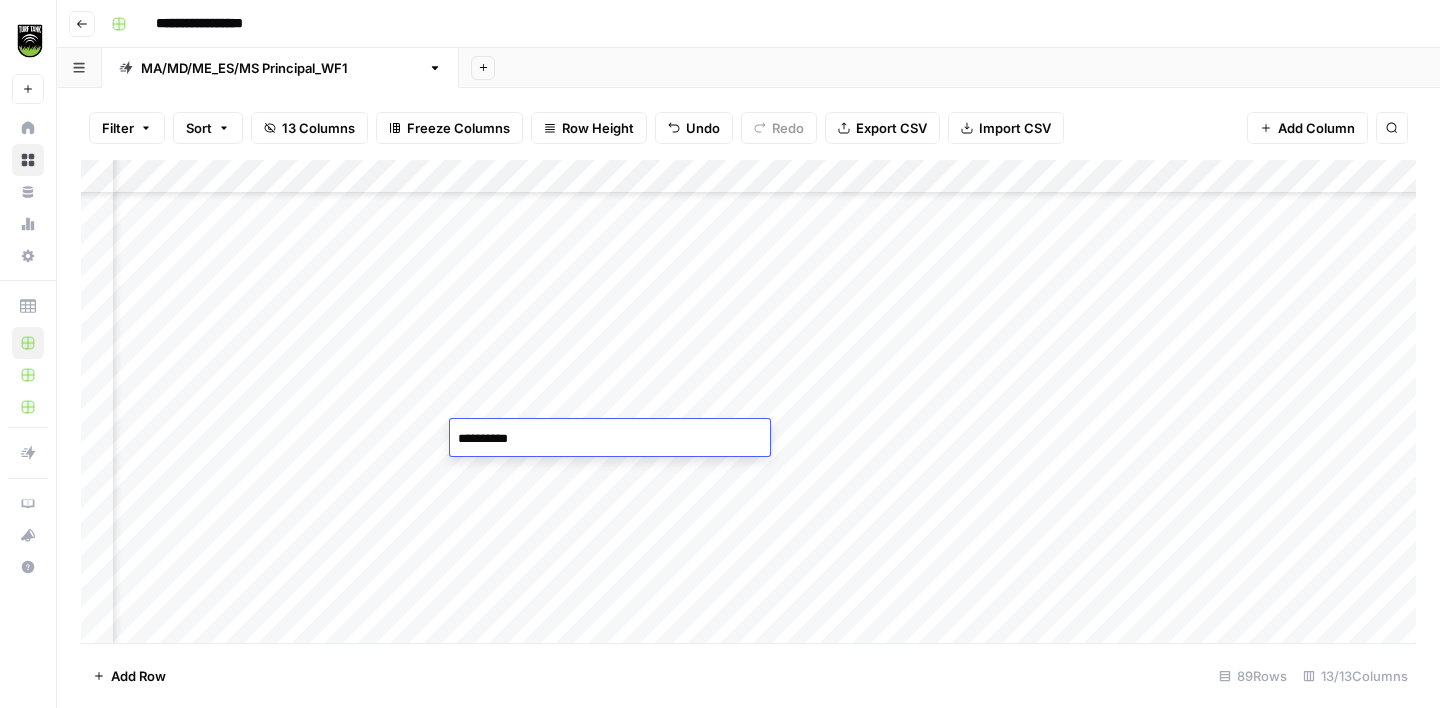 type on "**********" 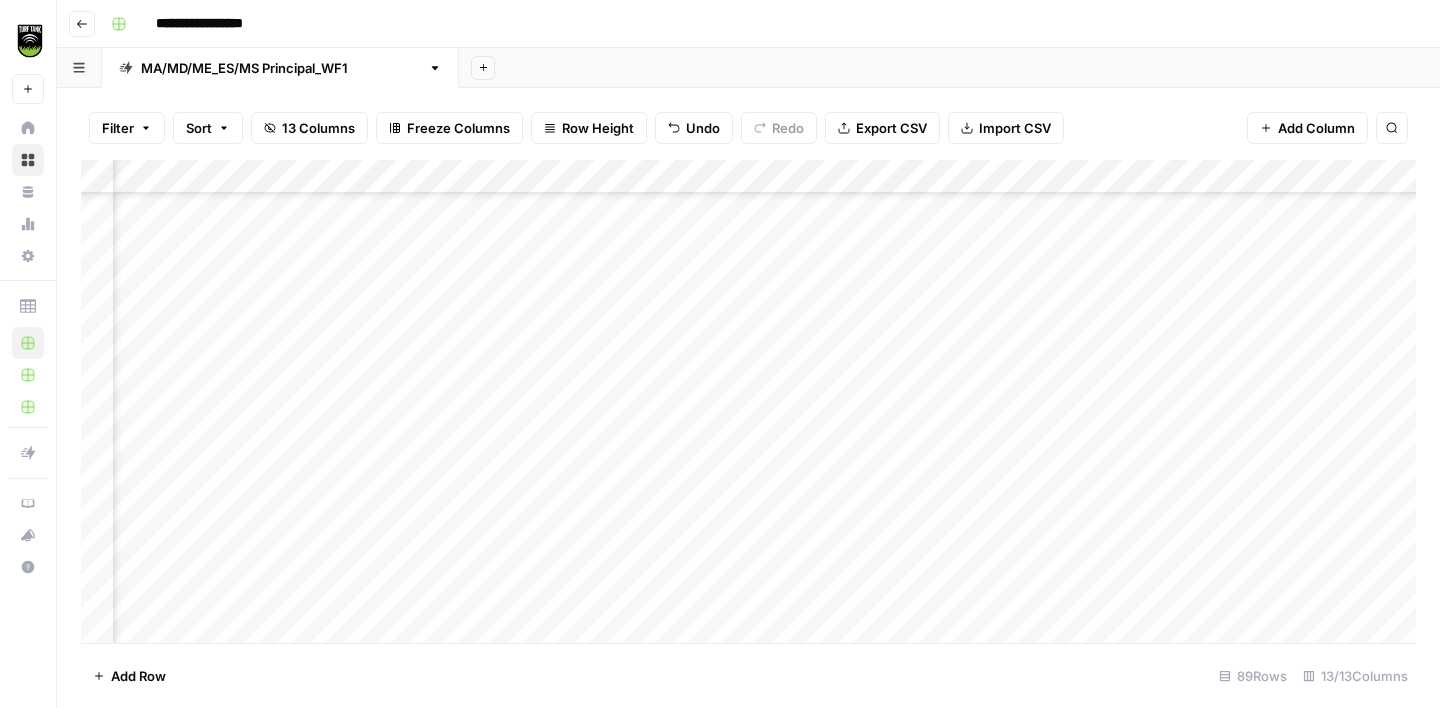 scroll, scrollTop: 0, scrollLeft: 314, axis: horizontal 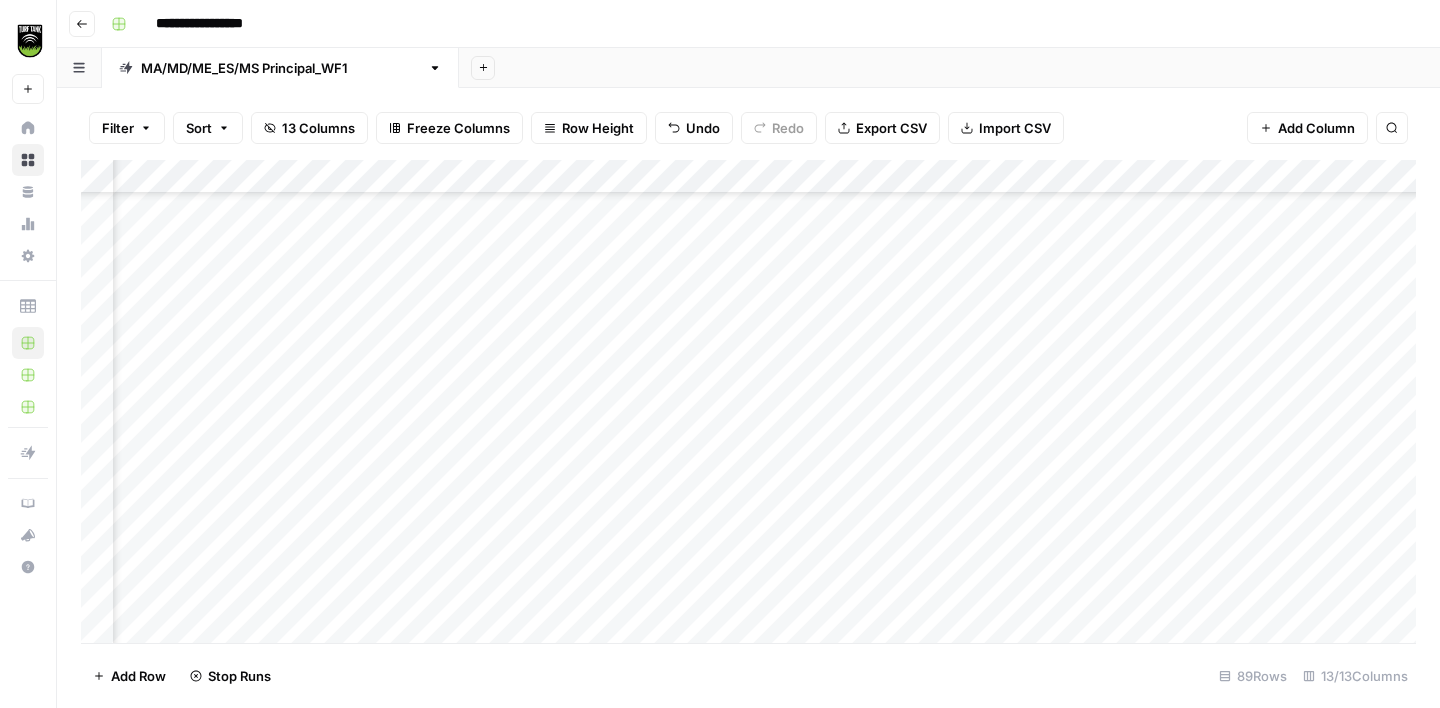click on "Add Column" at bounding box center [748, 401] 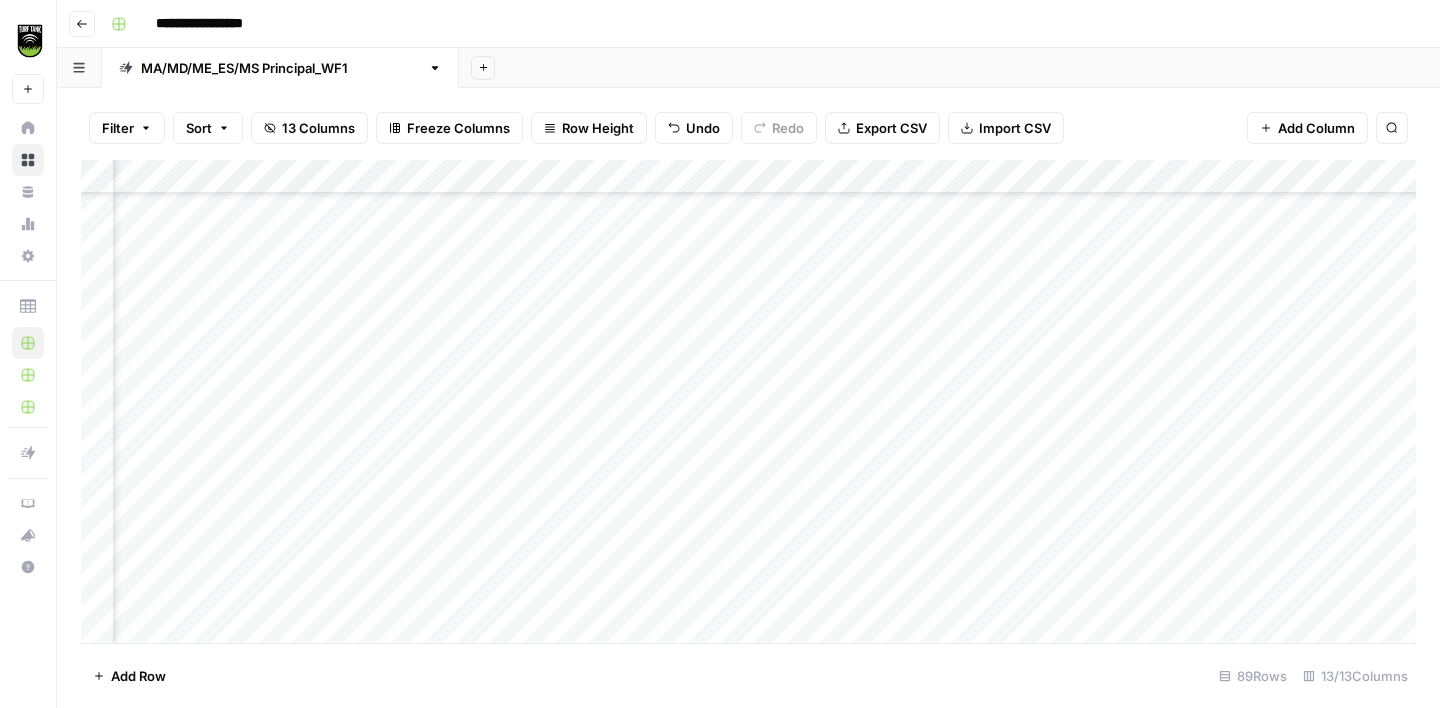 click on "Add Column" at bounding box center (748, 401) 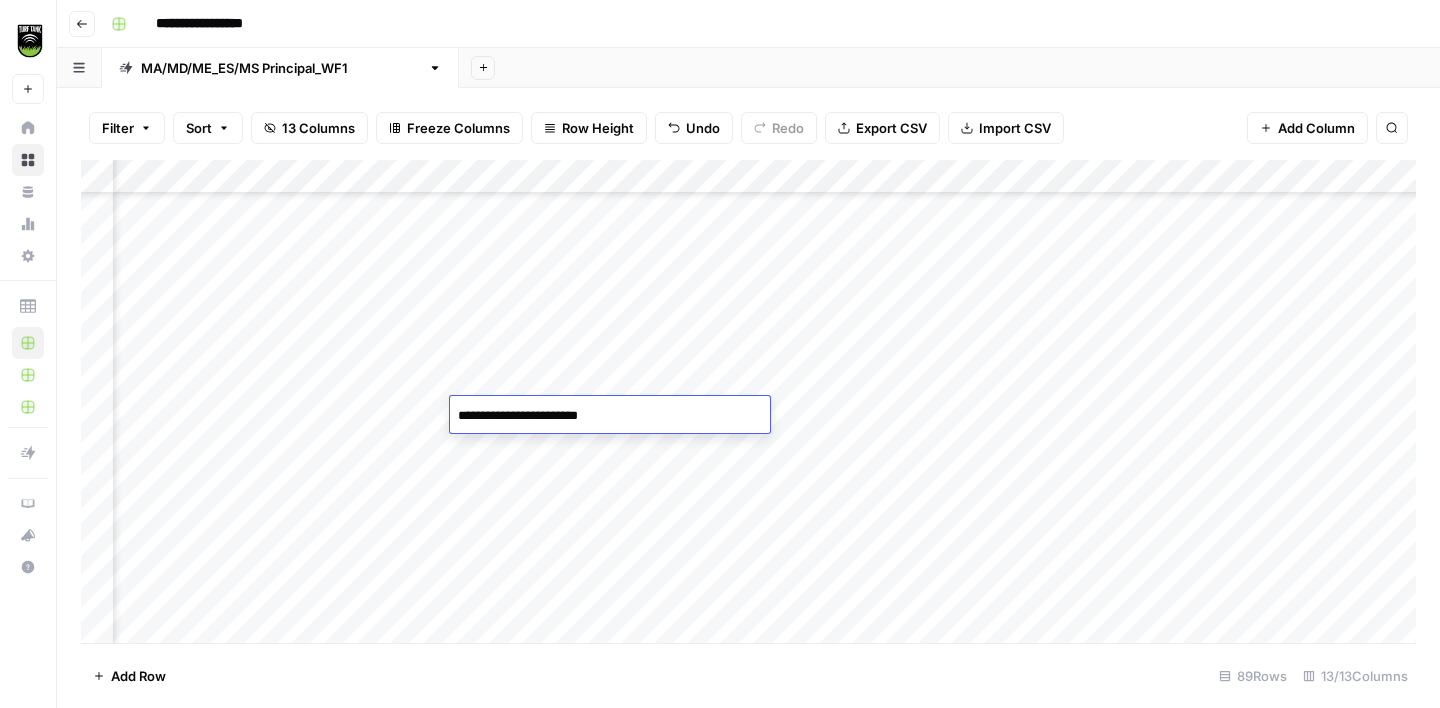 type on "**********" 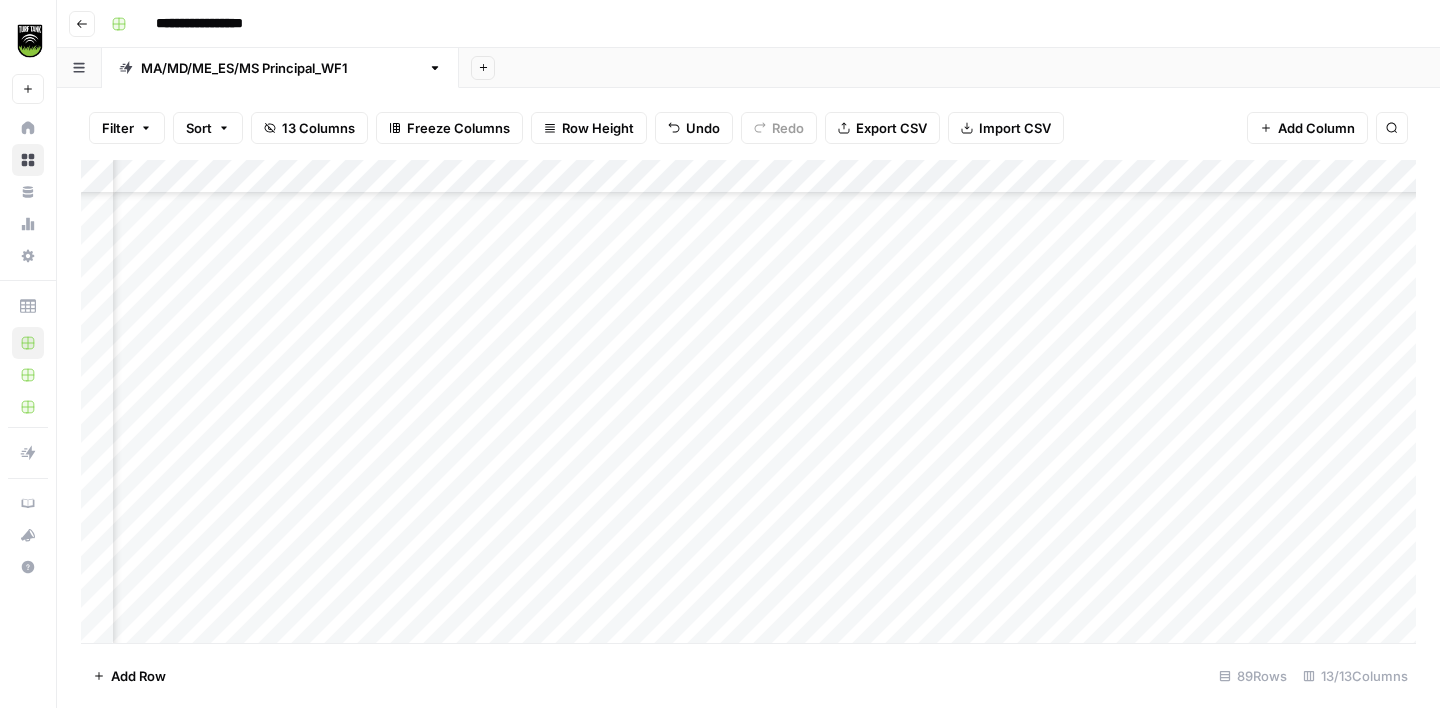 click on "Add Column" at bounding box center [748, 401] 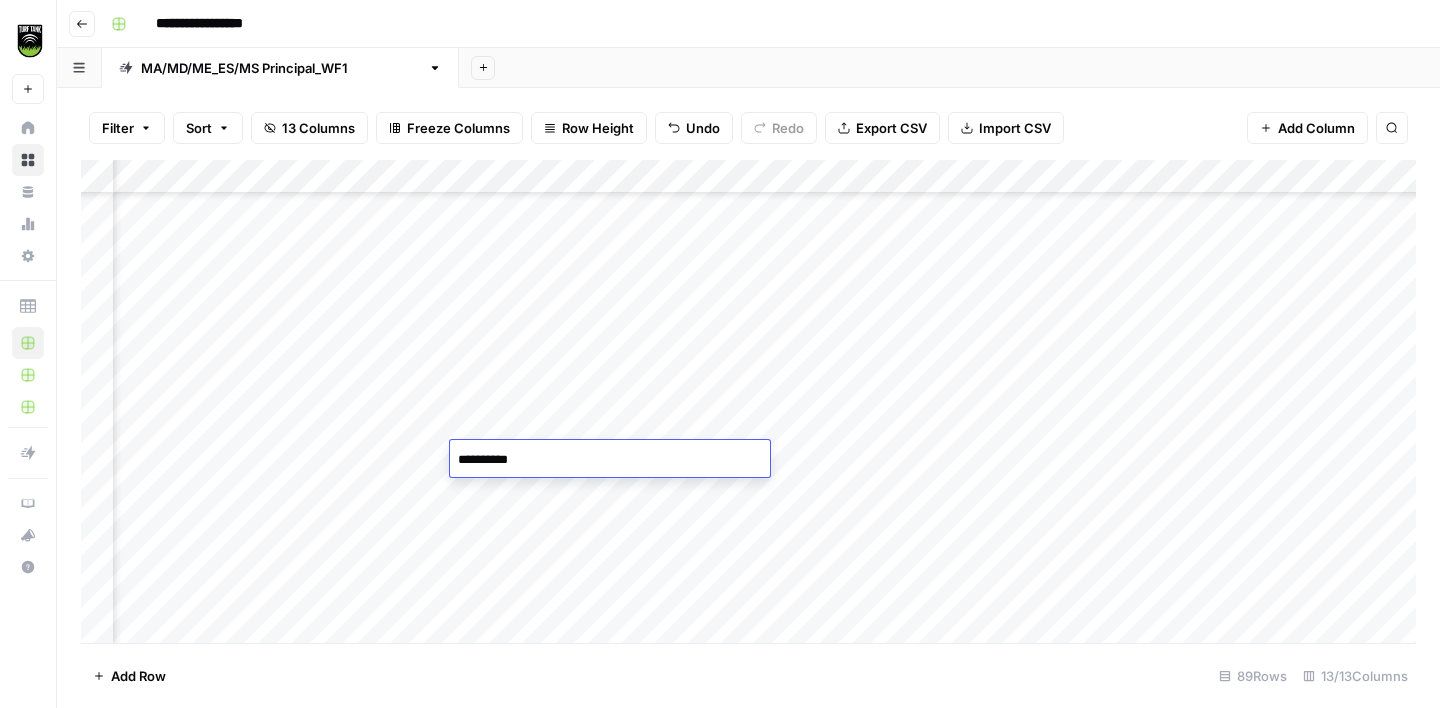 type on "**********" 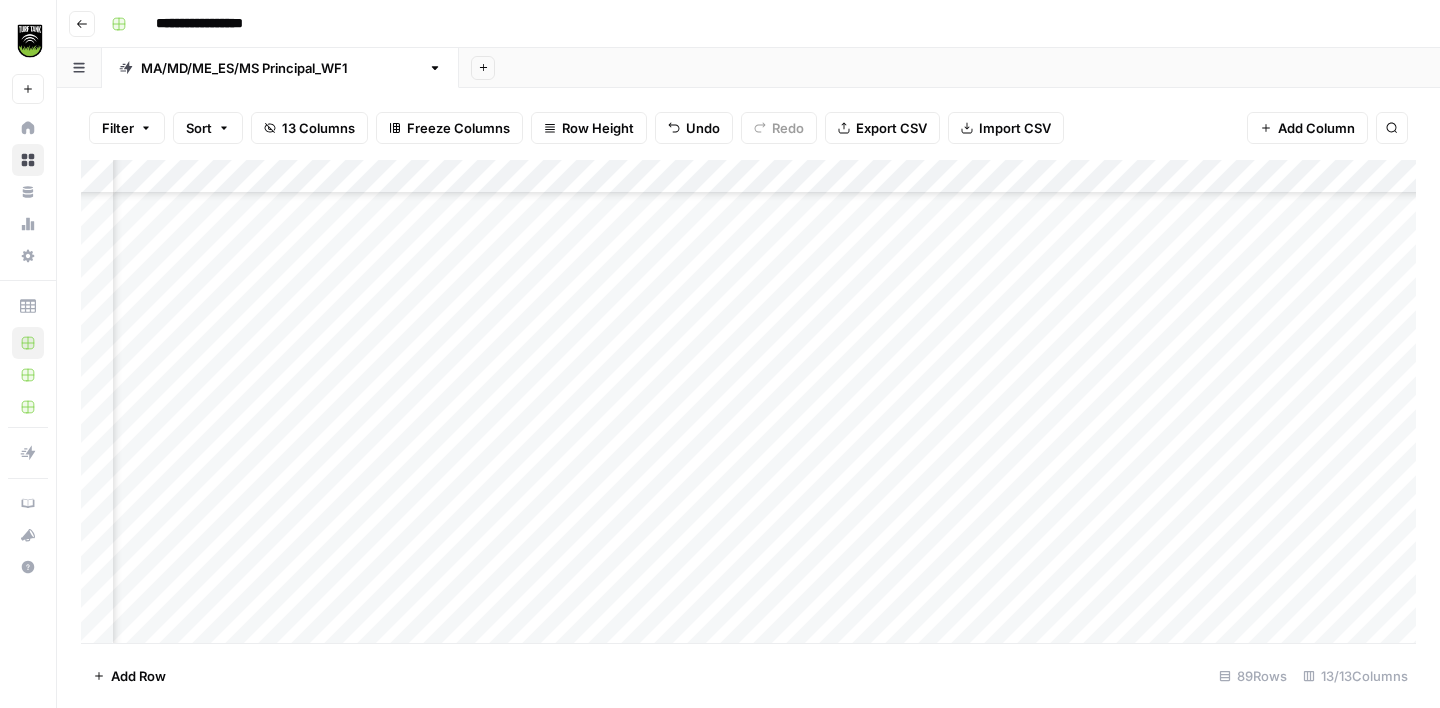 click on "Add Column" at bounding box center [748, 401] 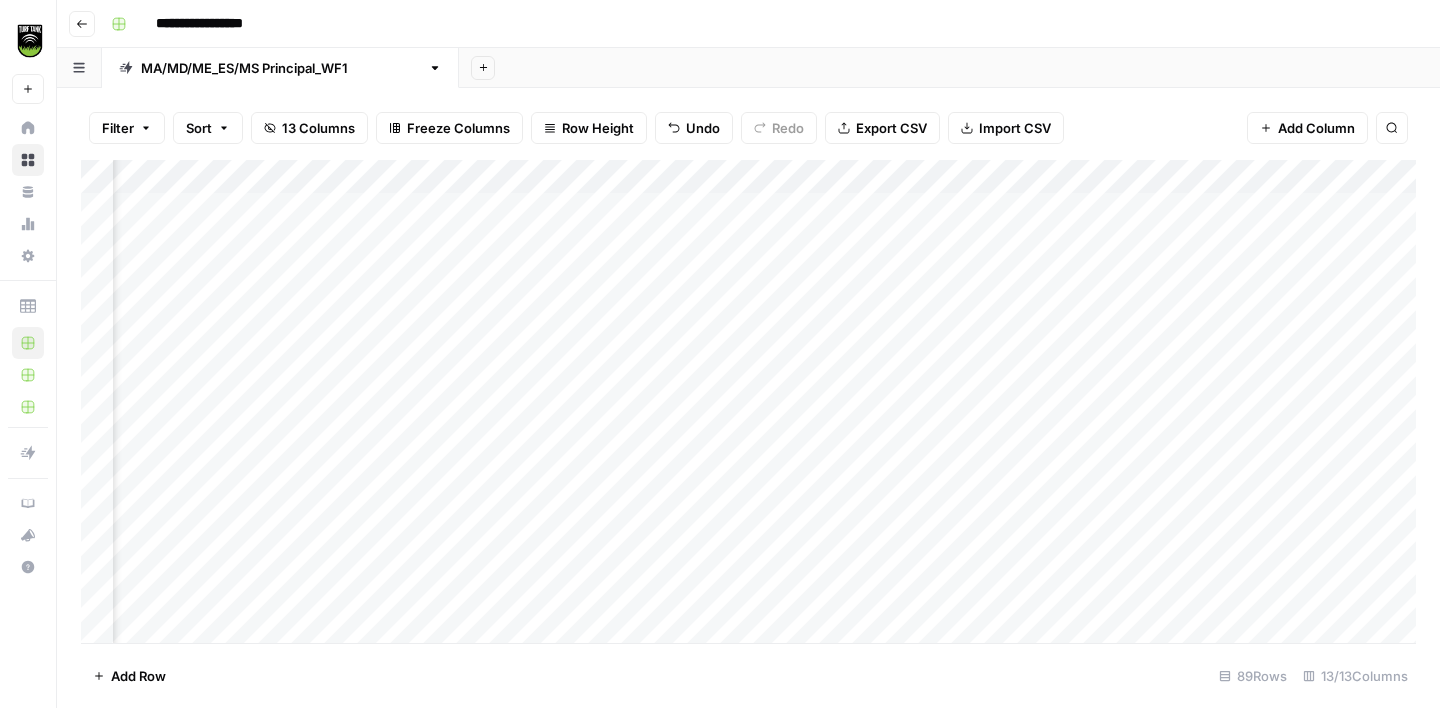 click on "Export CSV" at bounding box center [891, 128] 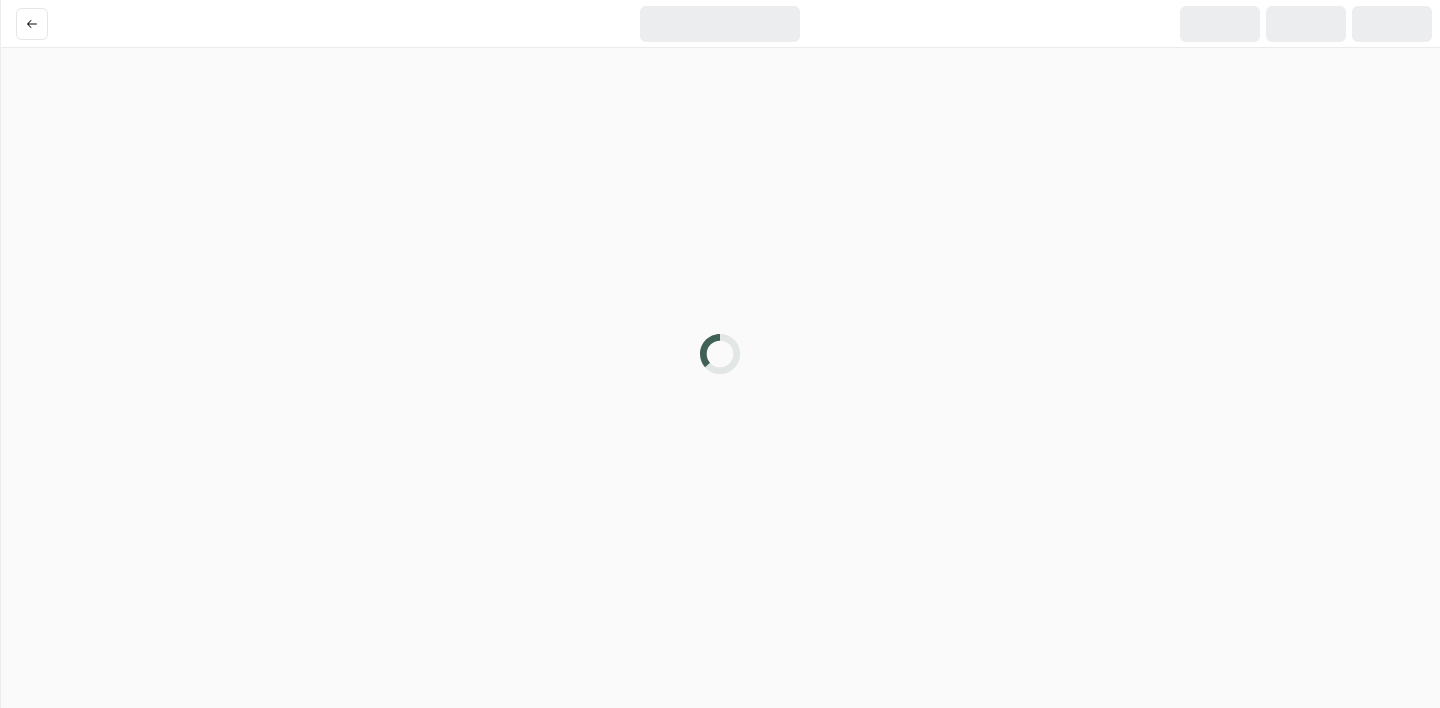 scroll, scrollTop: 0, scrollLeft: 0, axis: both 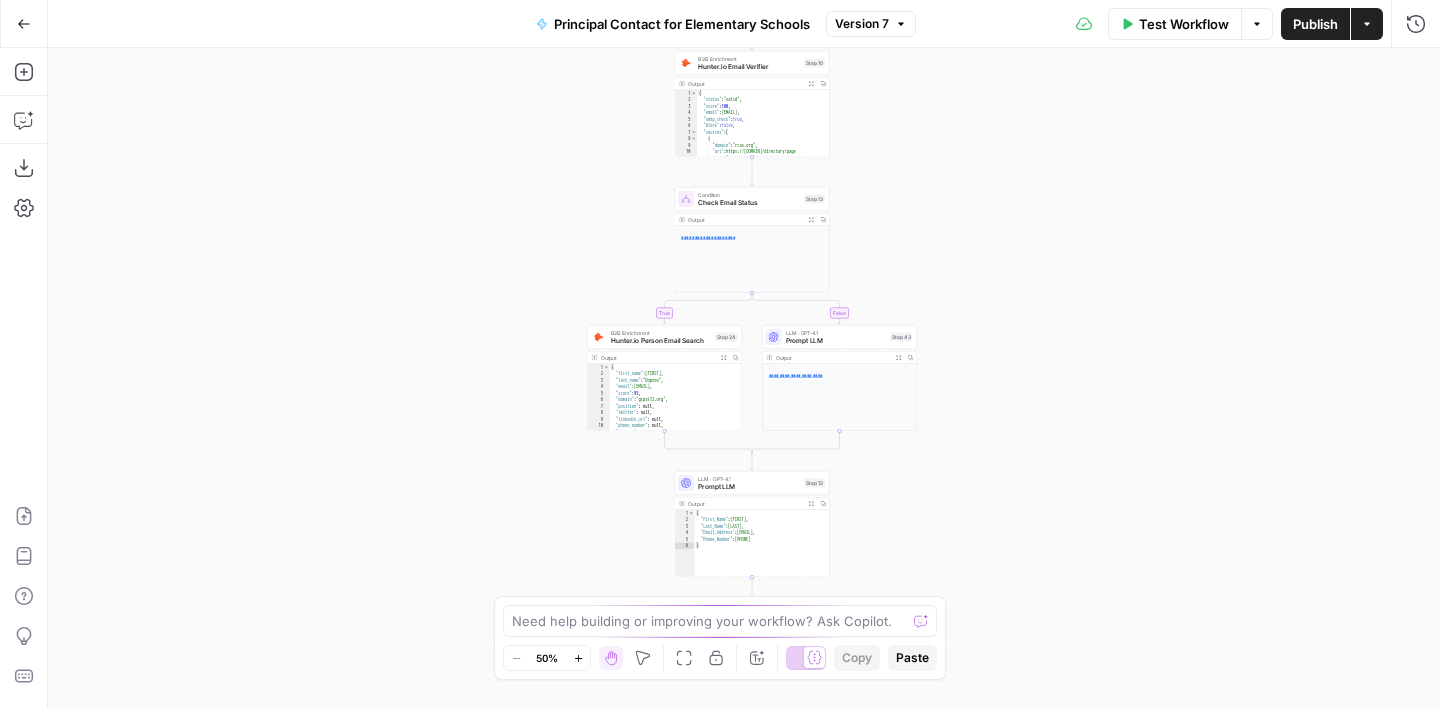 drag, startPoint x: 952, startPoint y: 141, endPoint x: 960, endPoint y: -60, distance: 201.15913 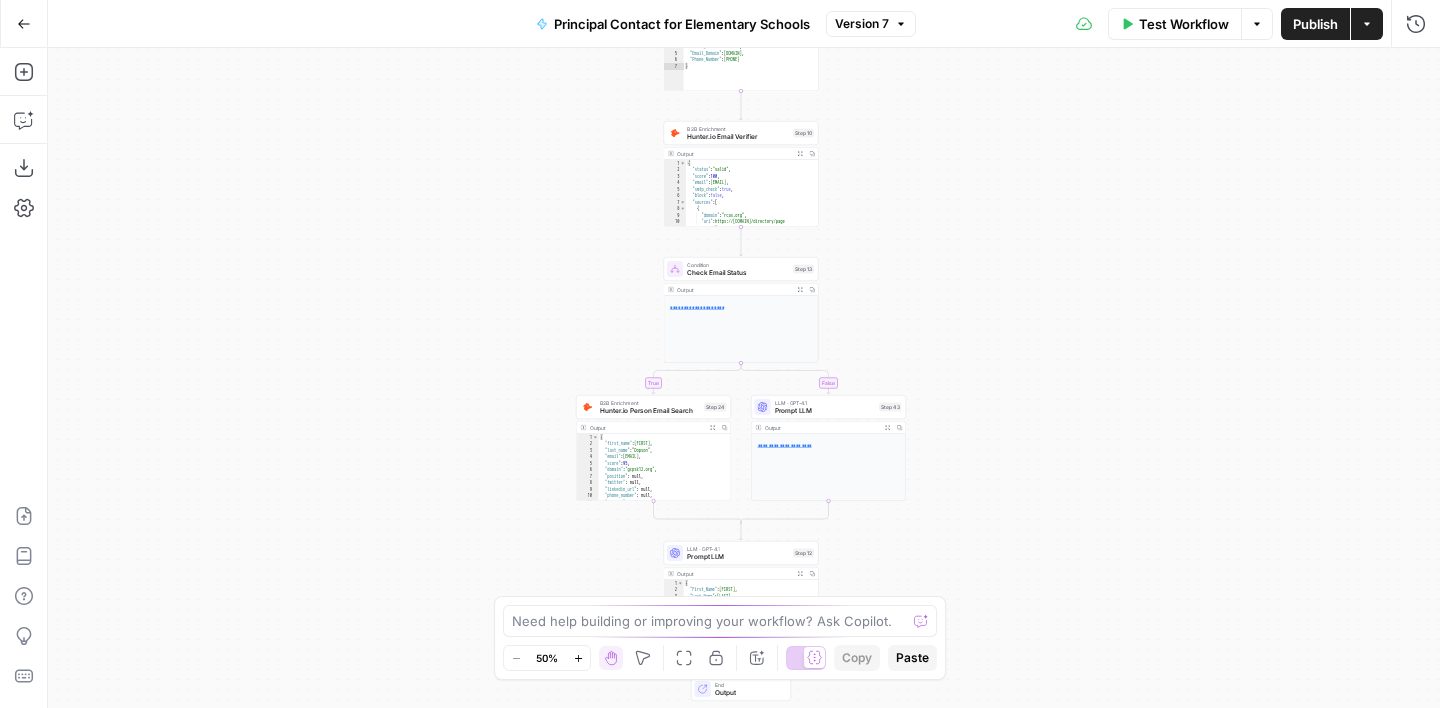 drag, startPoint x: 998, startPoint y: 120, endPoint x: 975, endPoint y: 282, distance: 163.62457 